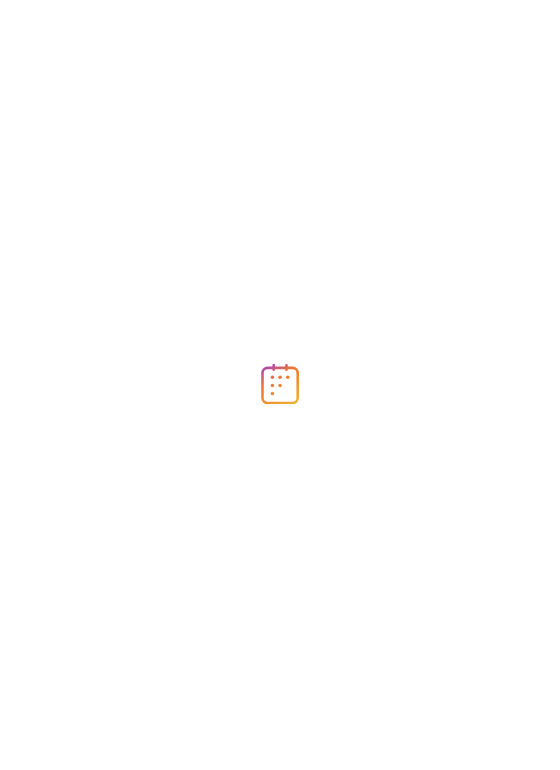 scroll, scrollTop: 0, scrollLeft: 0, axis: both 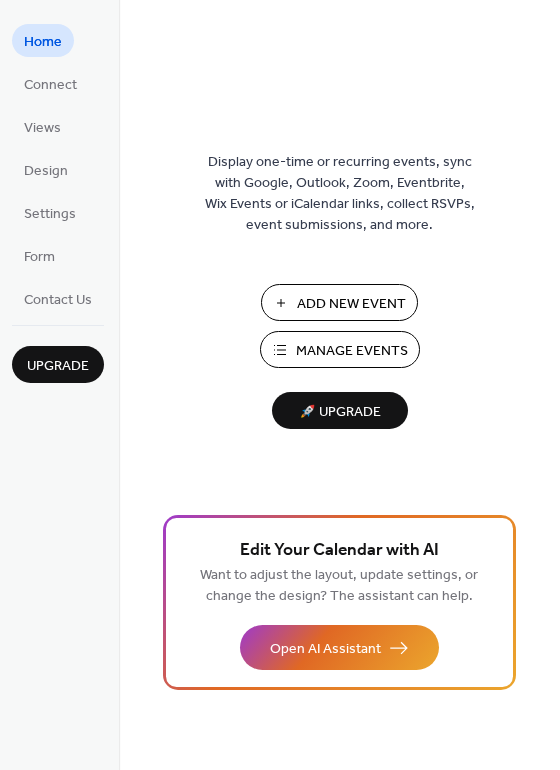 click on "Manage Events" at bounding box center (352, 351) 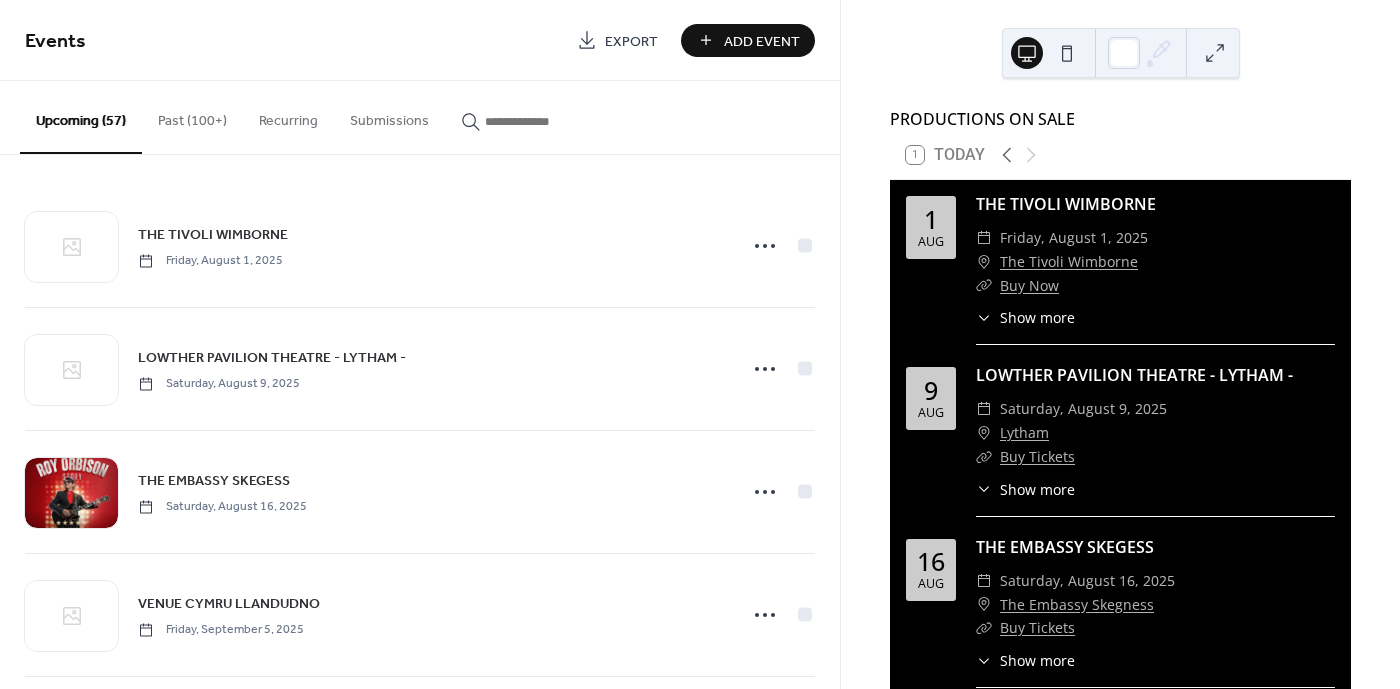 scroll, scrollTop: 0, scrollLeft: 0, axis: both 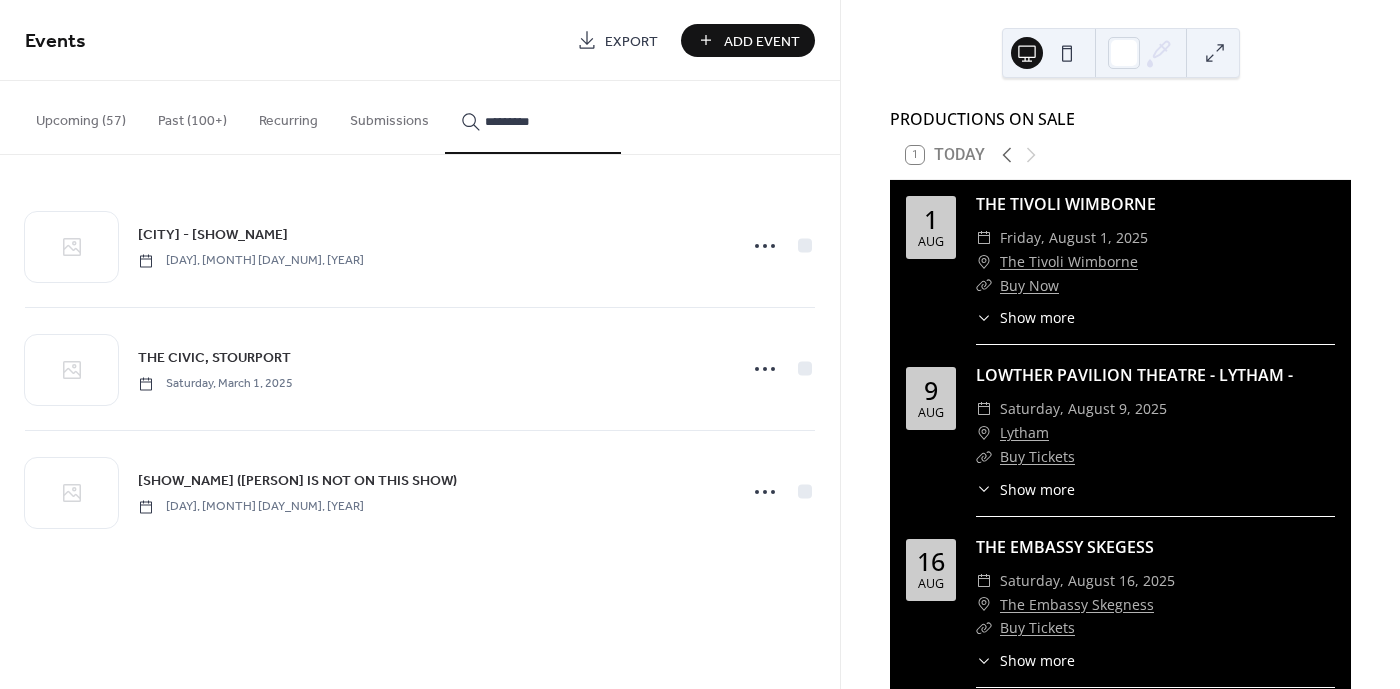 type on "*********" 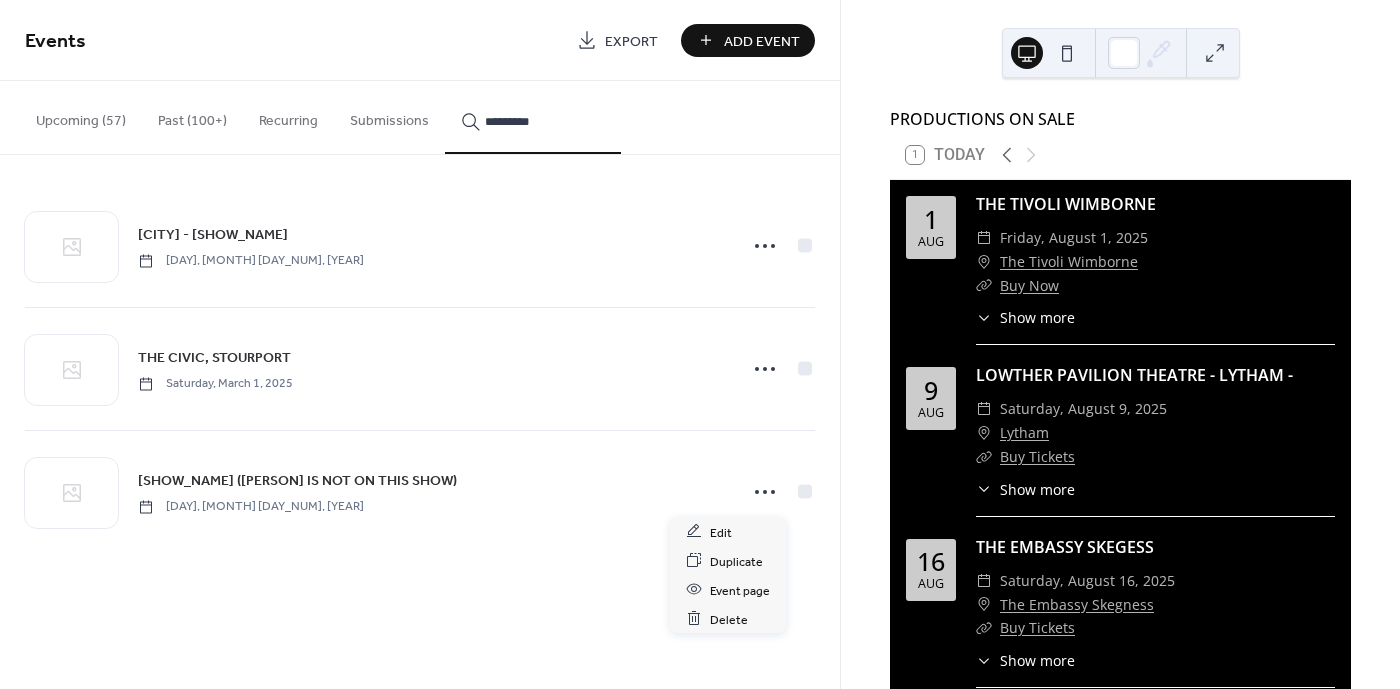 click 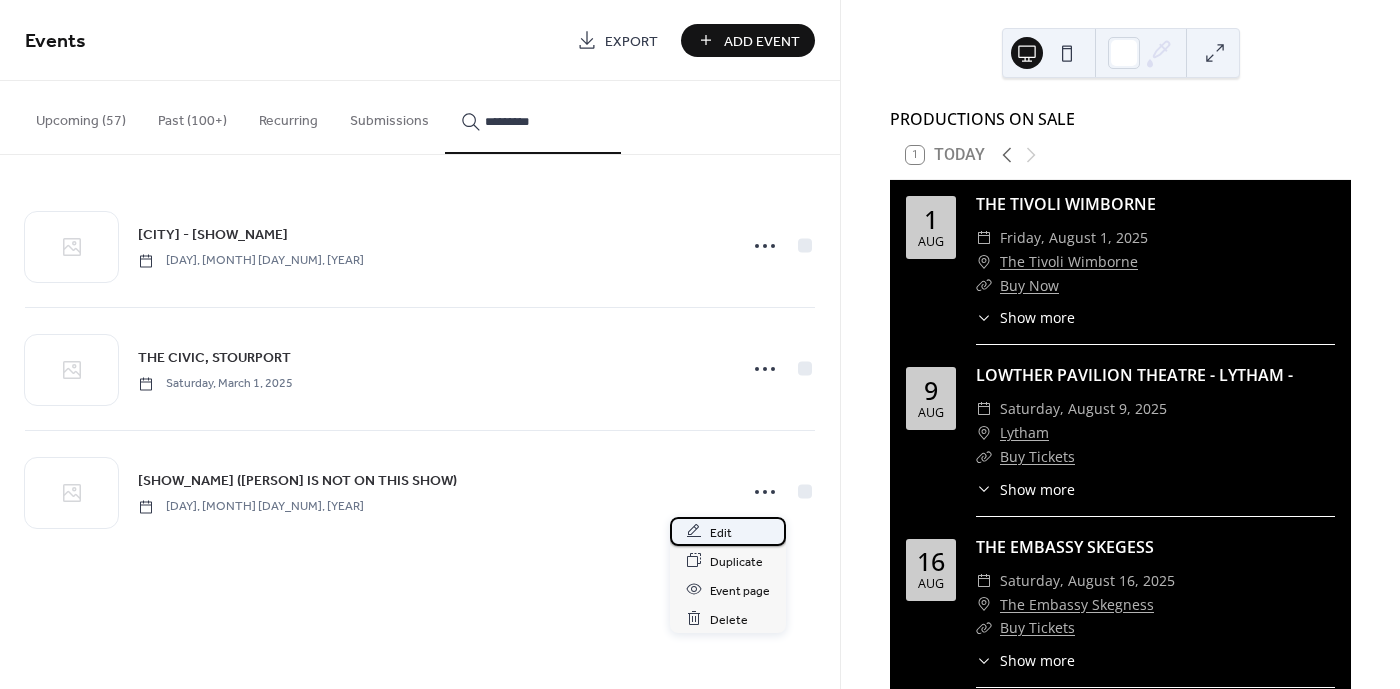 click on "Edit" at bounding box center (728, 531) 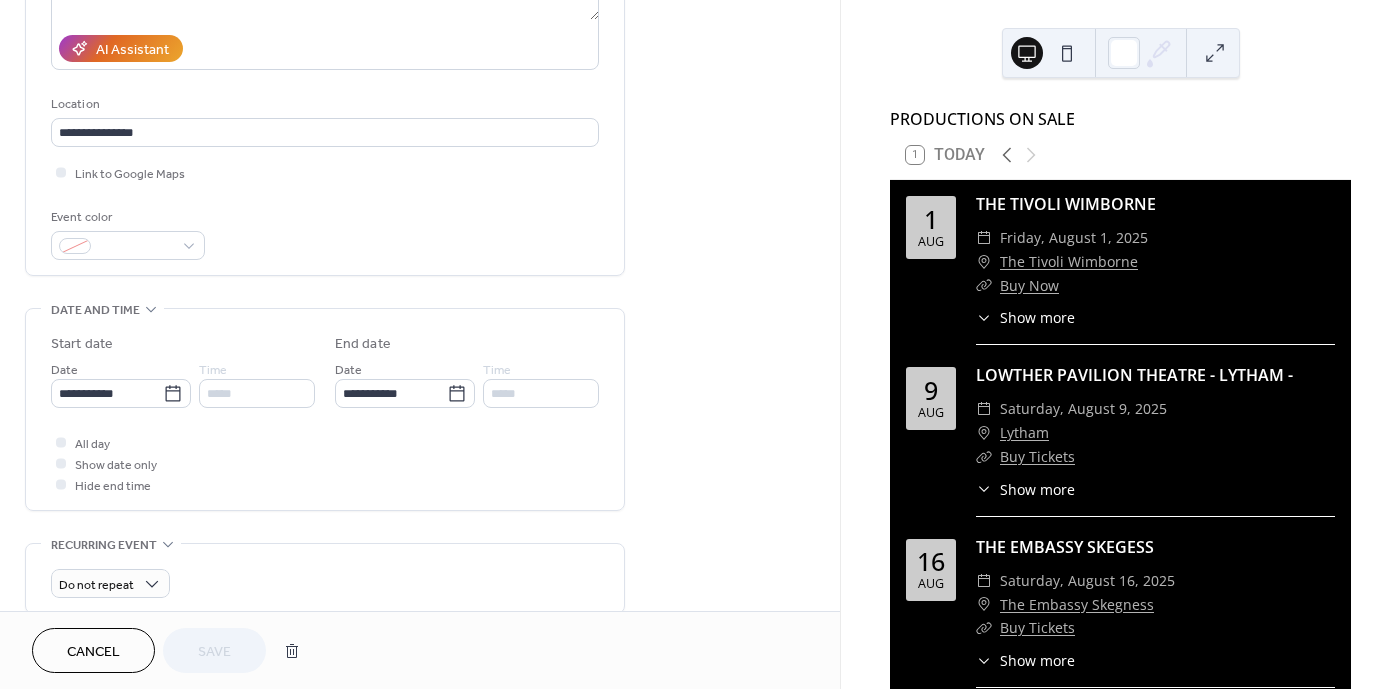 scroll, scrollTop: 362, scrollLeft: 0, axis: vertical 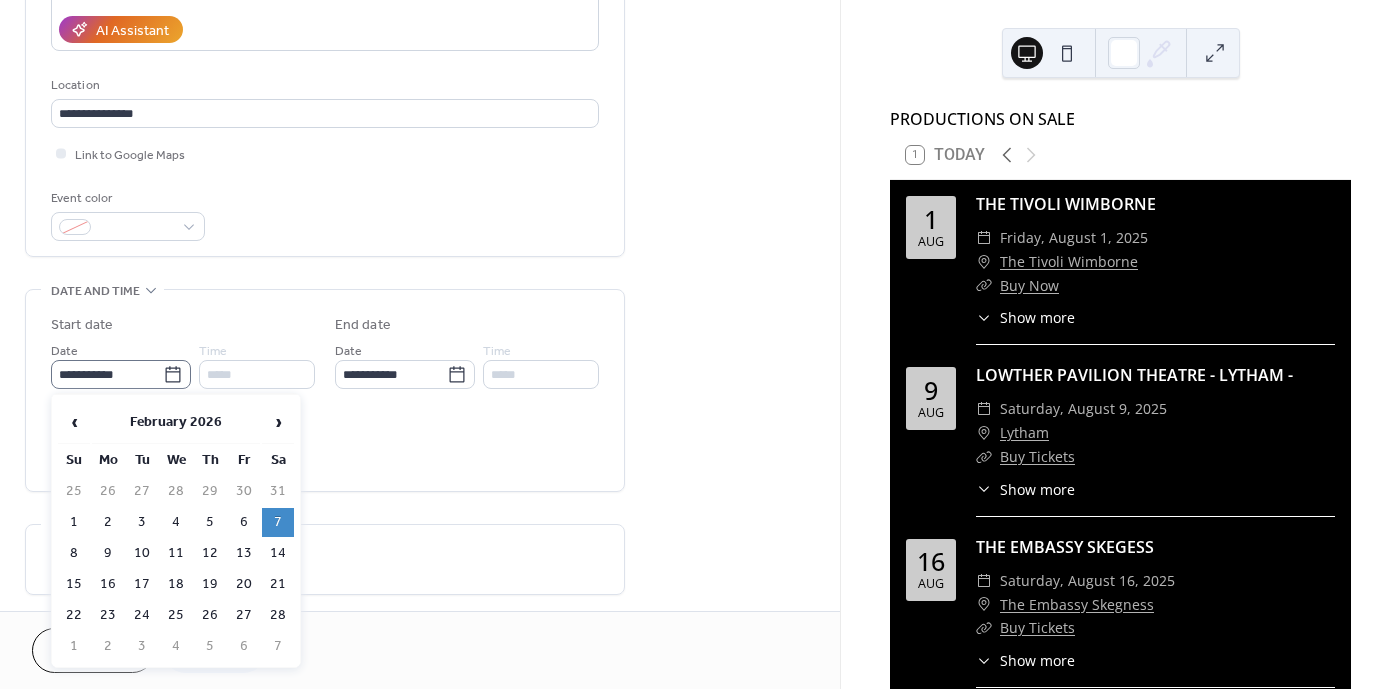 click 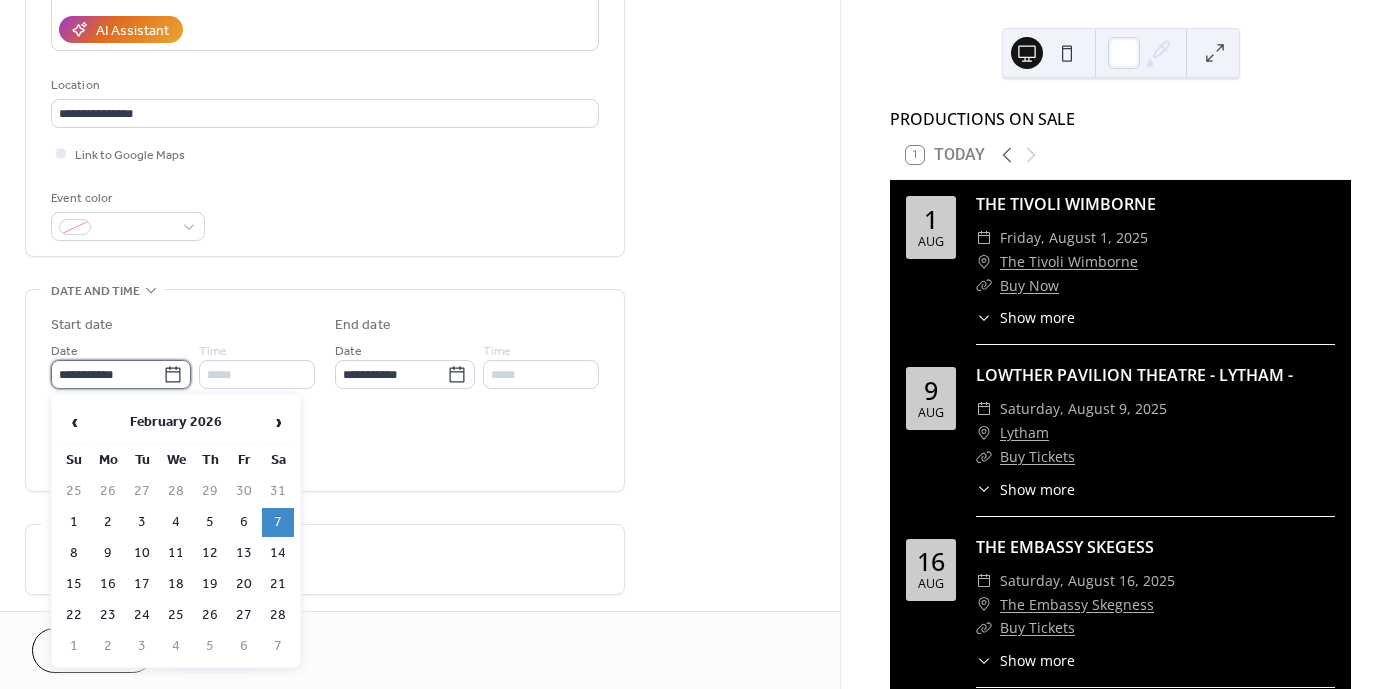 click on "**********" at bounding box center (107, 374) 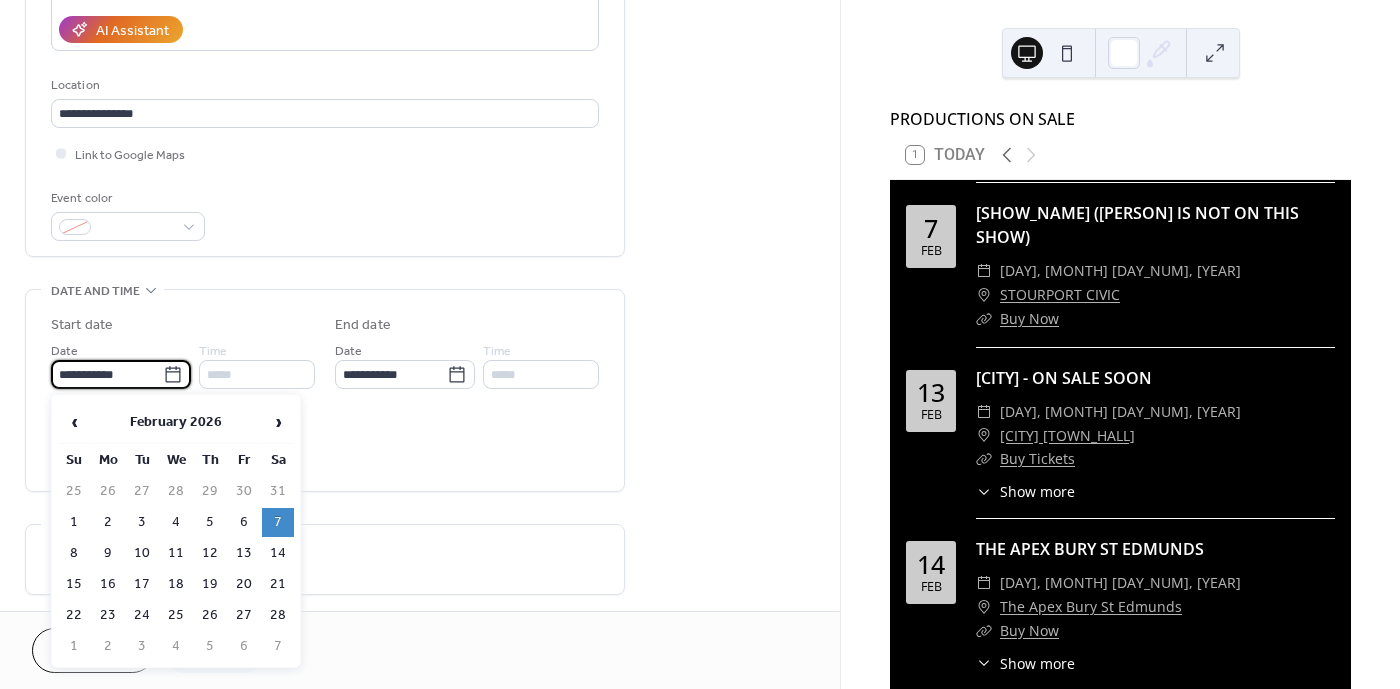 scroll, scrollTop: 7298, scrollLeft: 0, axis: vertical 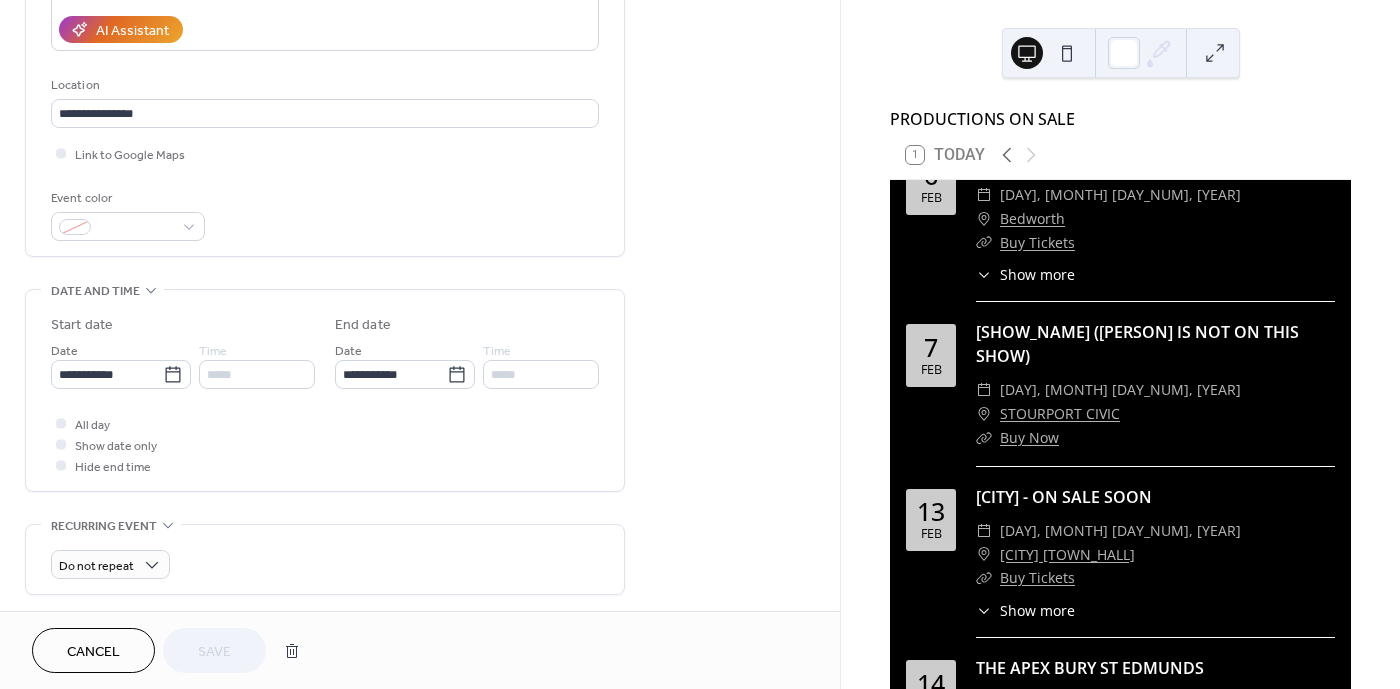 click on "Date [DATE] Time [TIME] Date [DATE] Time [TIME] URL [URL] Text to display [TEXT]" at bounding box center [420, 436] 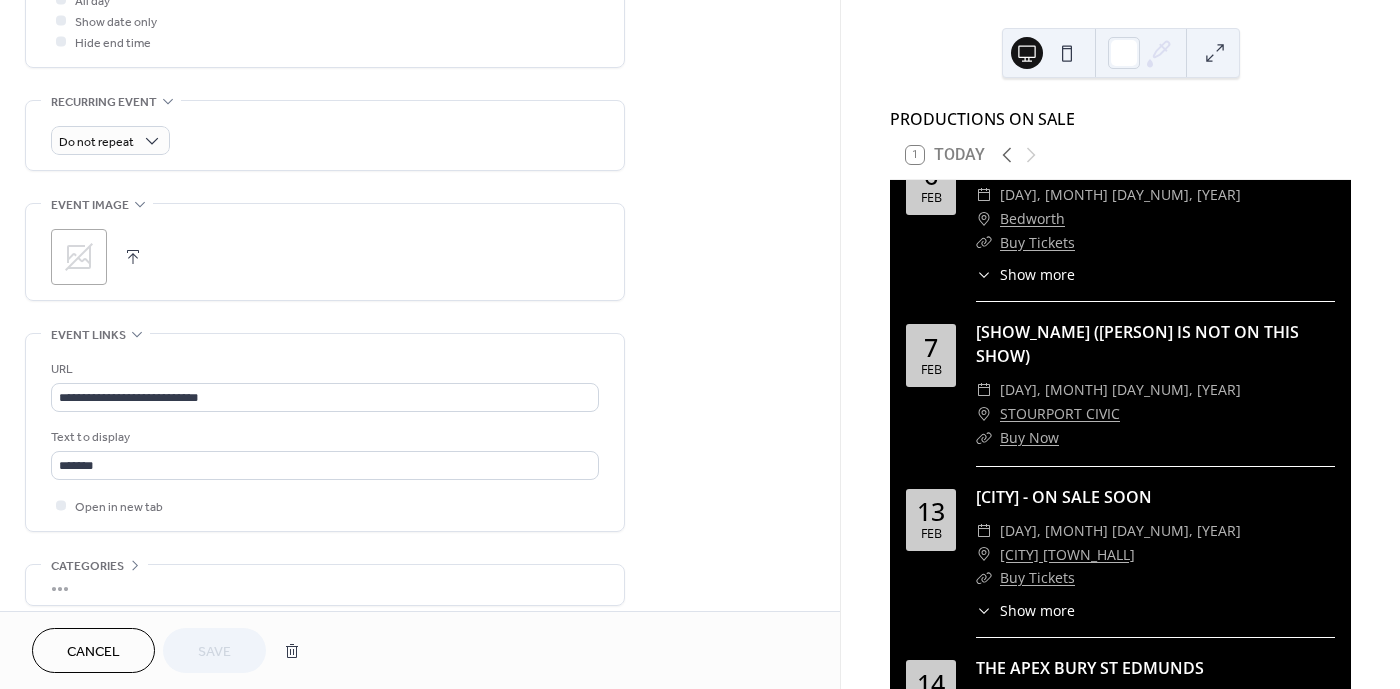 scroll, scrollTop: 833, scrollLeft: 0, axis: vertical 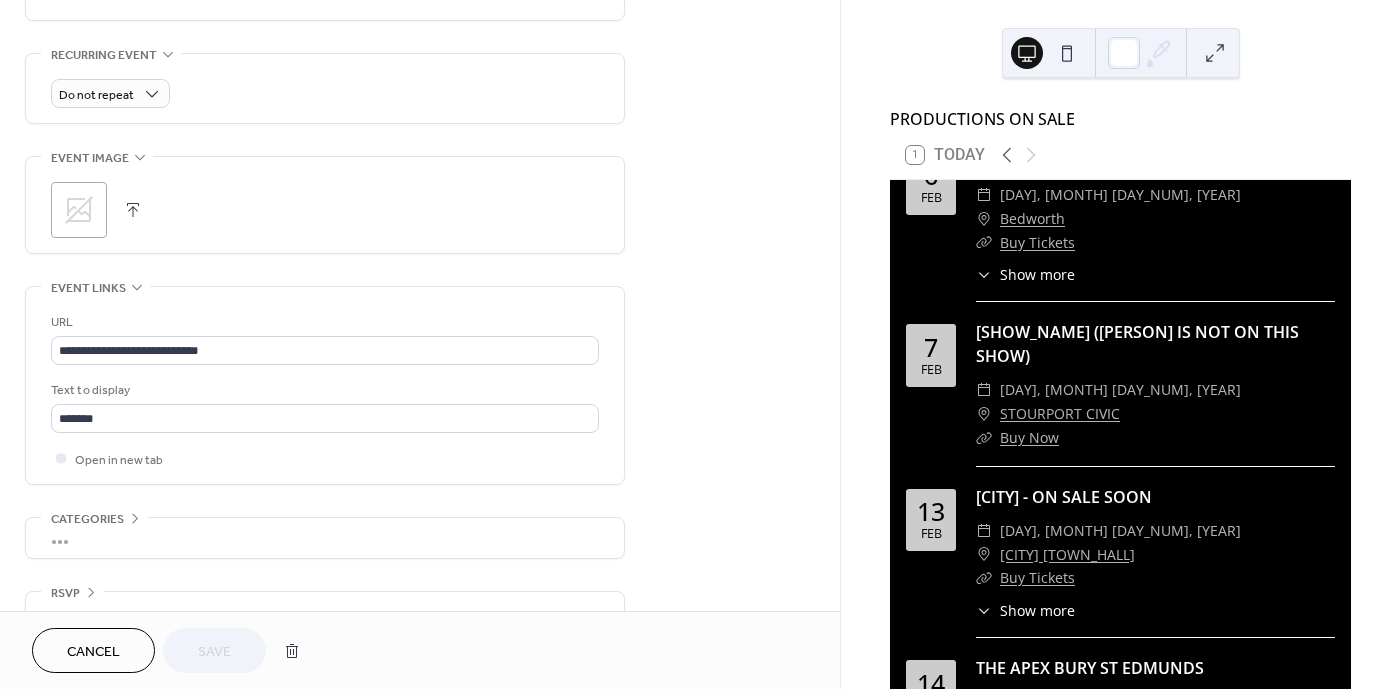 click on "Cancel" at bounding box center [93, 650] 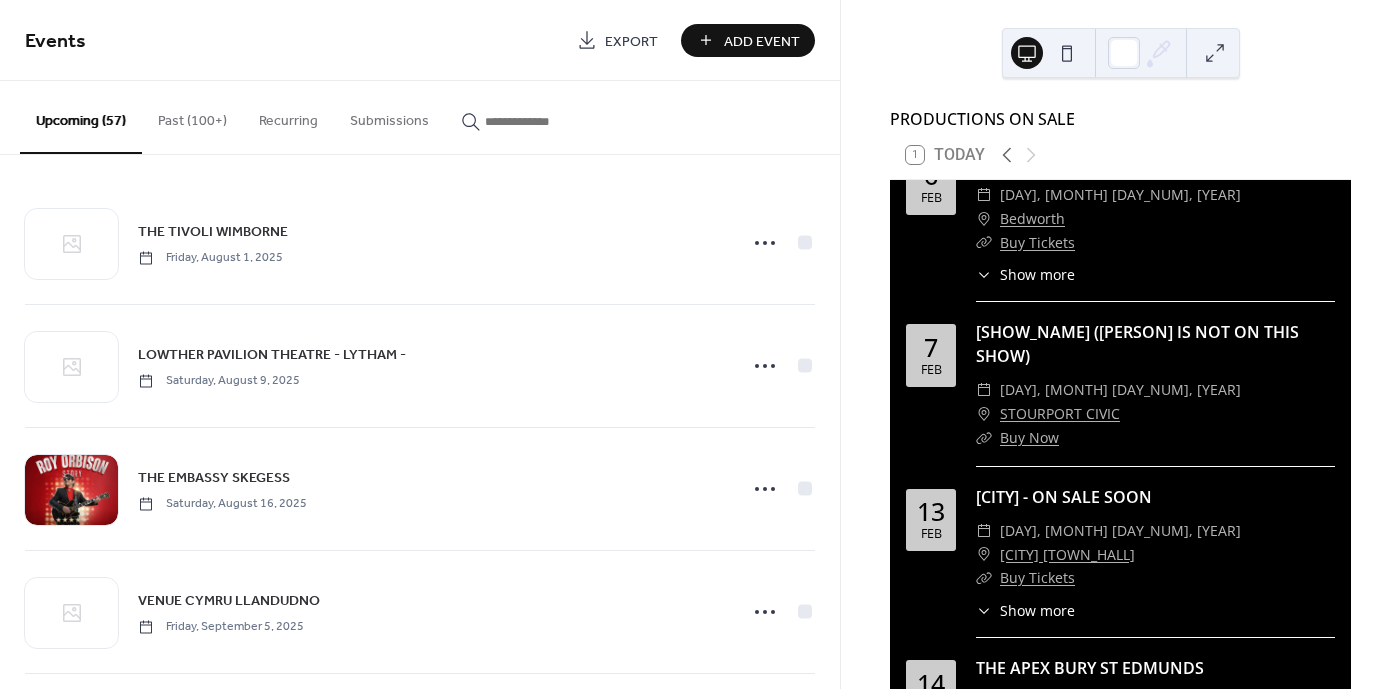 scroll, scrollTop: 4, scrollLeft: 0, axis: vertical 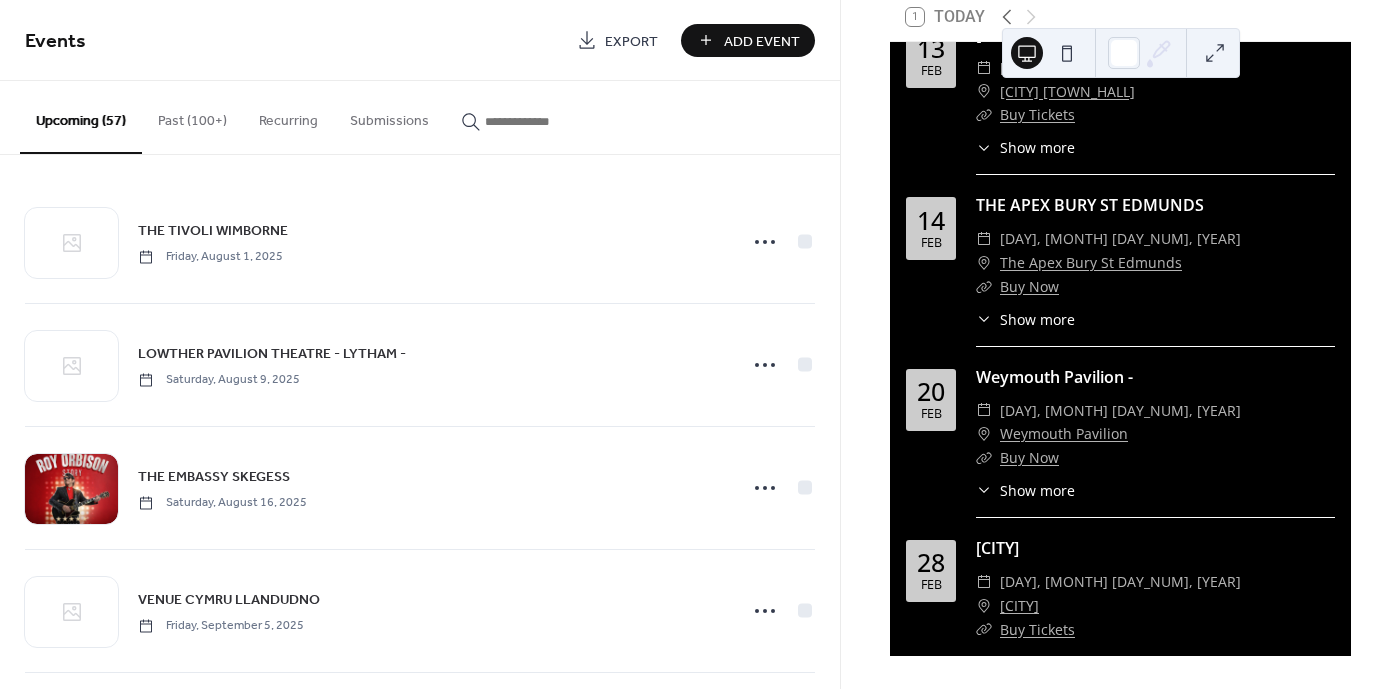 click at bounding box center (545, 121) 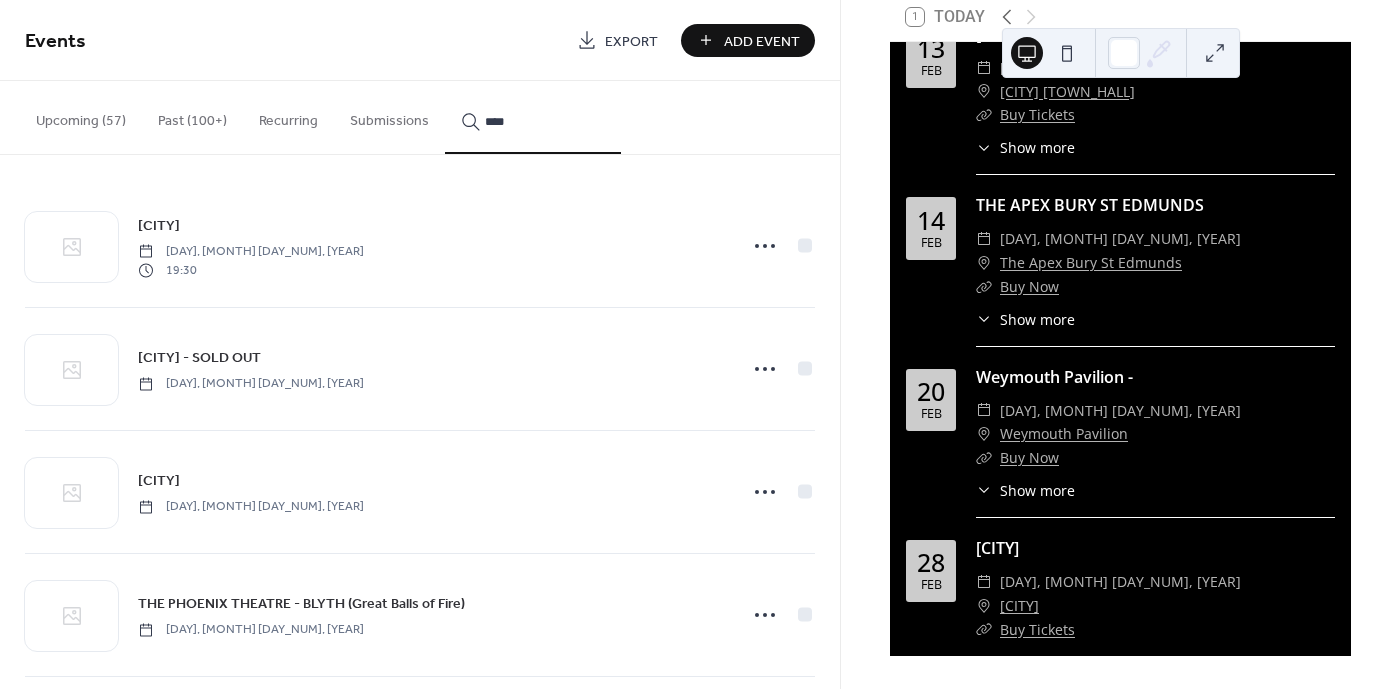 type on "****" 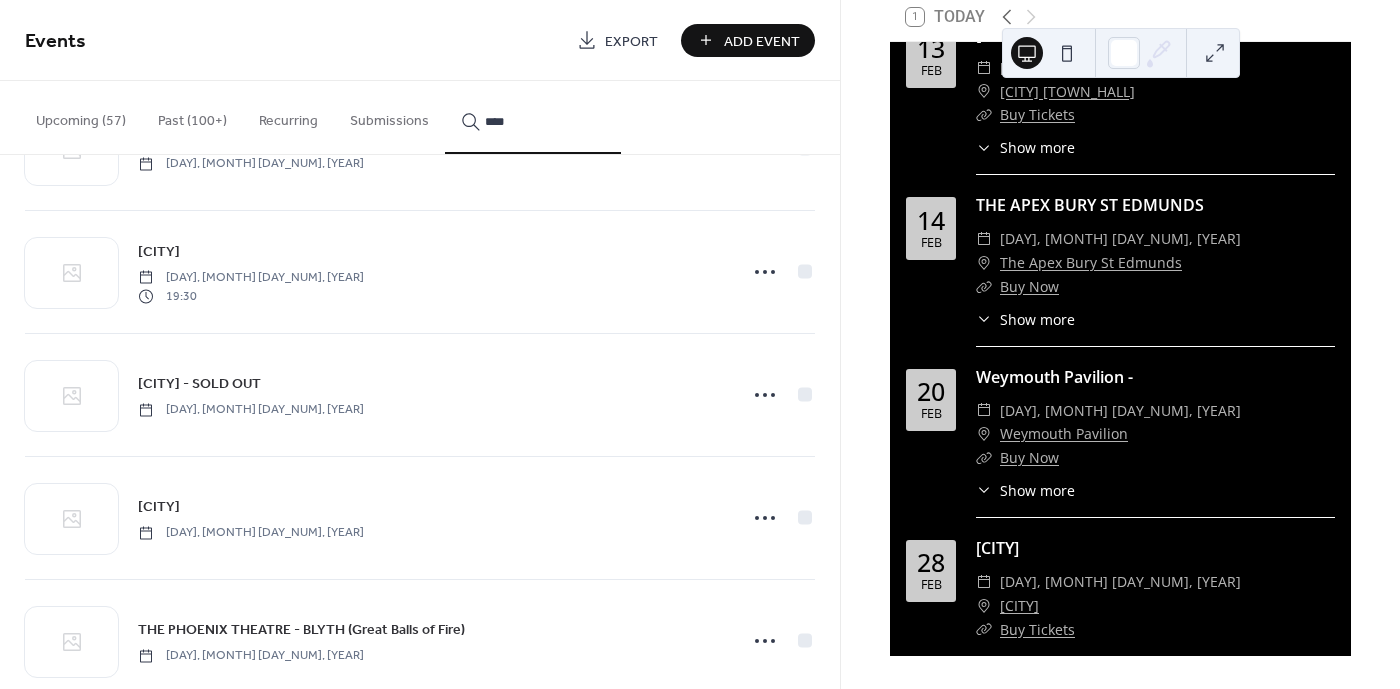 scroll, scrollTop: 1001, scrollLeft: 0, axis: vertical 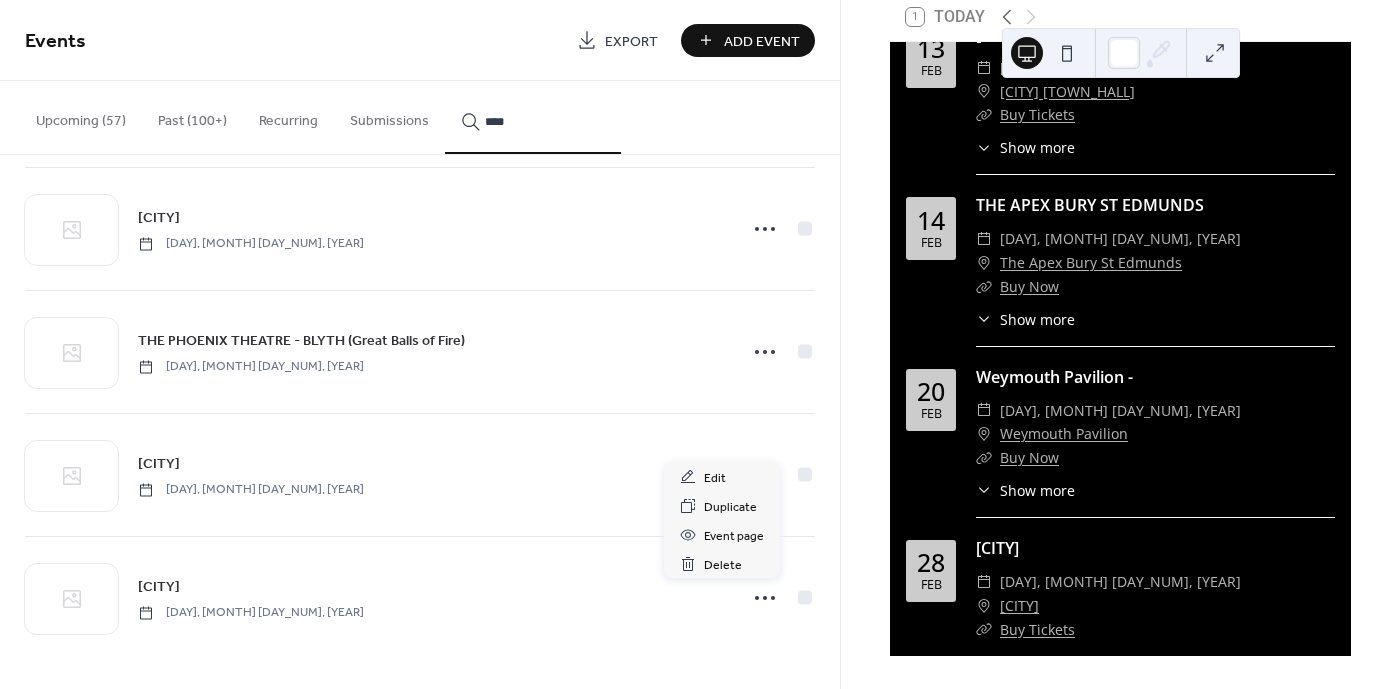click 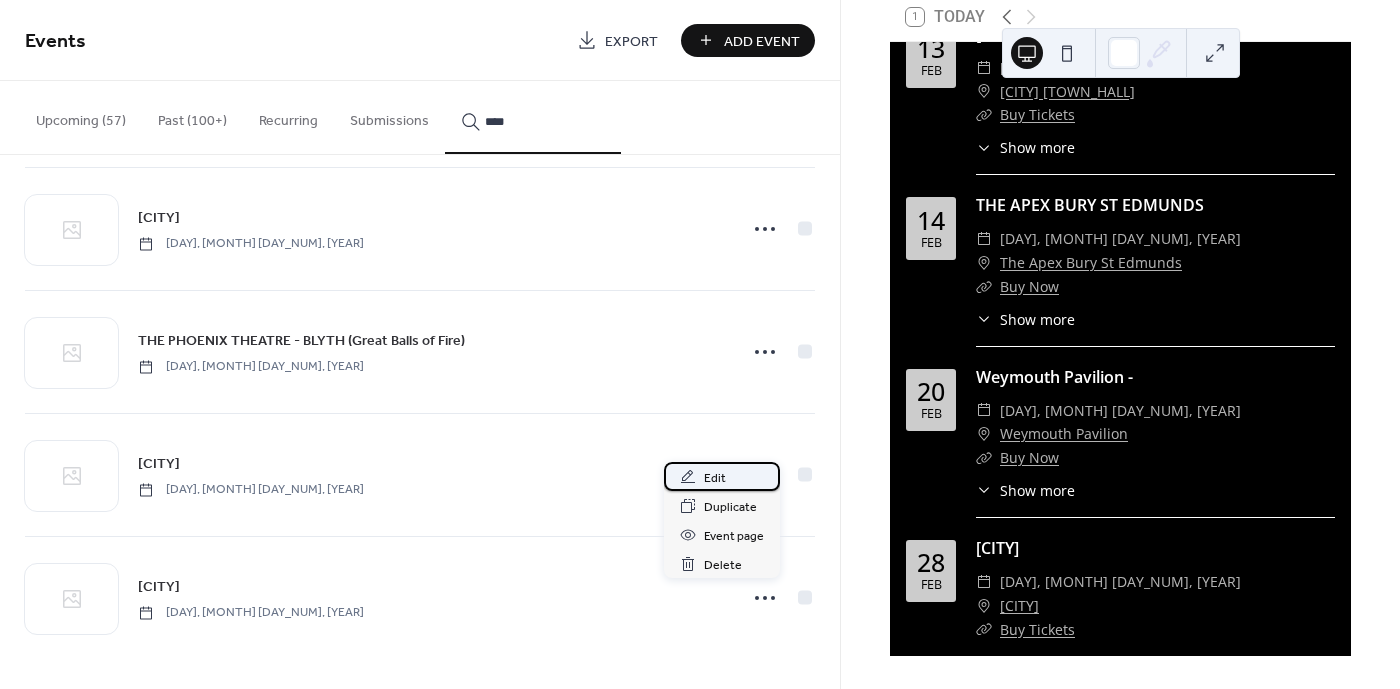 click on "Edit" at bounding box center [722, 476] 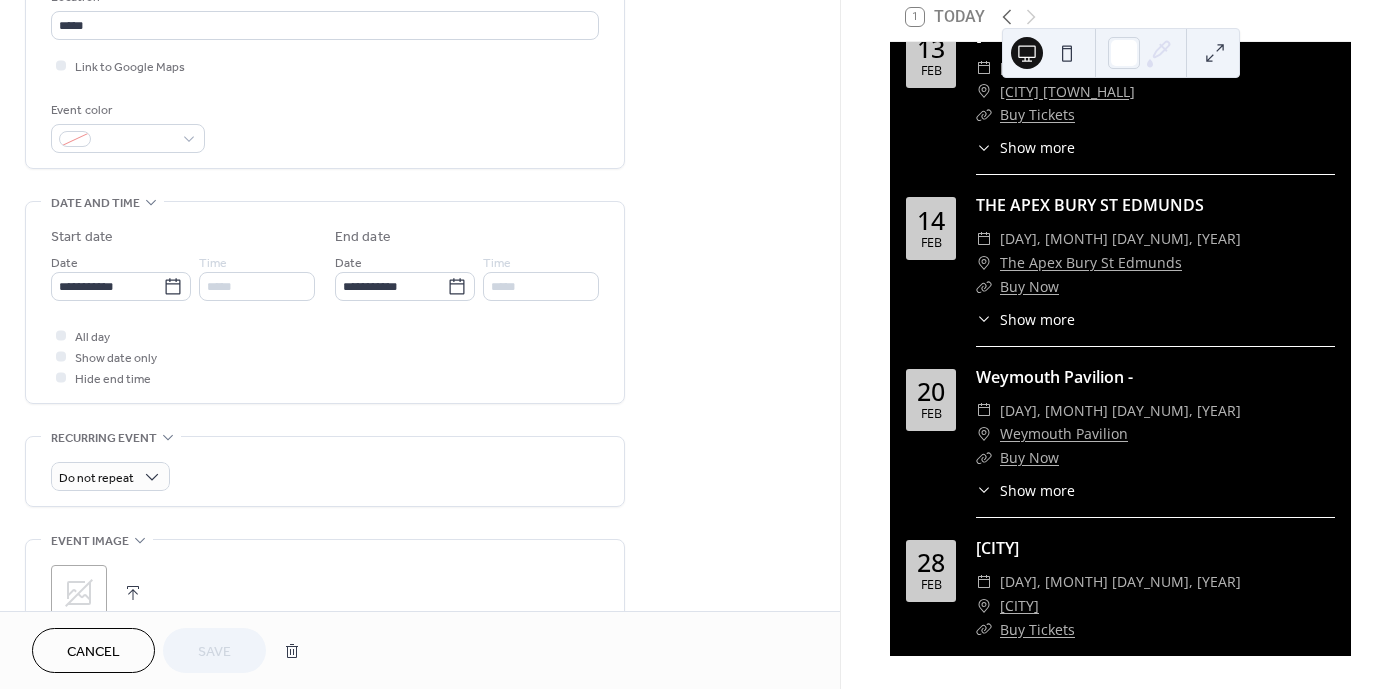 scroll, scrollTop: 524, scrollLeft: 0, axis: vertical 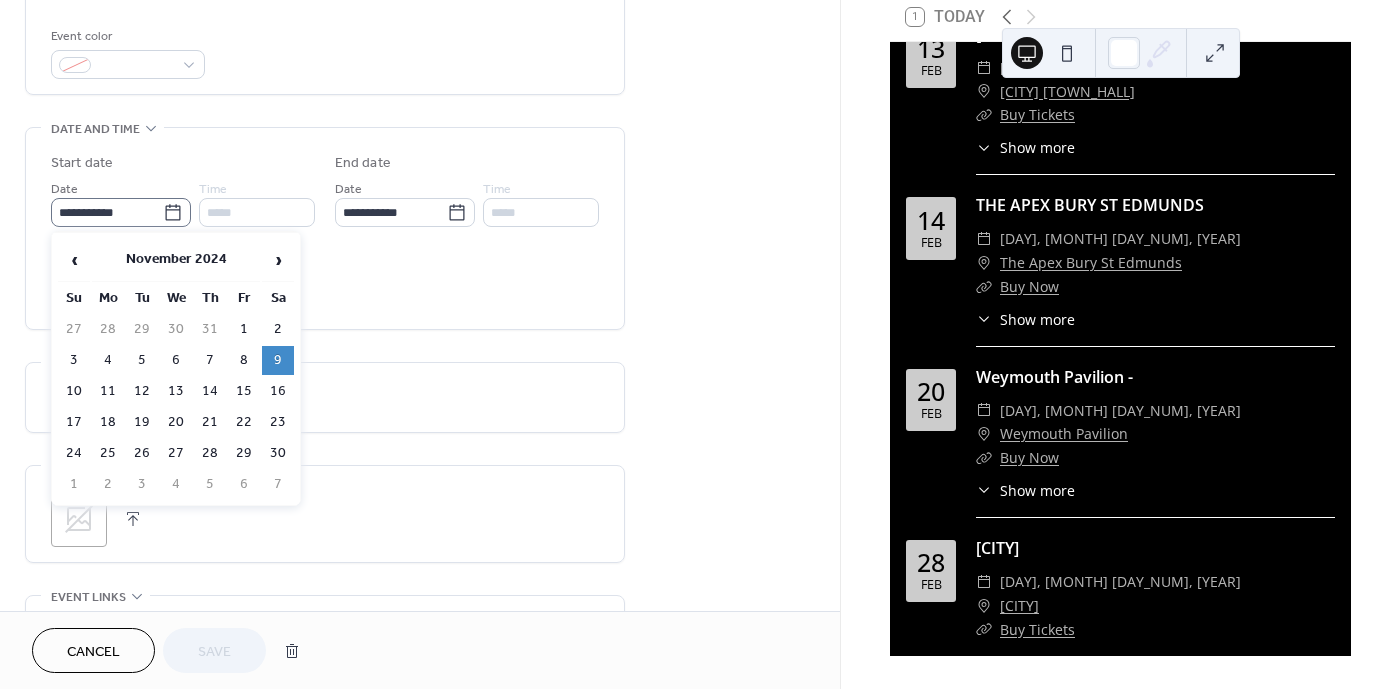 click 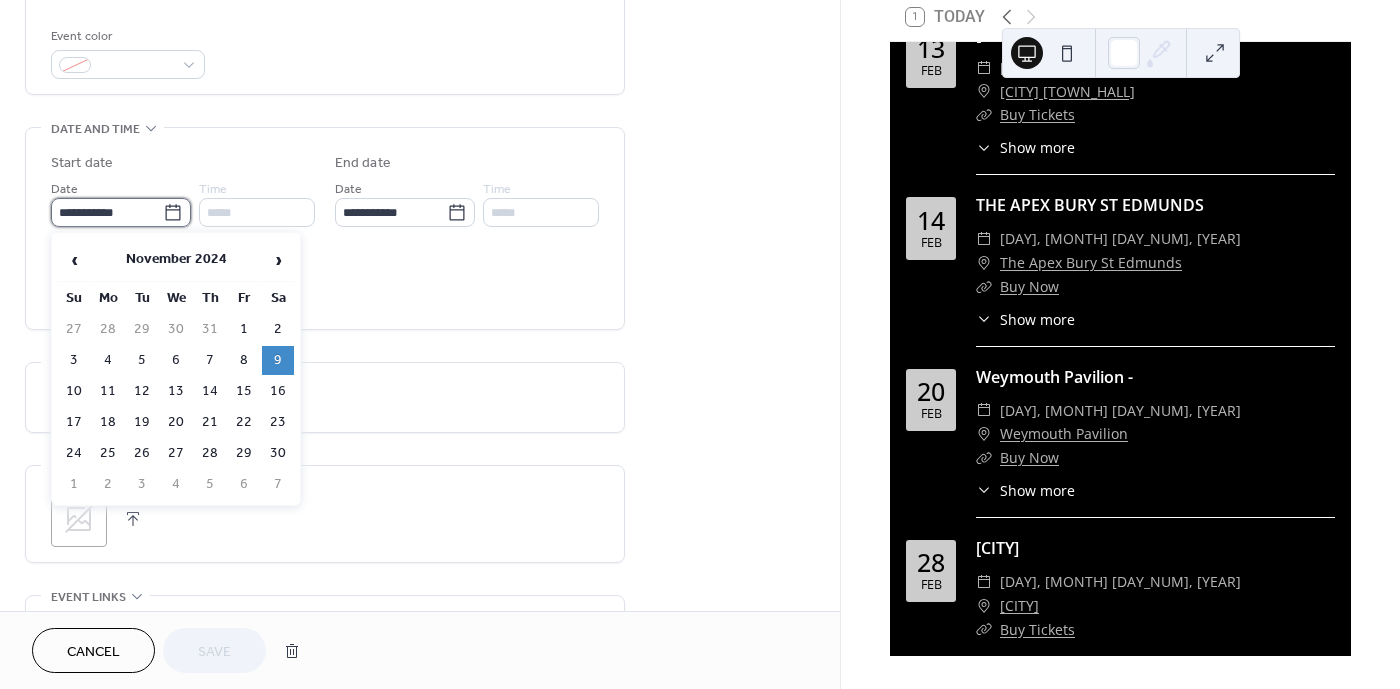 click on "**********" at bounding box center (107, 212) 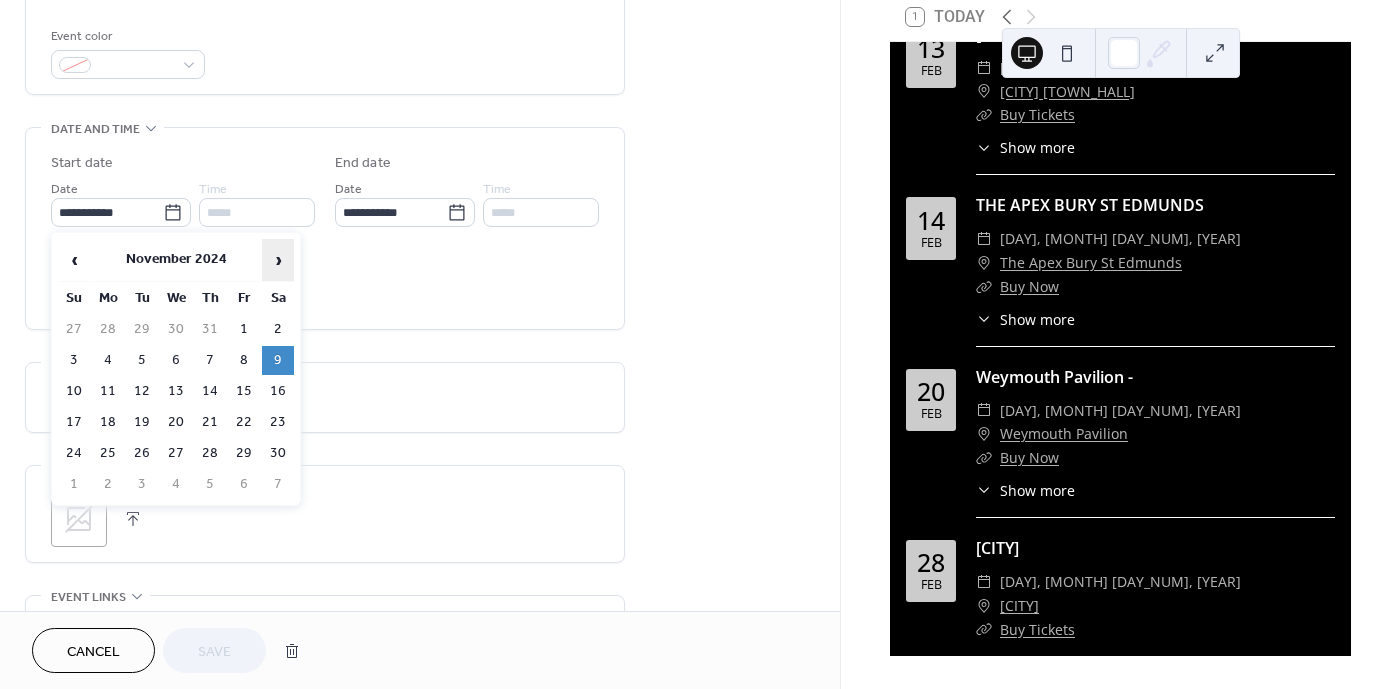 click on "›" at bounding box center (278, 260) 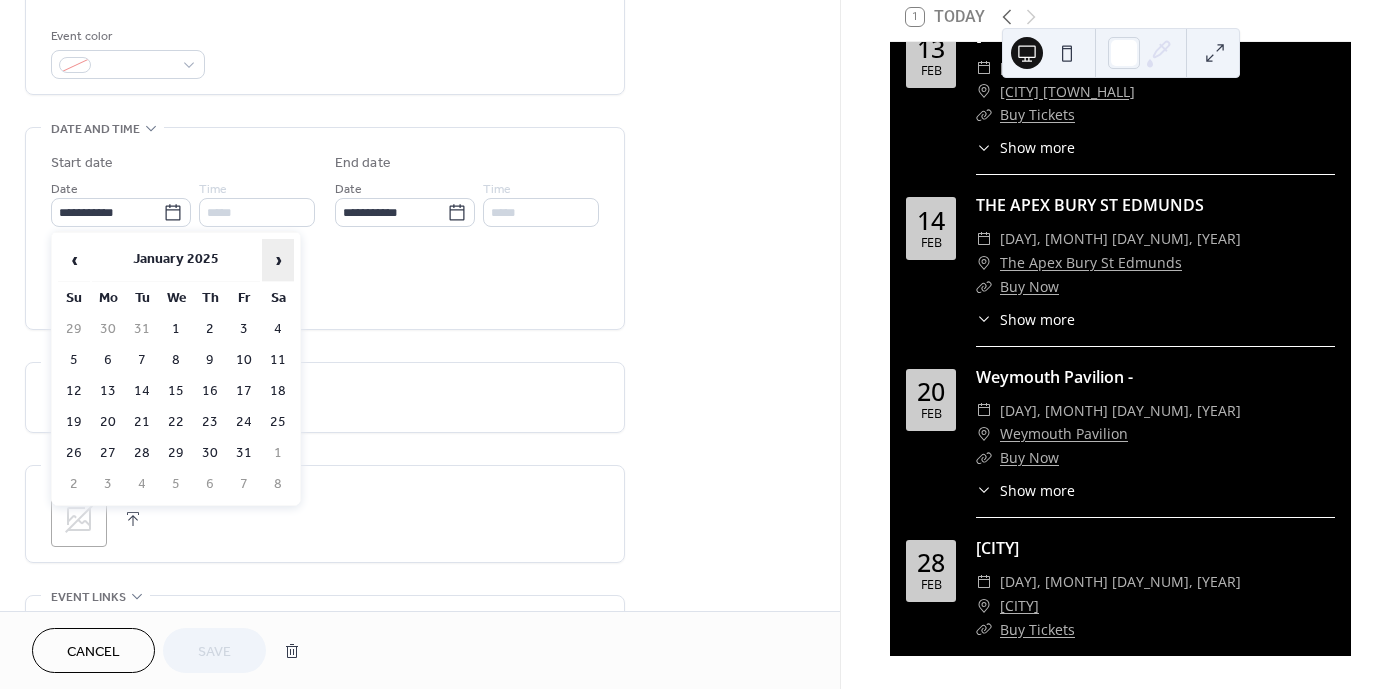 click on "›" at bounding box center (278, 260) 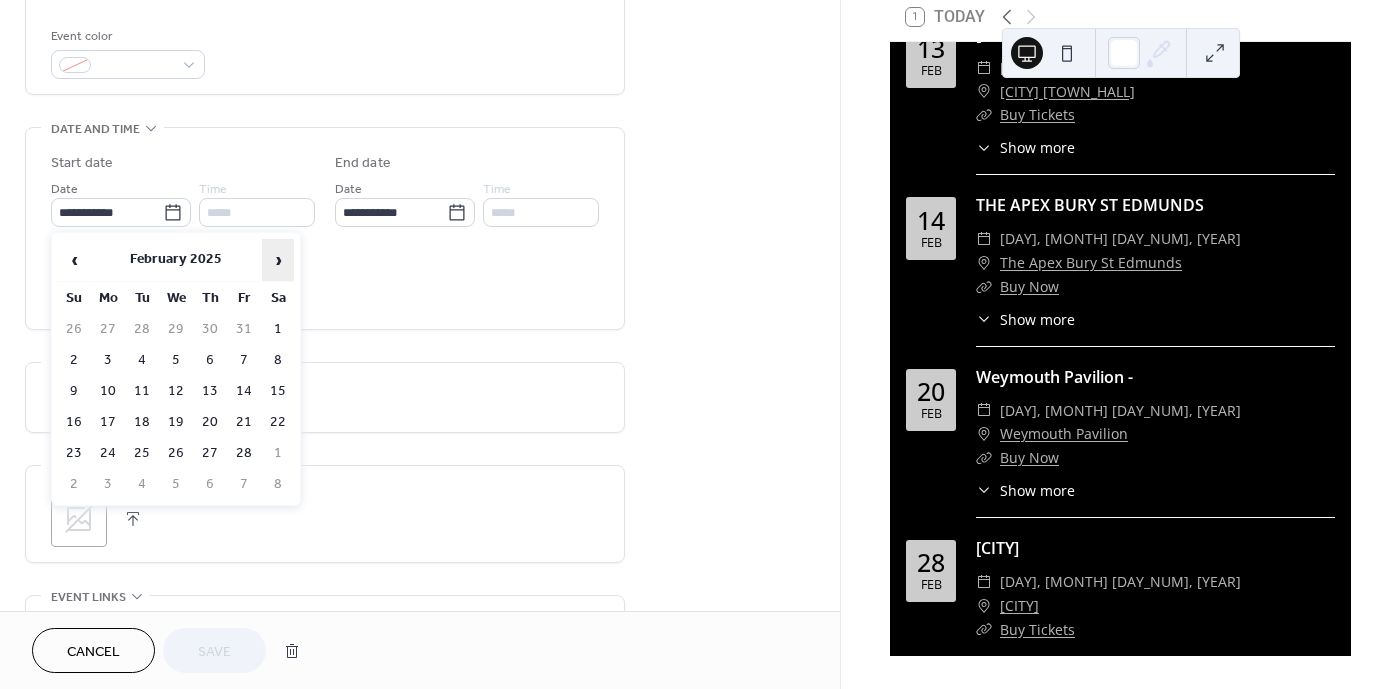click on "›" at bounding box center (278, 260) 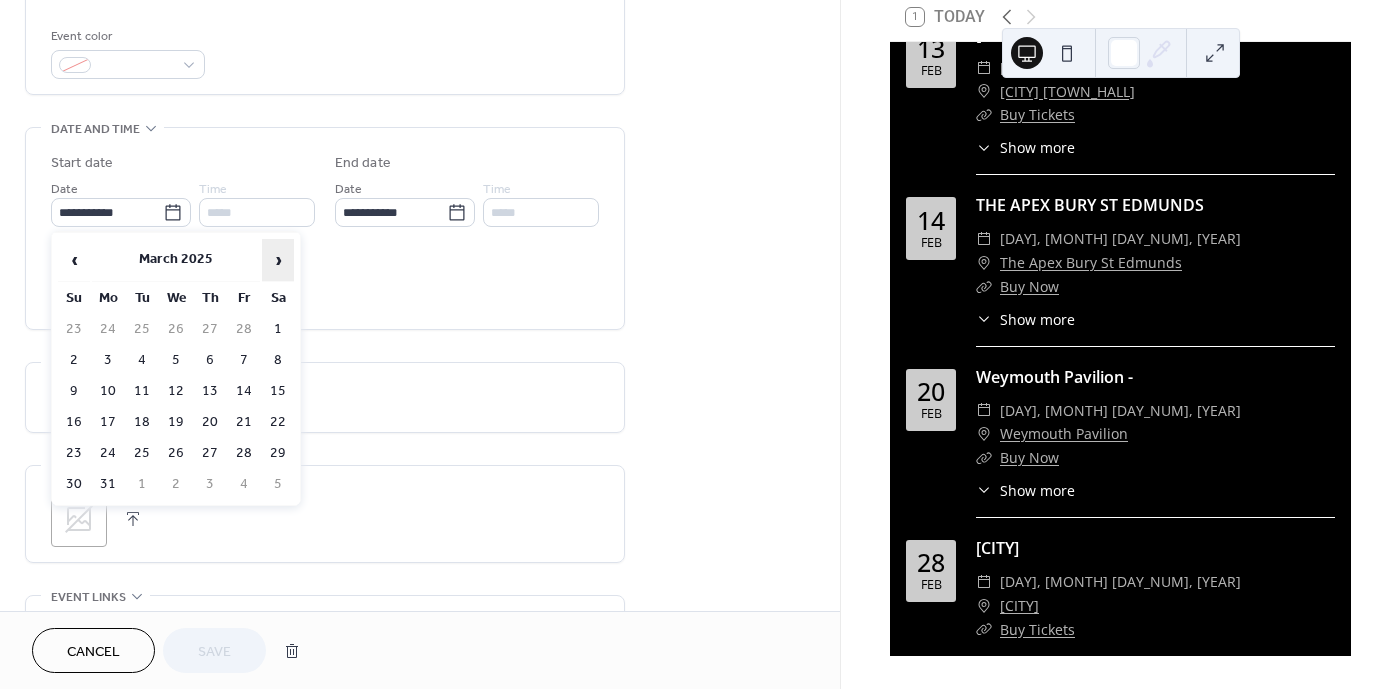 click on "›" at bounding box center (278, 260) 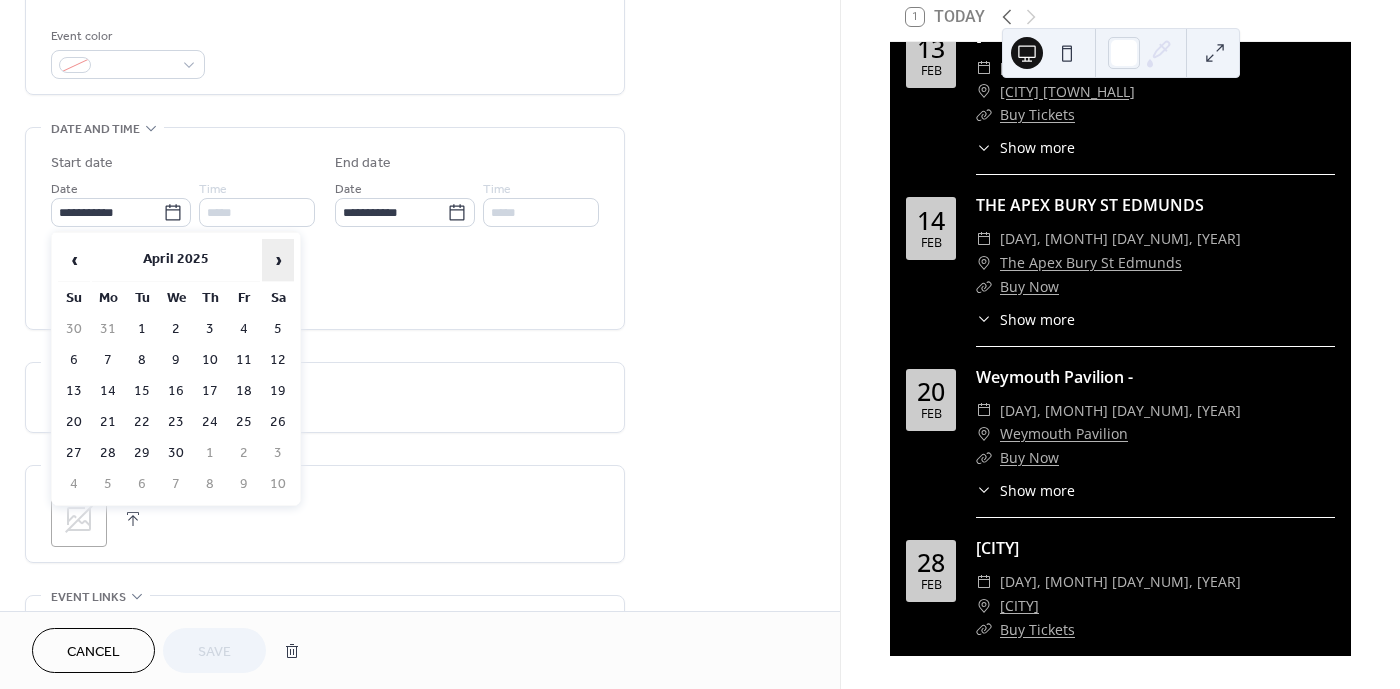 click on "›" at bounding box center [278, 260] 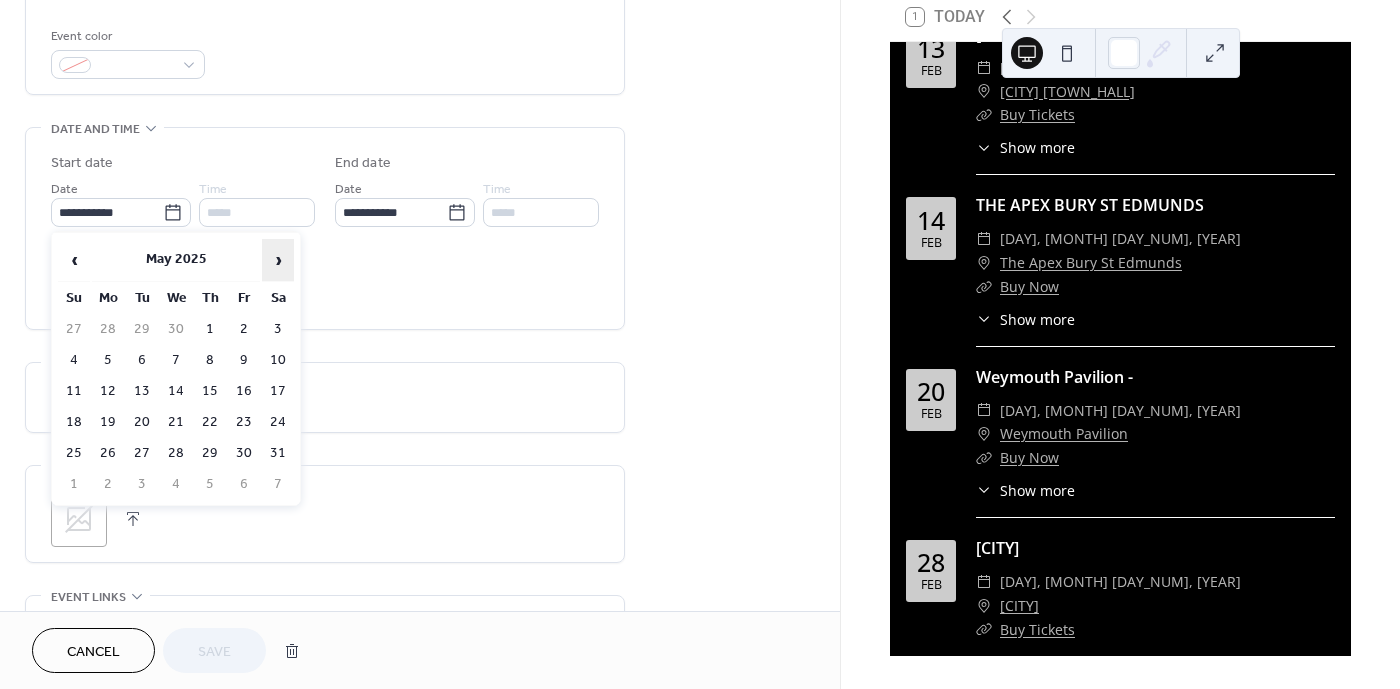 click on "›" at bounding box center (278, 260) 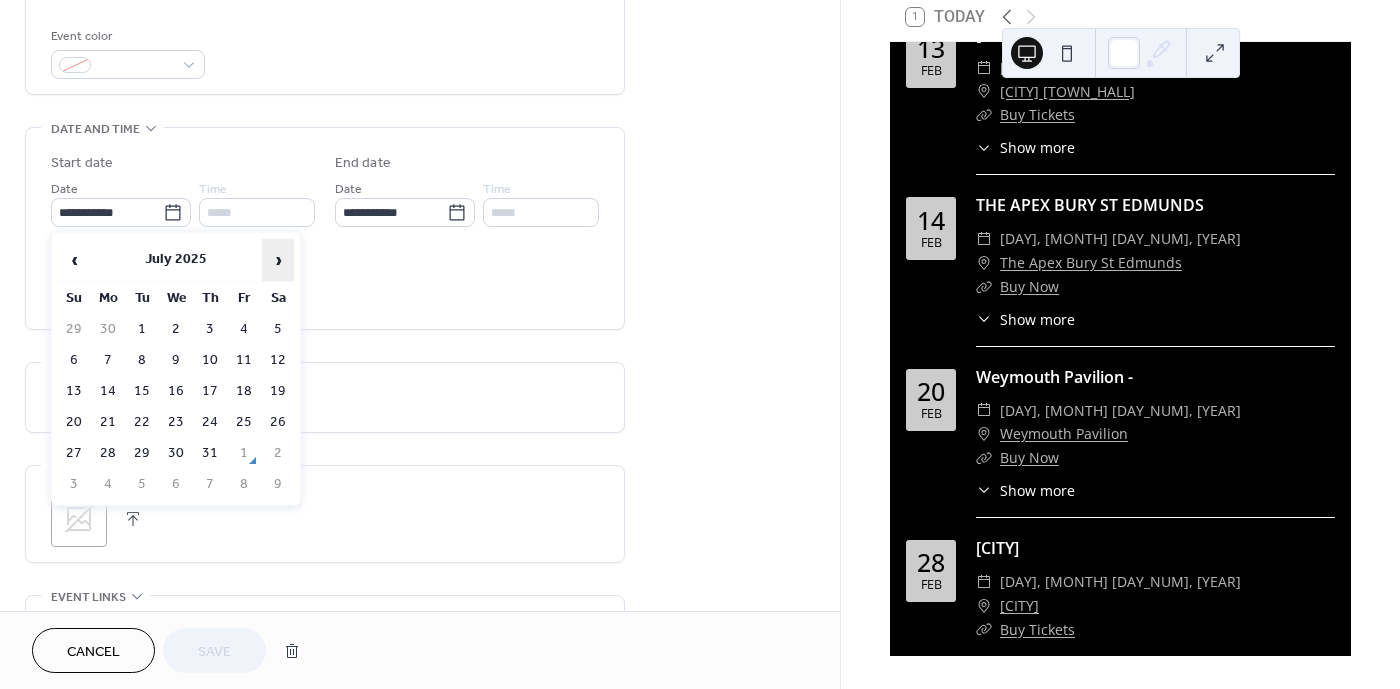 click on "›" at bounding box center [278, 260] 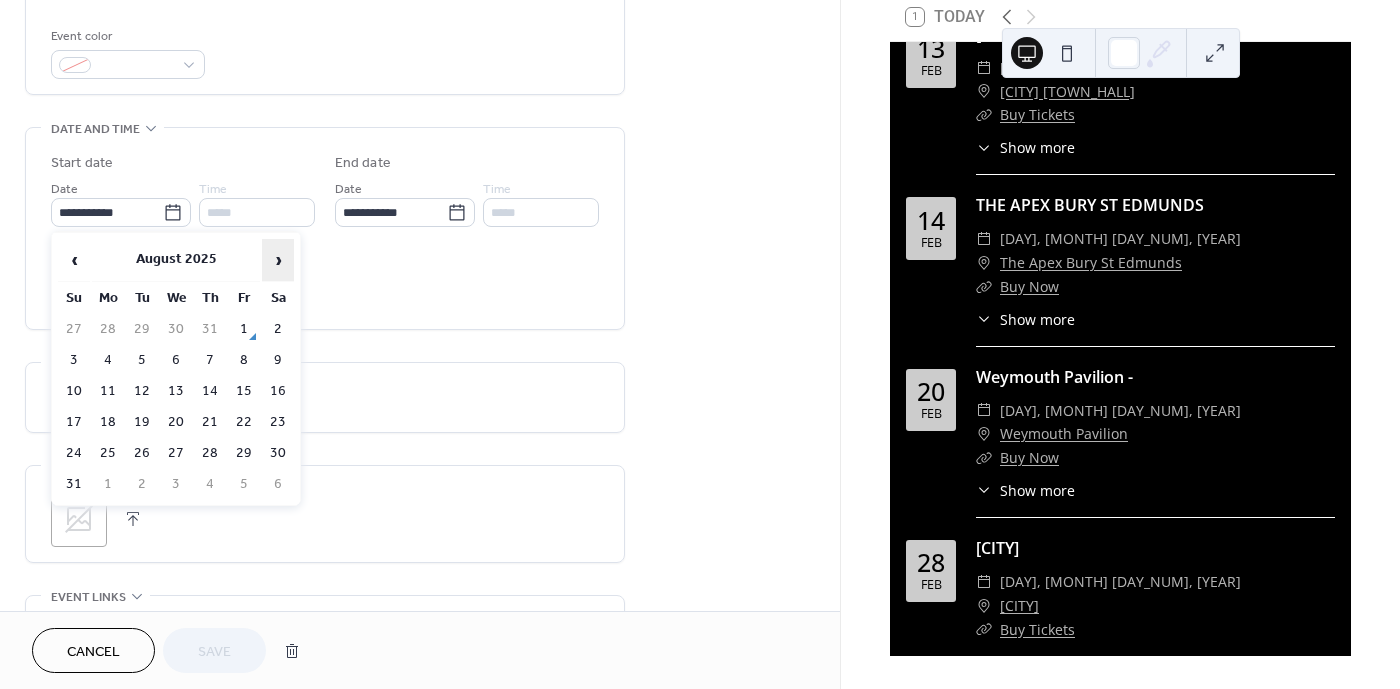 click on "›" at bounding box center (278, 260) 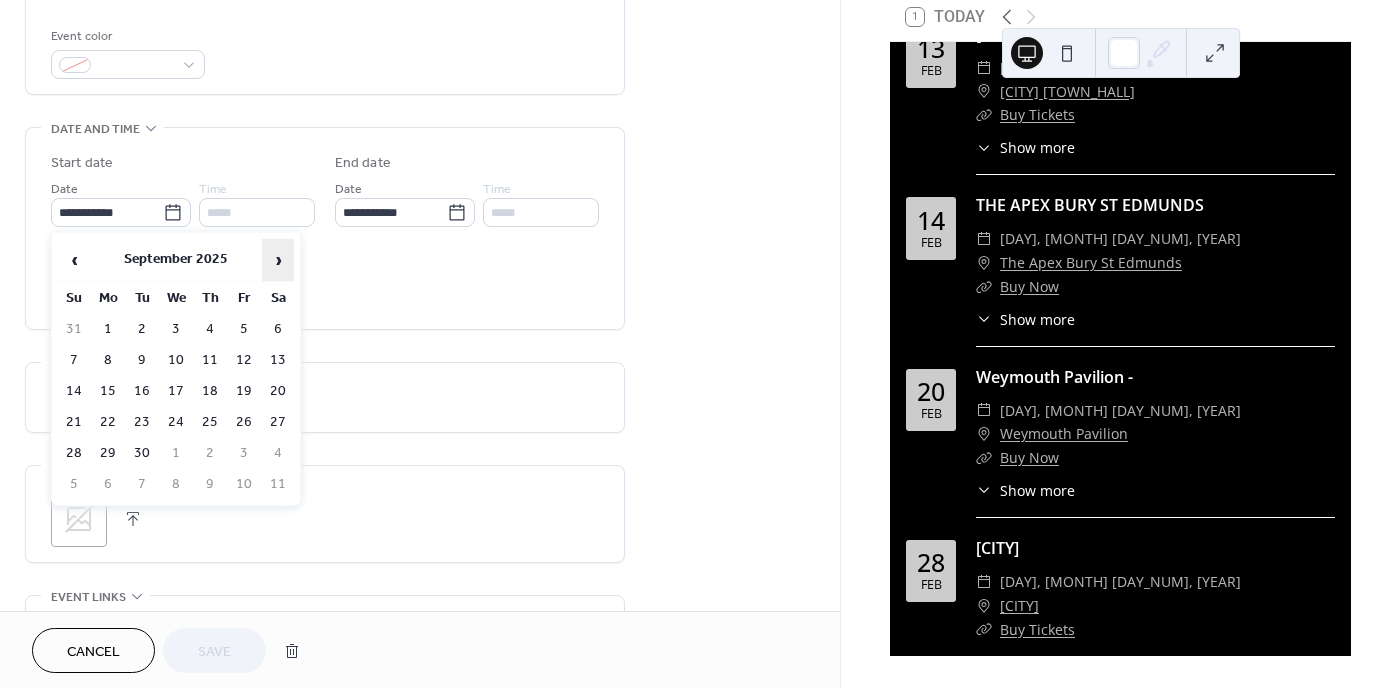 click on "›" at bounding box center [278, 260] 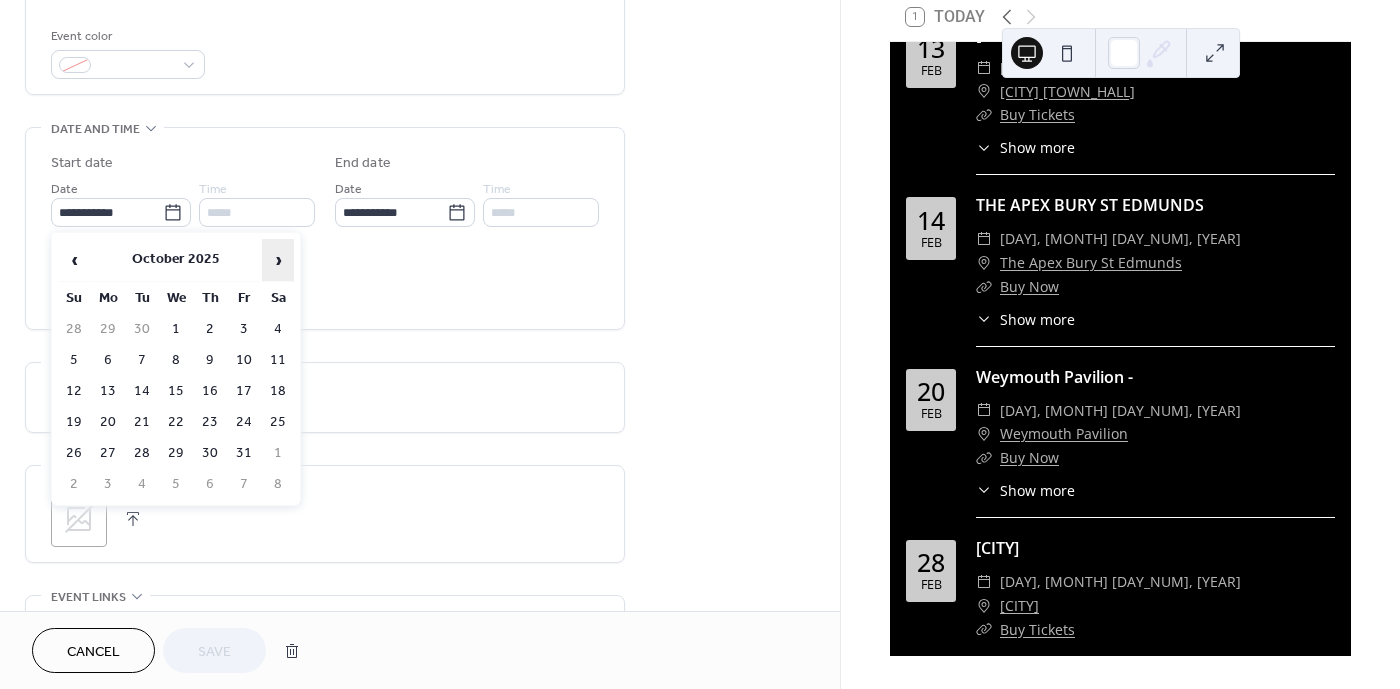 click on "›" at bounding box center (278, 260) 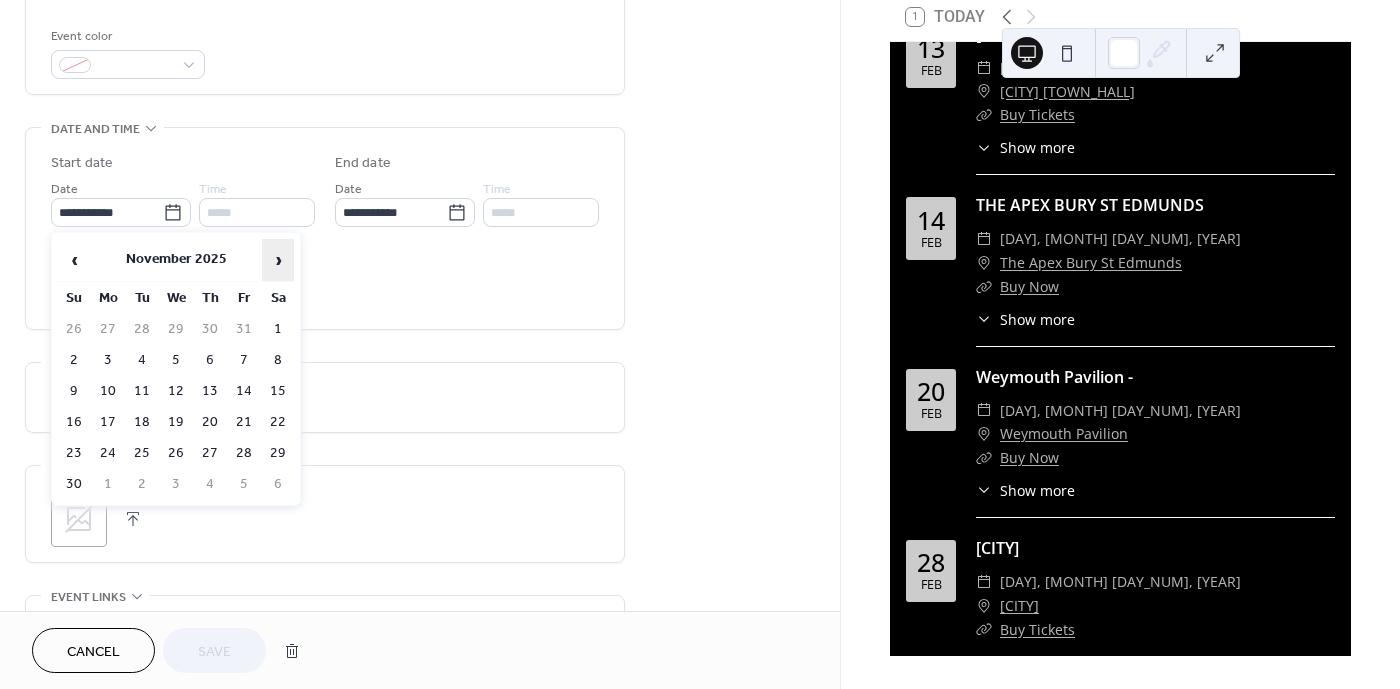 click on "›" at bounding box center (278, 260) 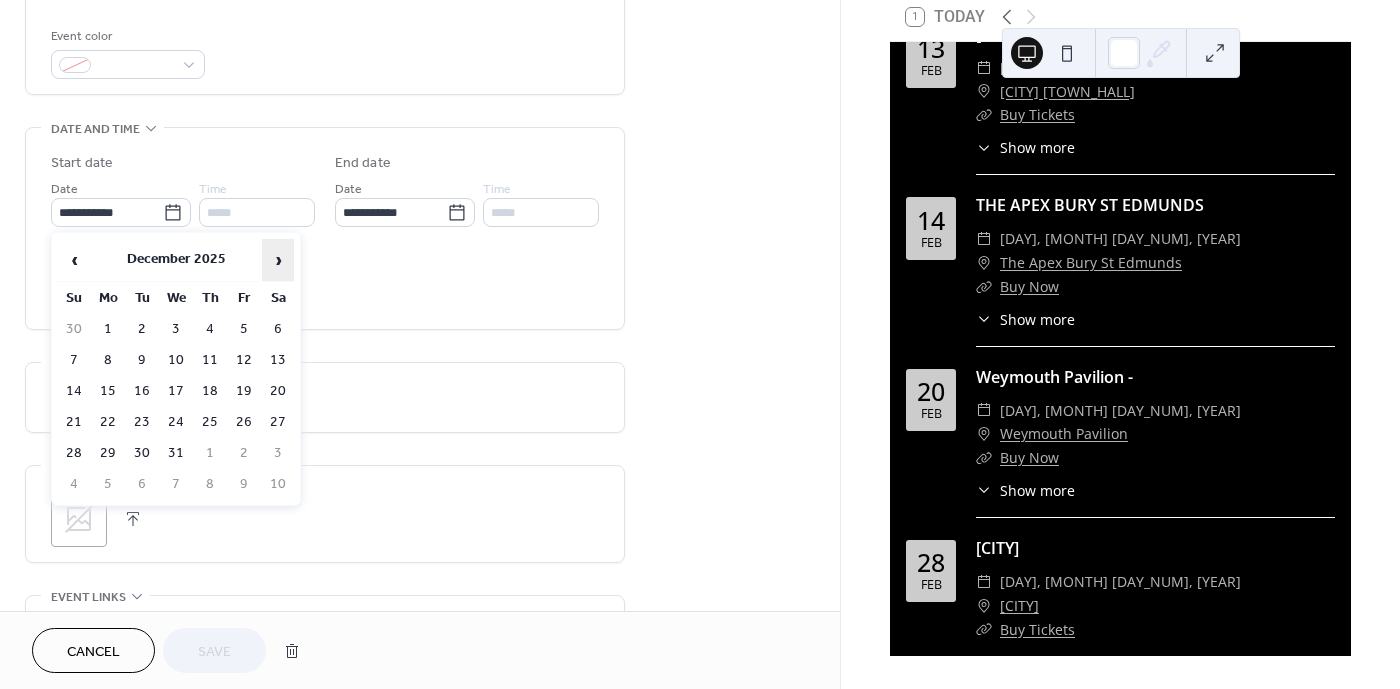 click on "›" at bounding box center [278, 260] 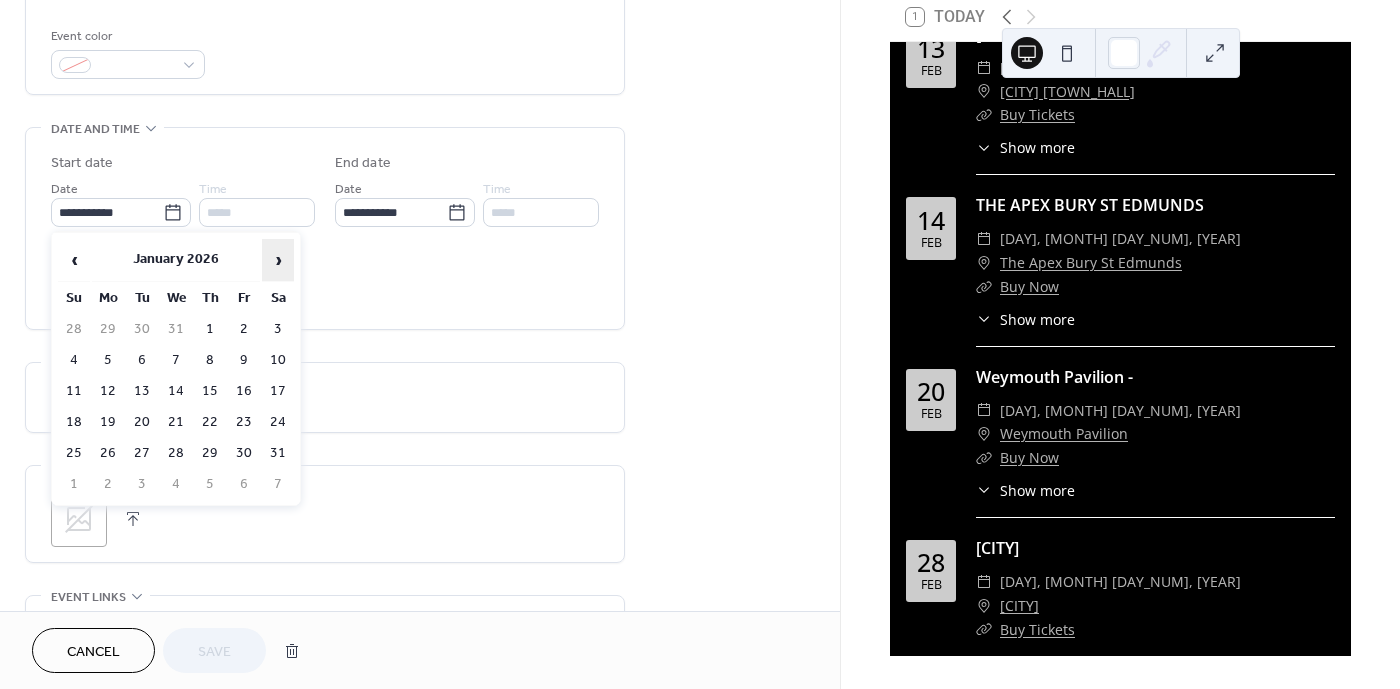 click on "›" at bounding box center (278, 260) 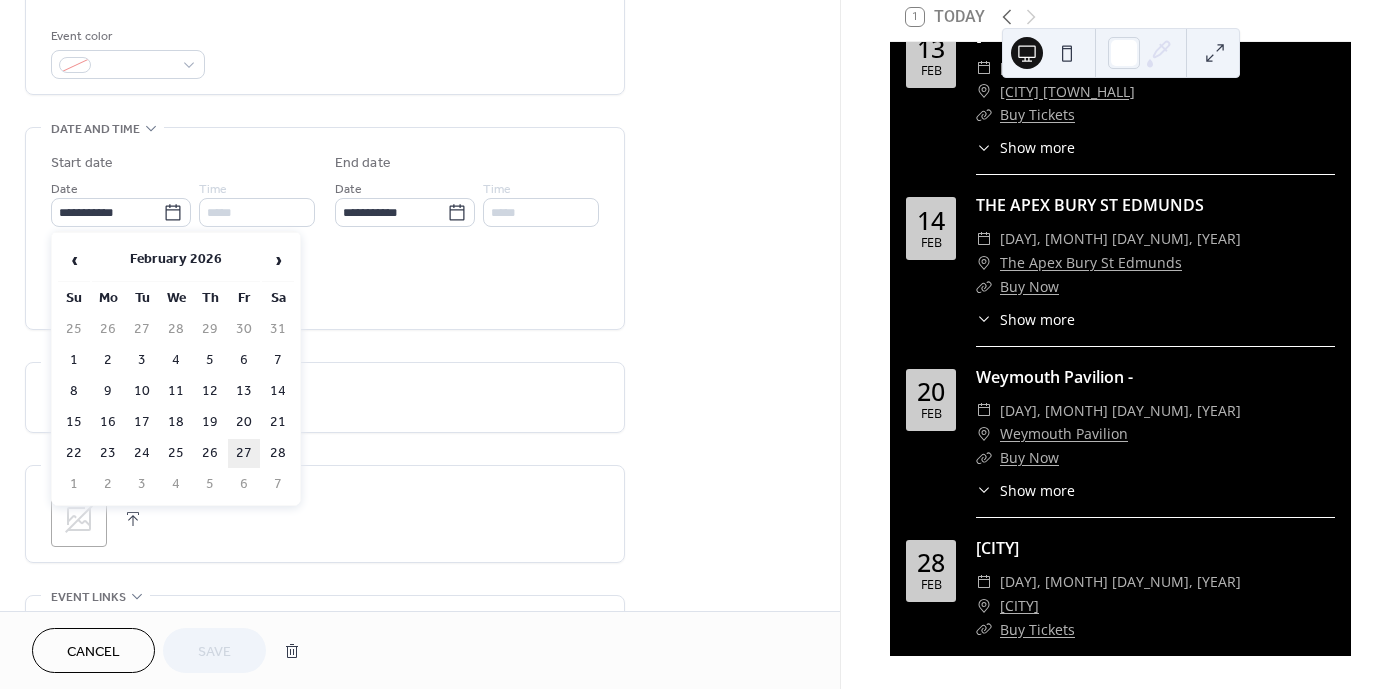 click on "27" at bounding box center (244, 453) 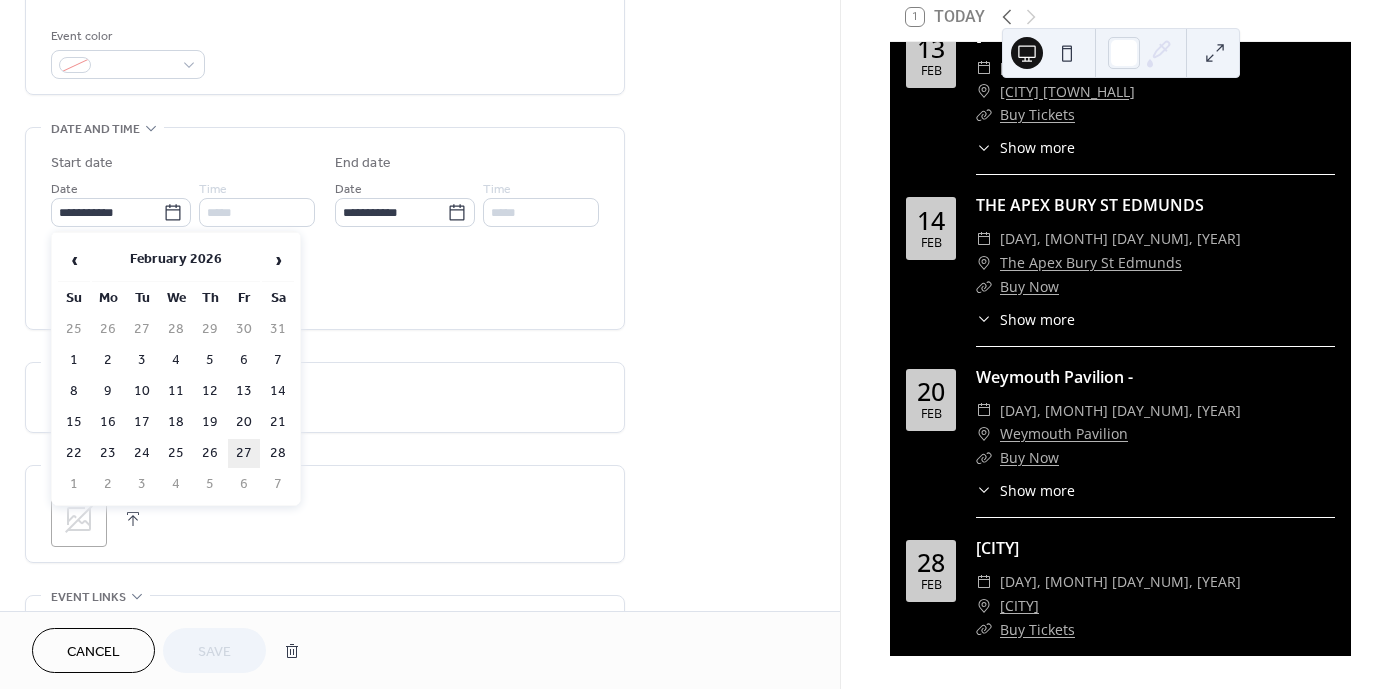 type on "**********" 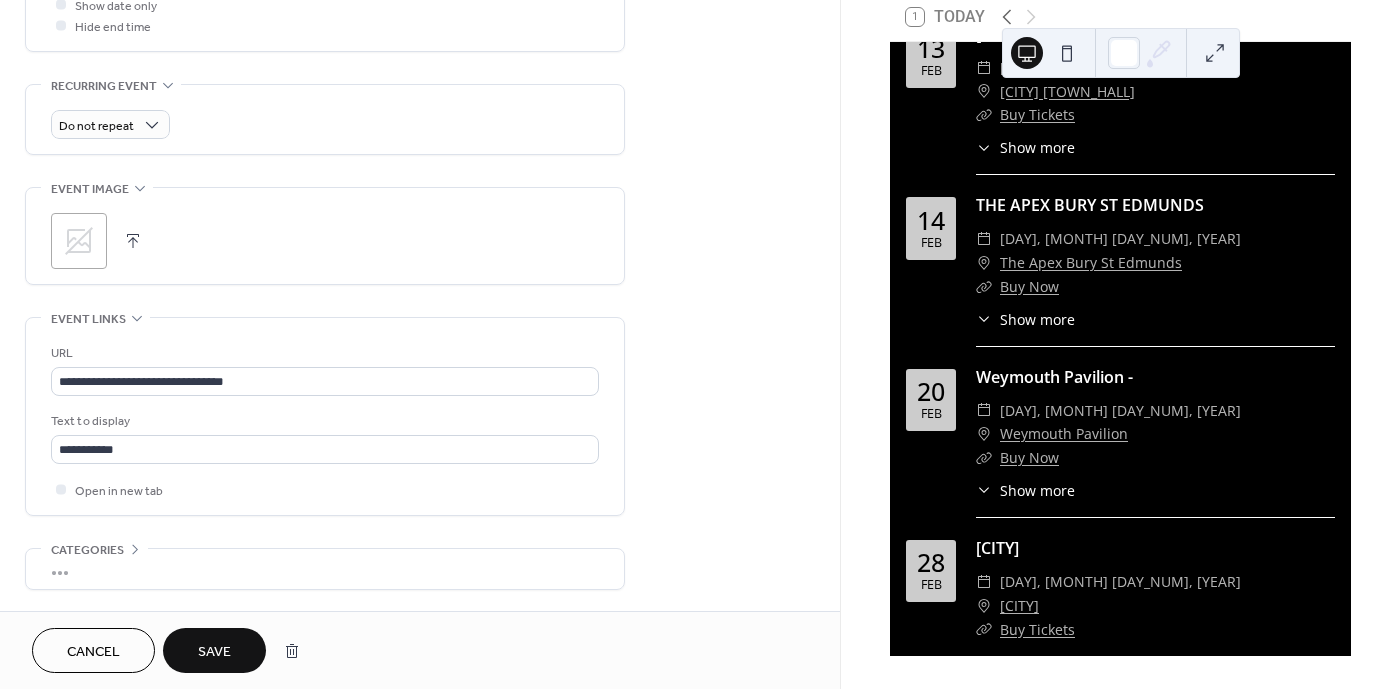 scroll, scrollTop: 875, scrollLeft: 0, axis: vertical 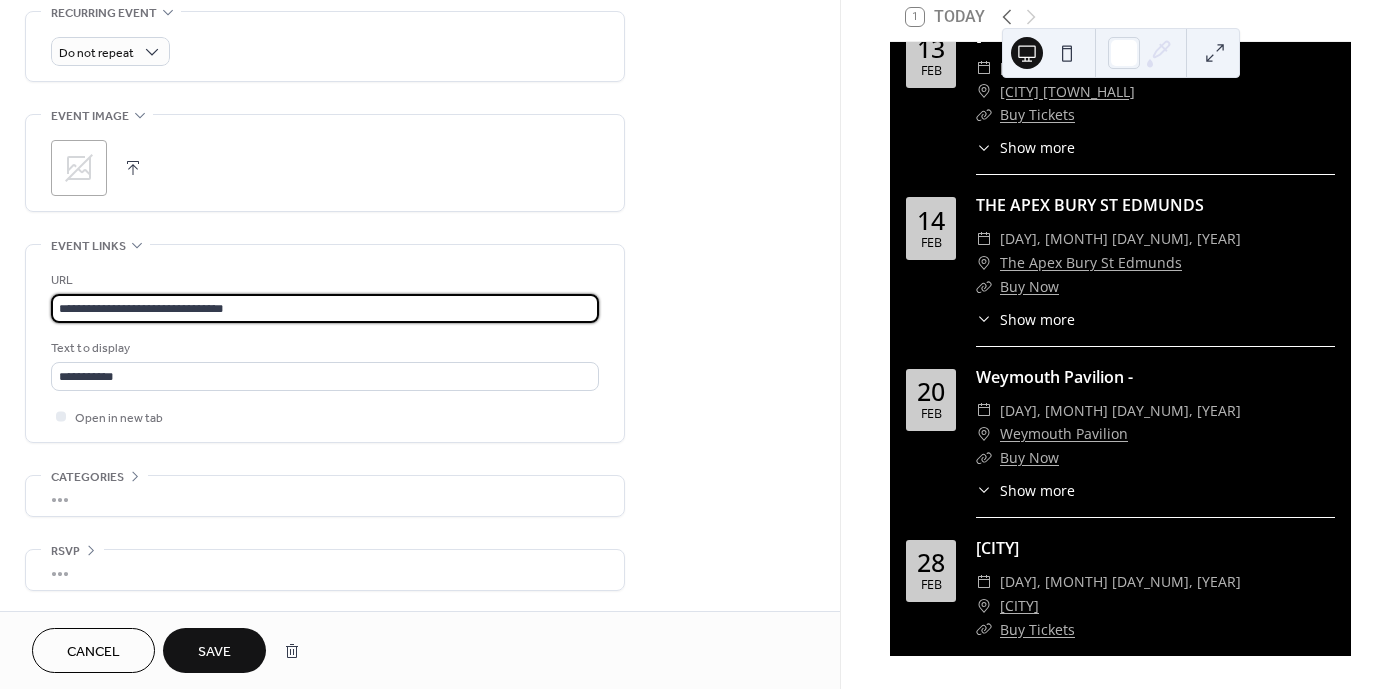 drag, startPoint x: 276, startPoint y: 307, endPoint x: 55, endPoint y: 283, distance: 222.29935 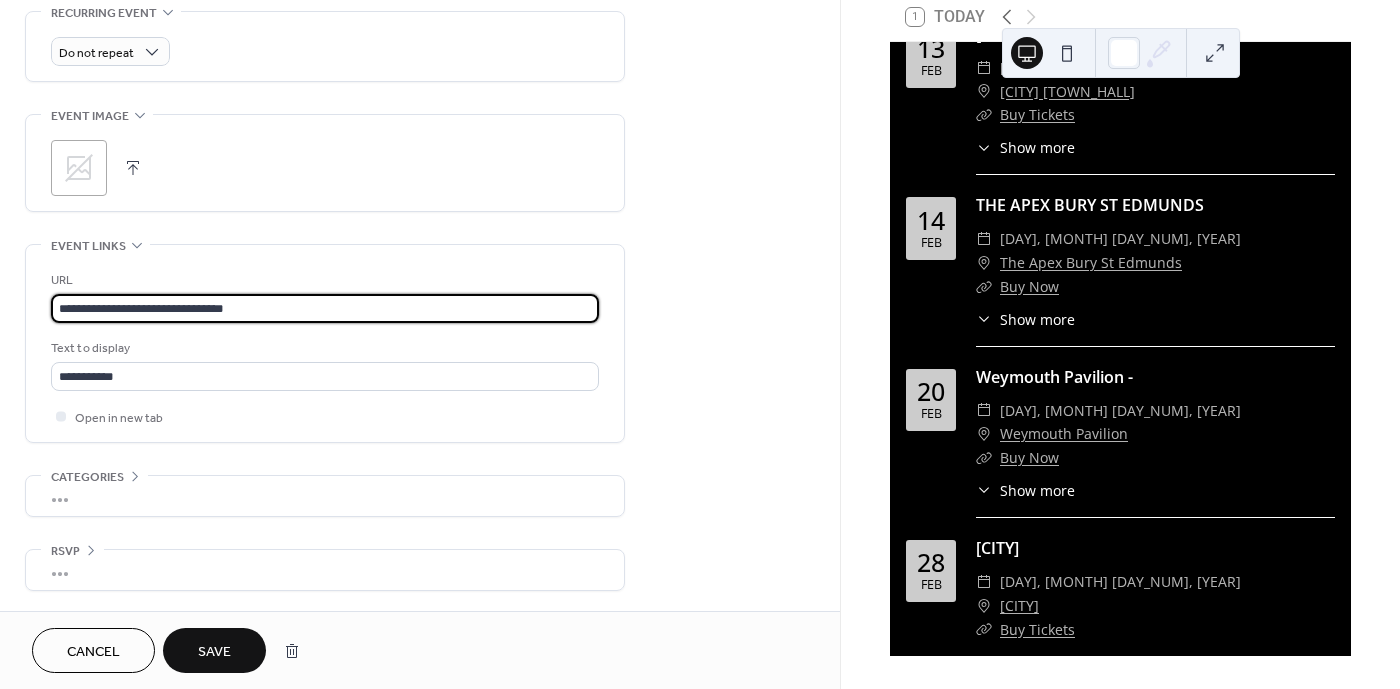 click on "URL [URL]" at bounding box center (325, 296) 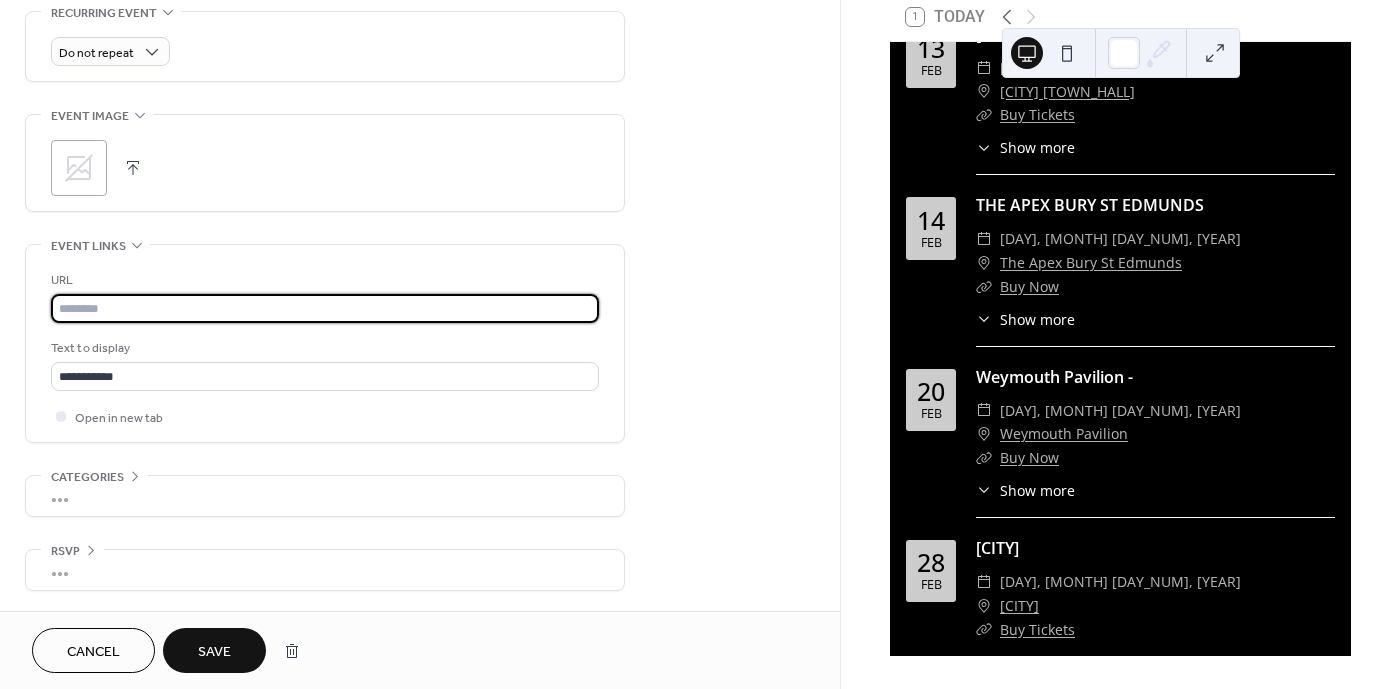 paste on "**********" 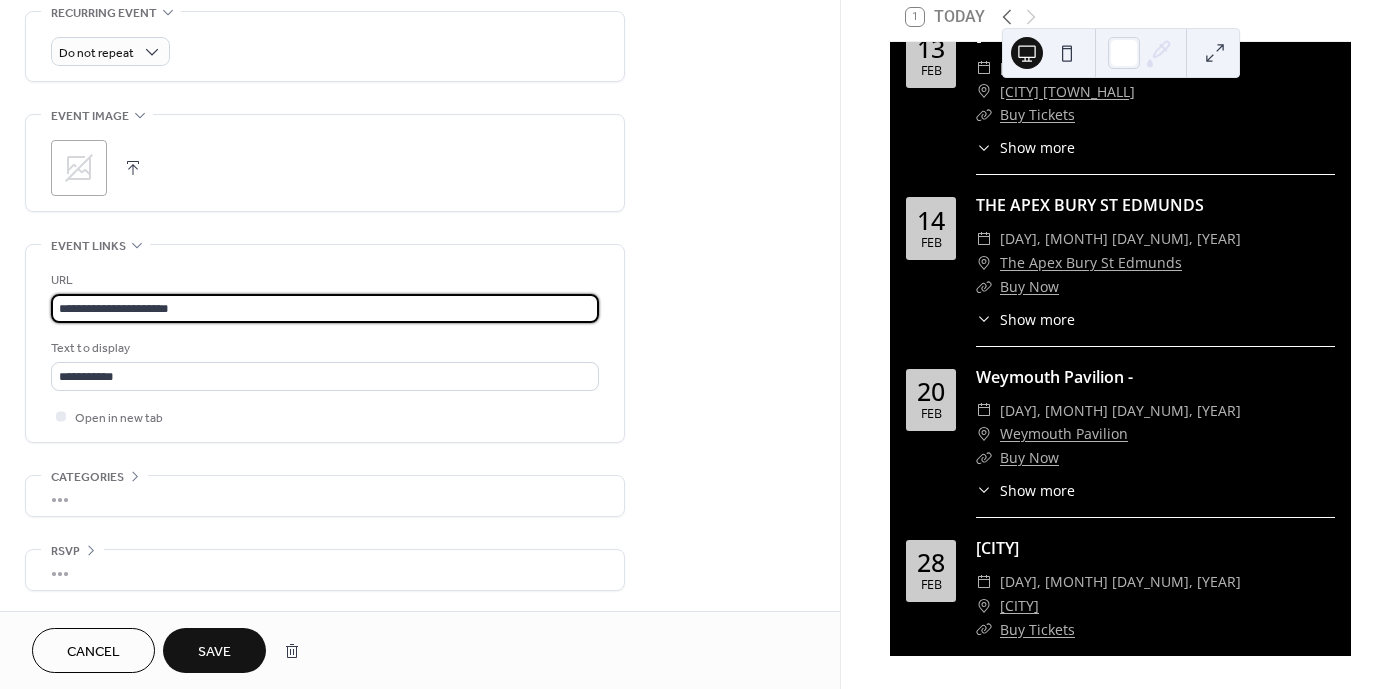 type on "**********" 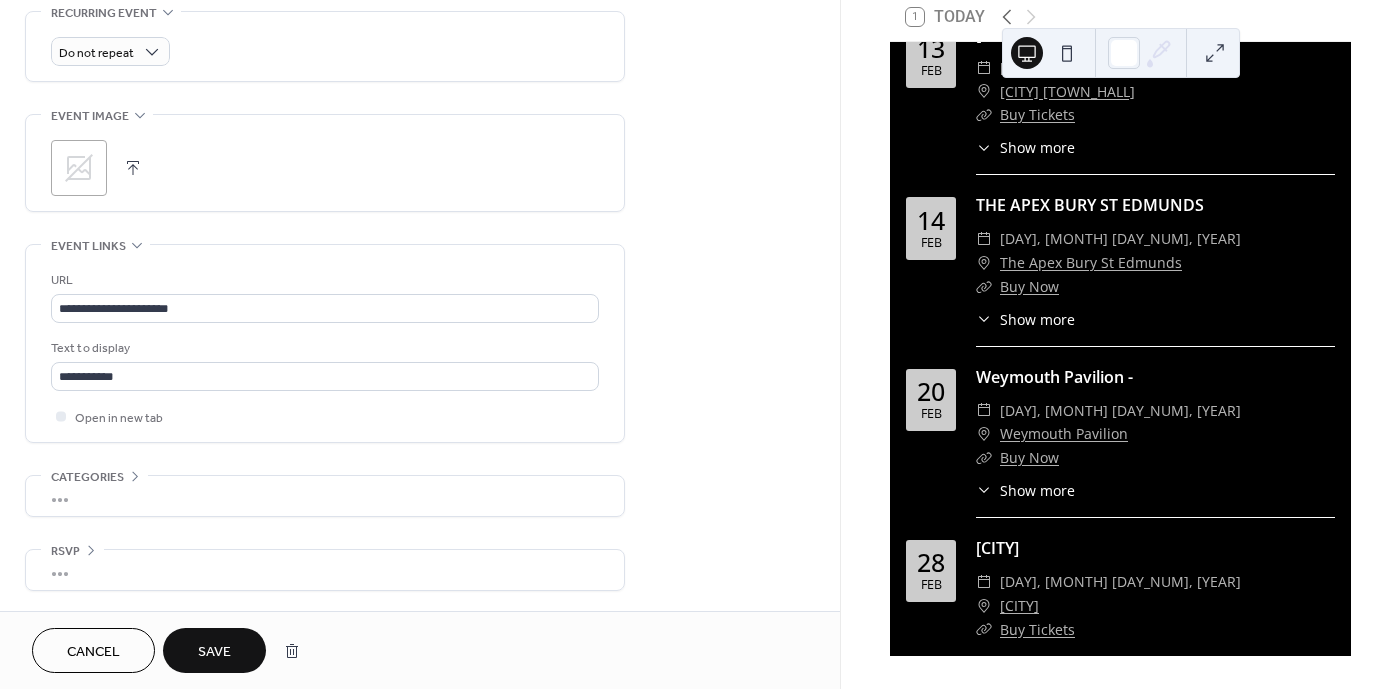 click on "Save" at bounding box center [214, 652] 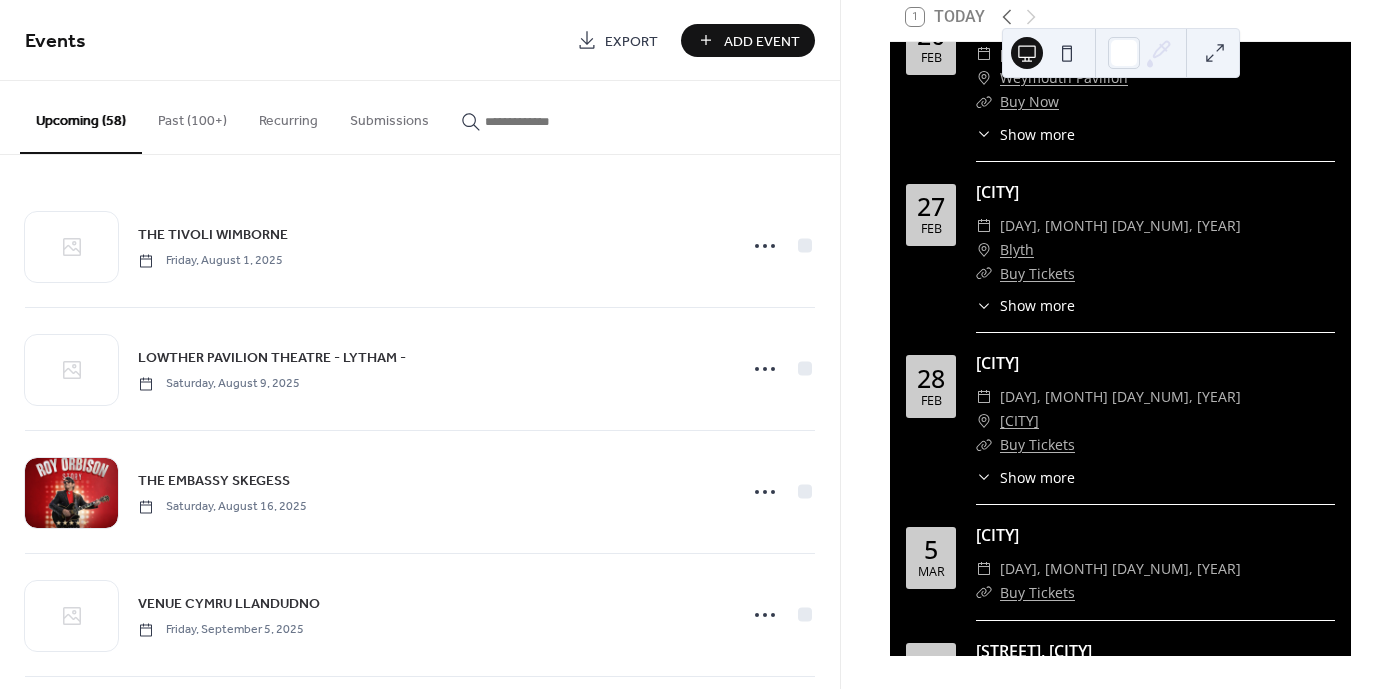 scroll, scrollTop: 7997, scrollLeft: 0, axis: vertical 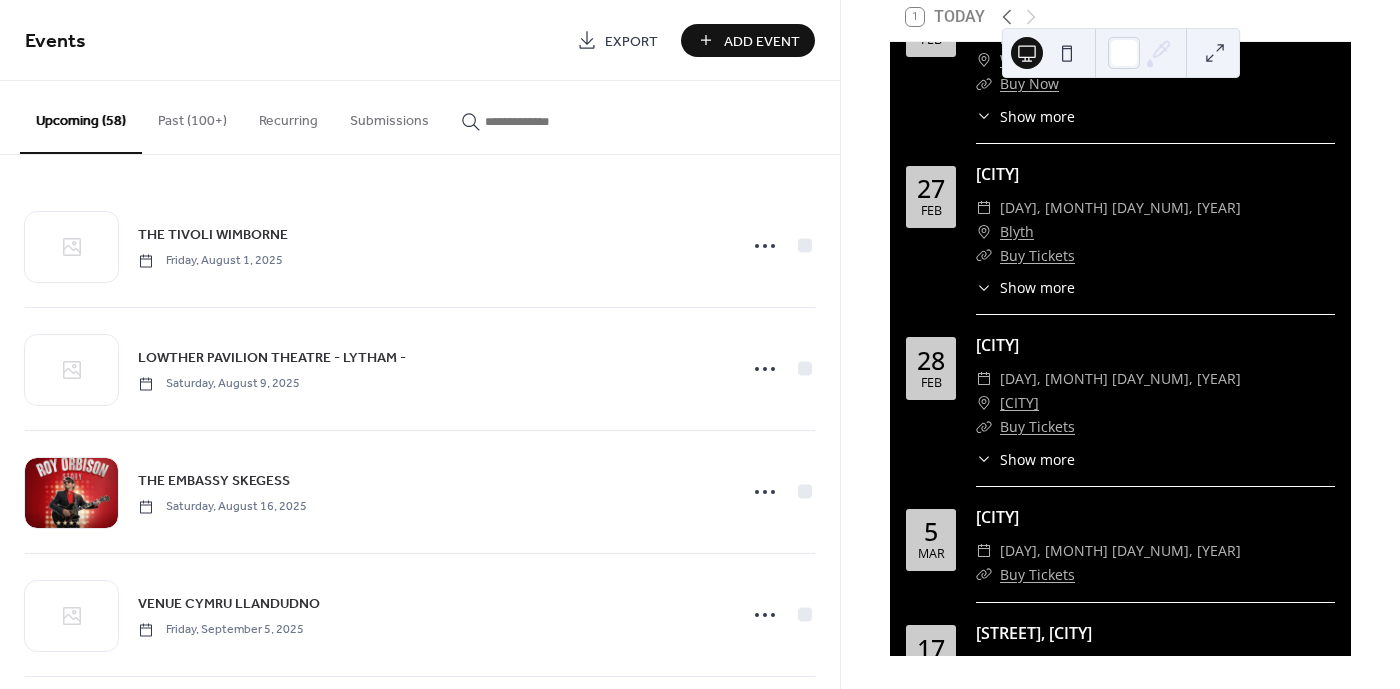 click on "Add Event" at bounding box center [748, 40] 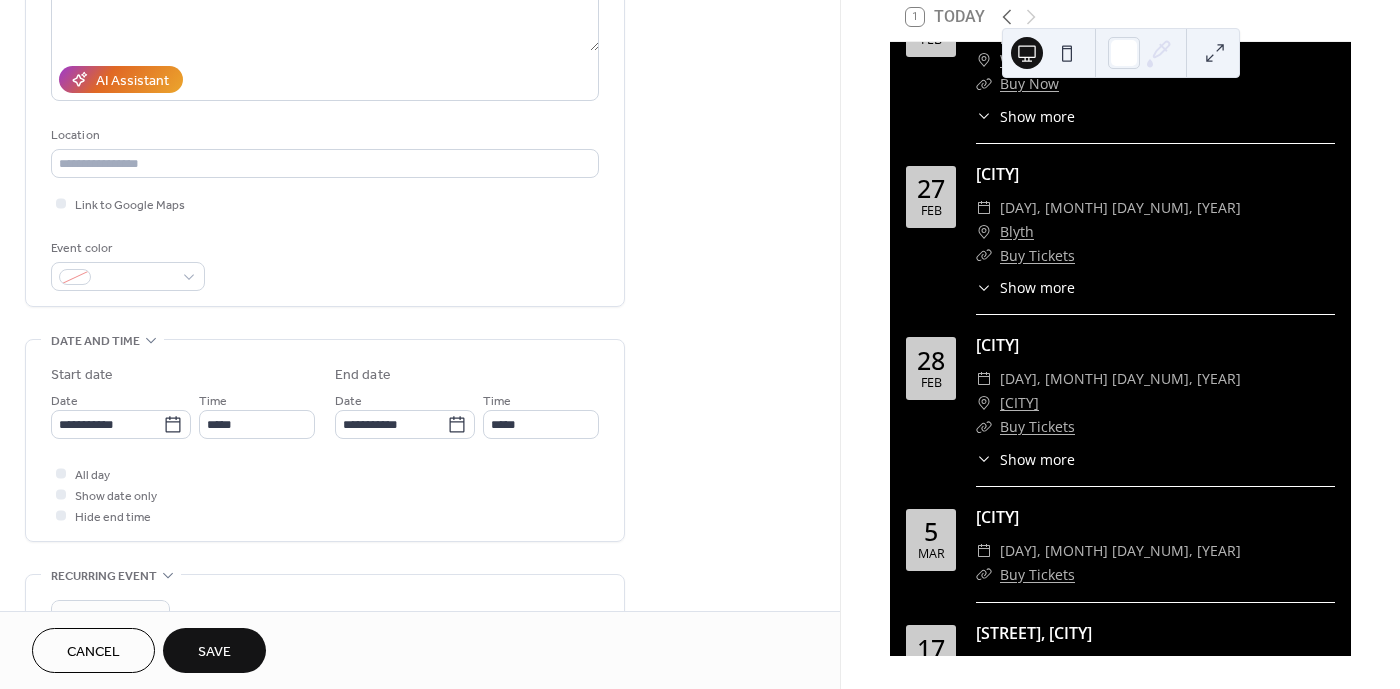 scroll, scrollTop: 328, scrollLeft: 0, axis: vertical 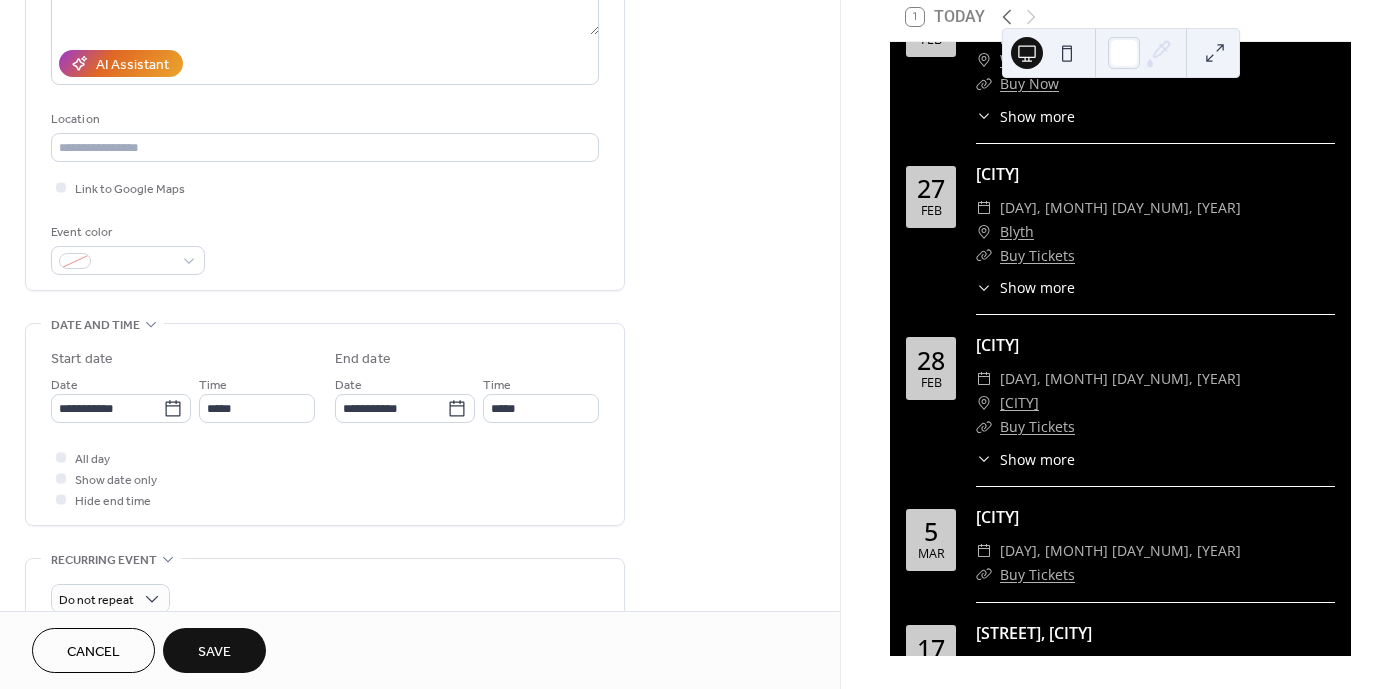 type on "**********" 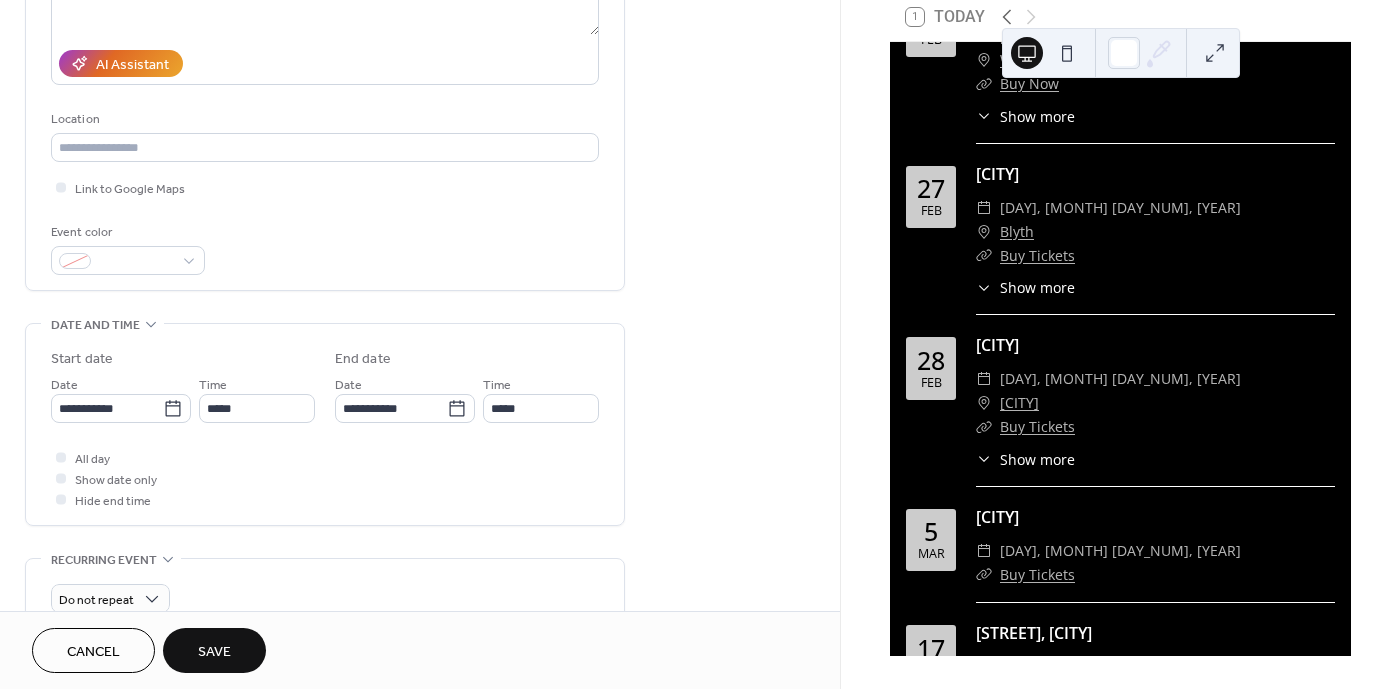 click on "Save" at bounding box center [214, 652] 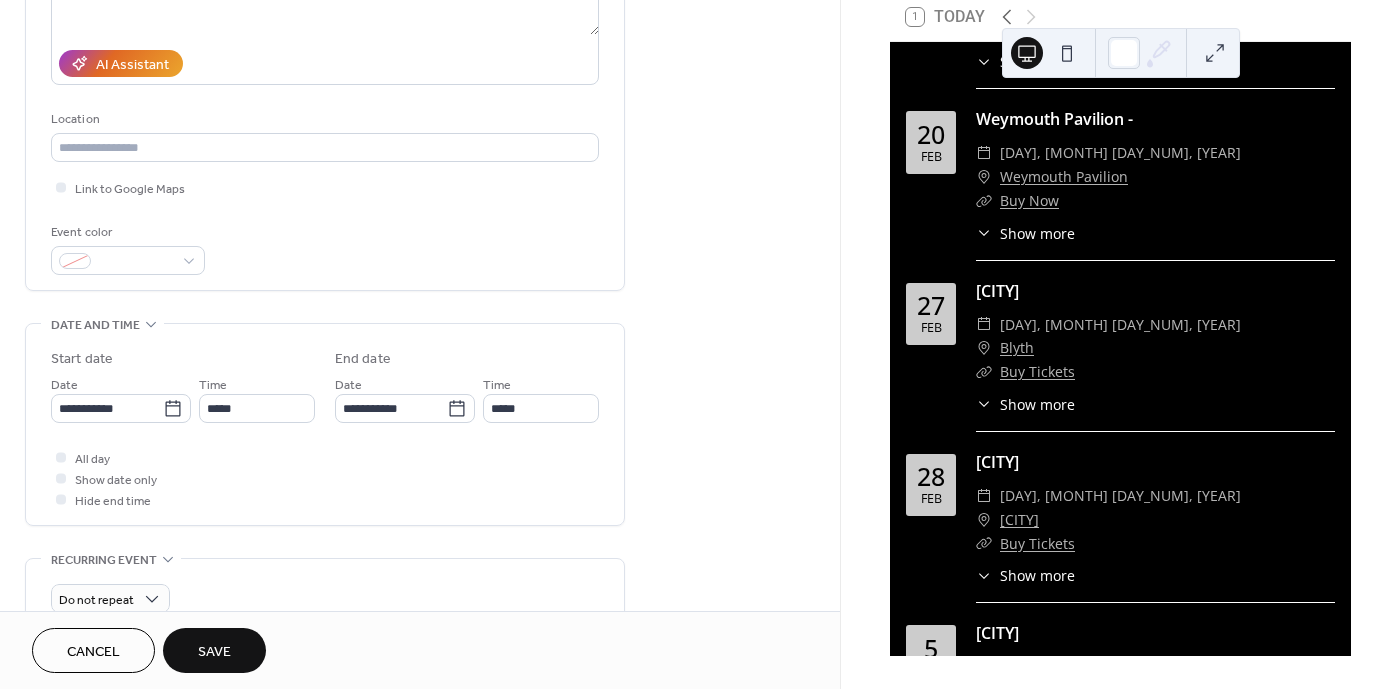 scroll, scrollTop: 8138, scrollLeft: 0, axis: vertical 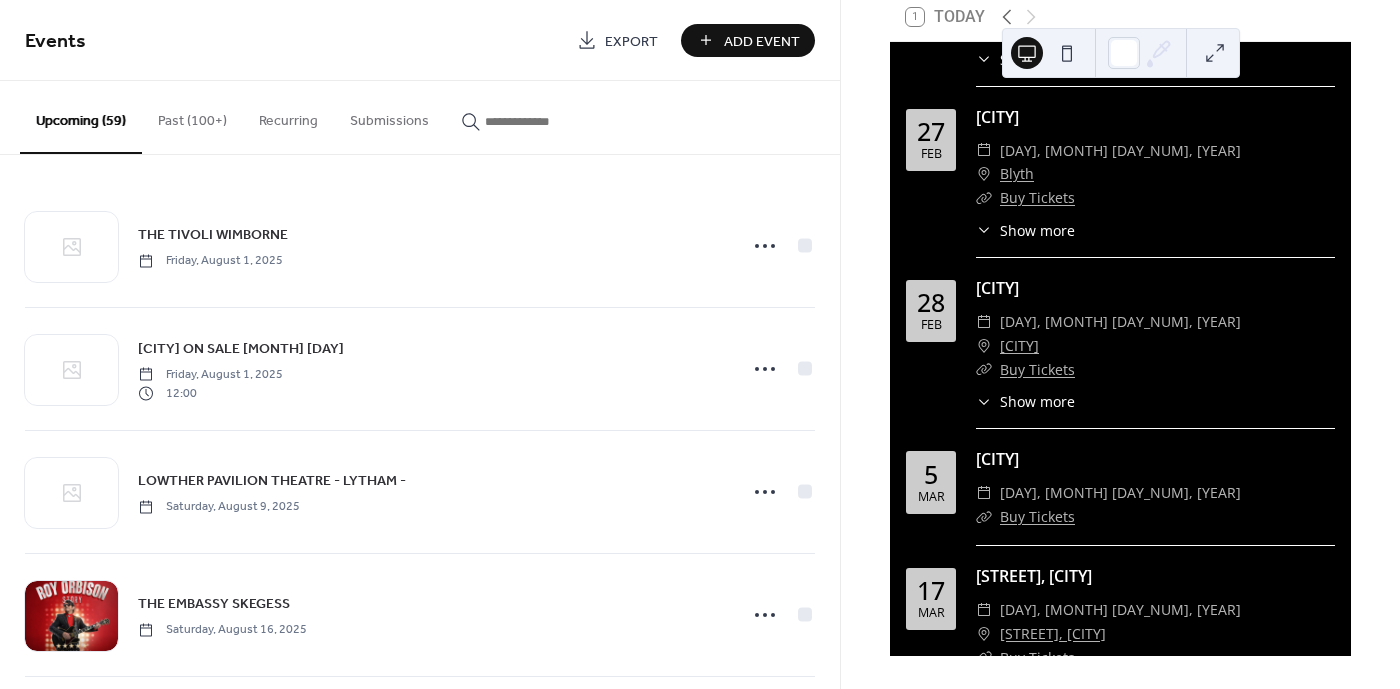 click at bounding box center (545, 121) 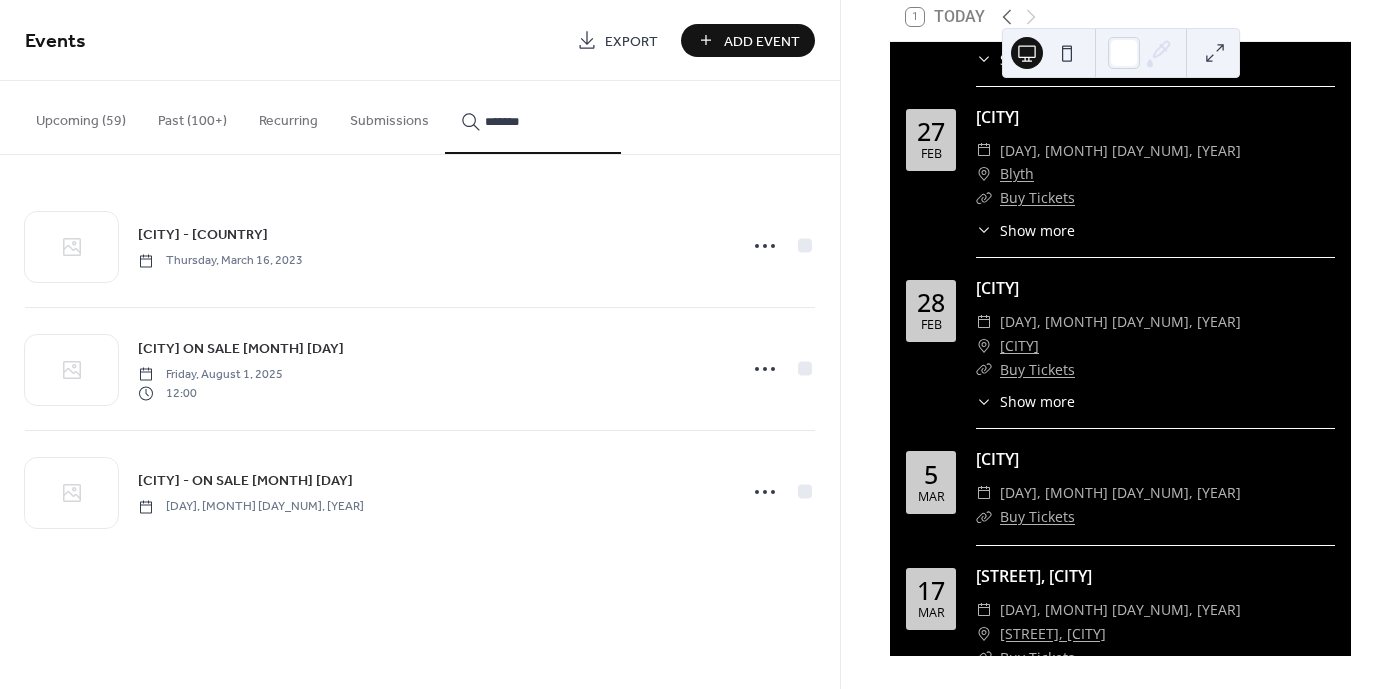 type on "*******" 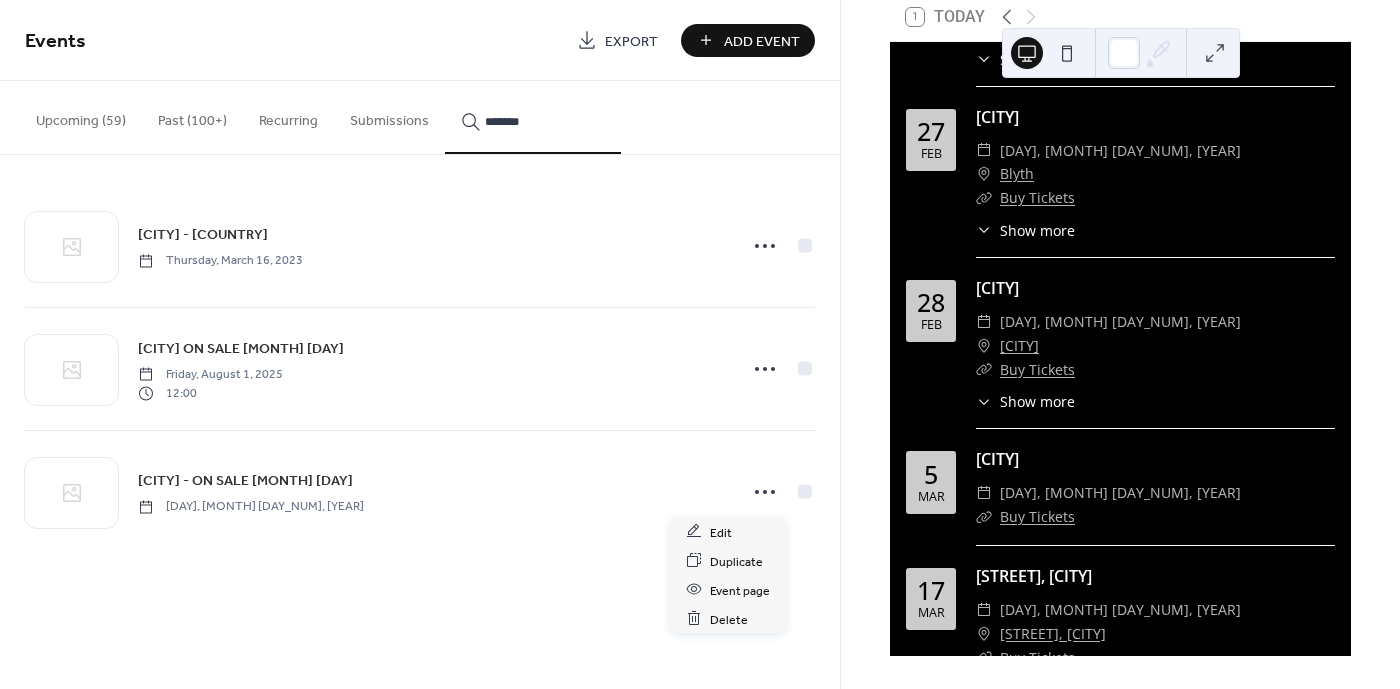 click 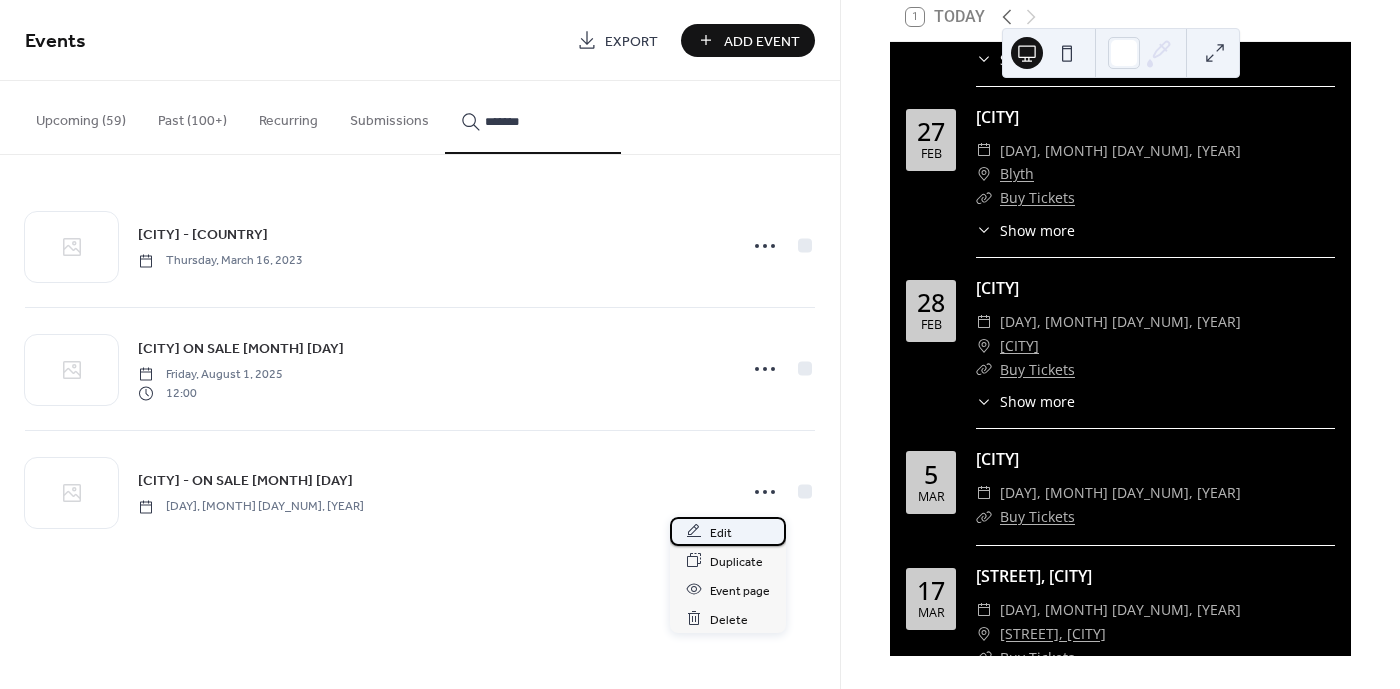 click on "Edit" at bounding box center [728, 531] 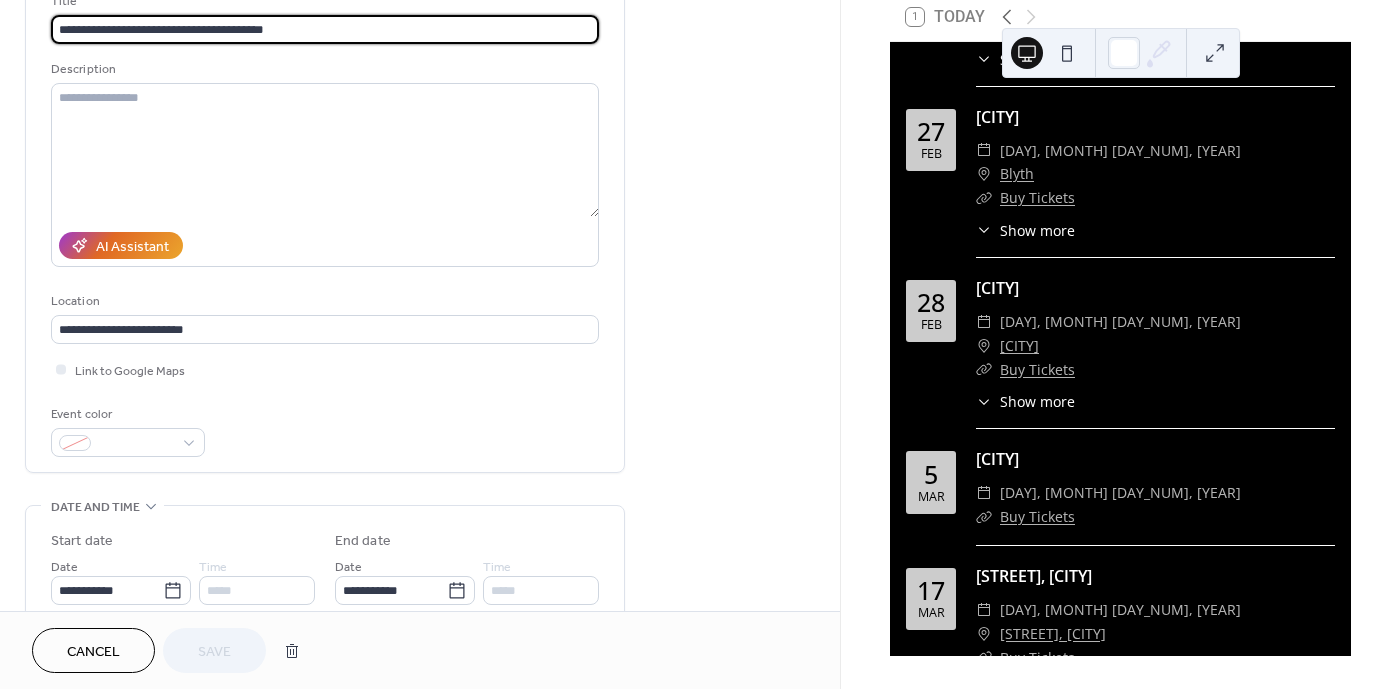 scroll, scrollTop: 349, scrollLeft: 0, axis: vertical 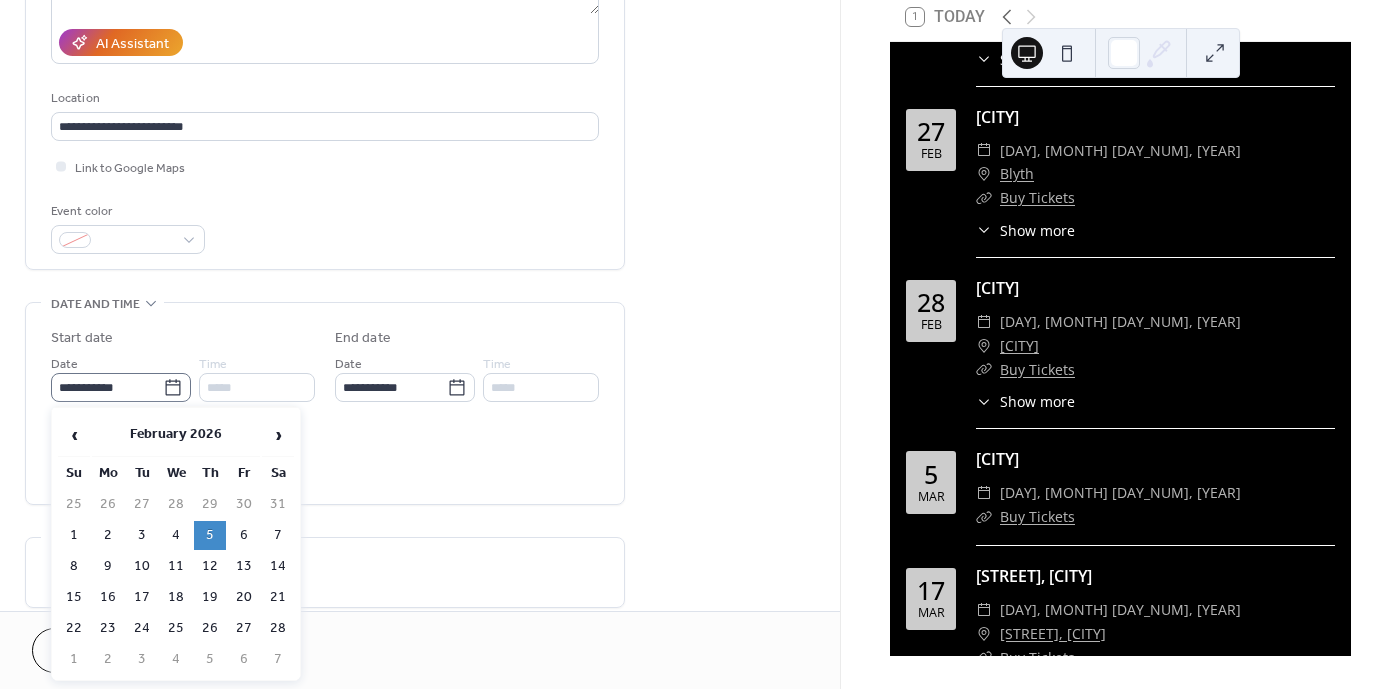click 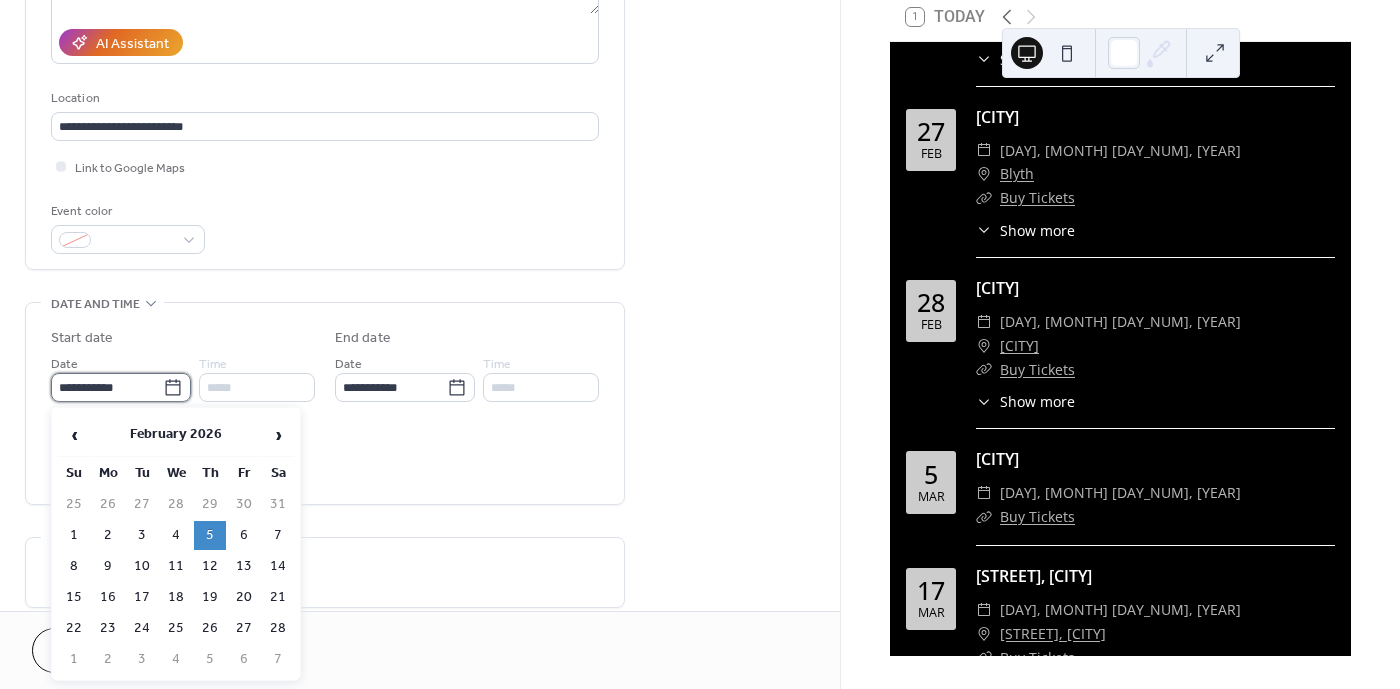 click on "**********" at bounding box center [107, 387] 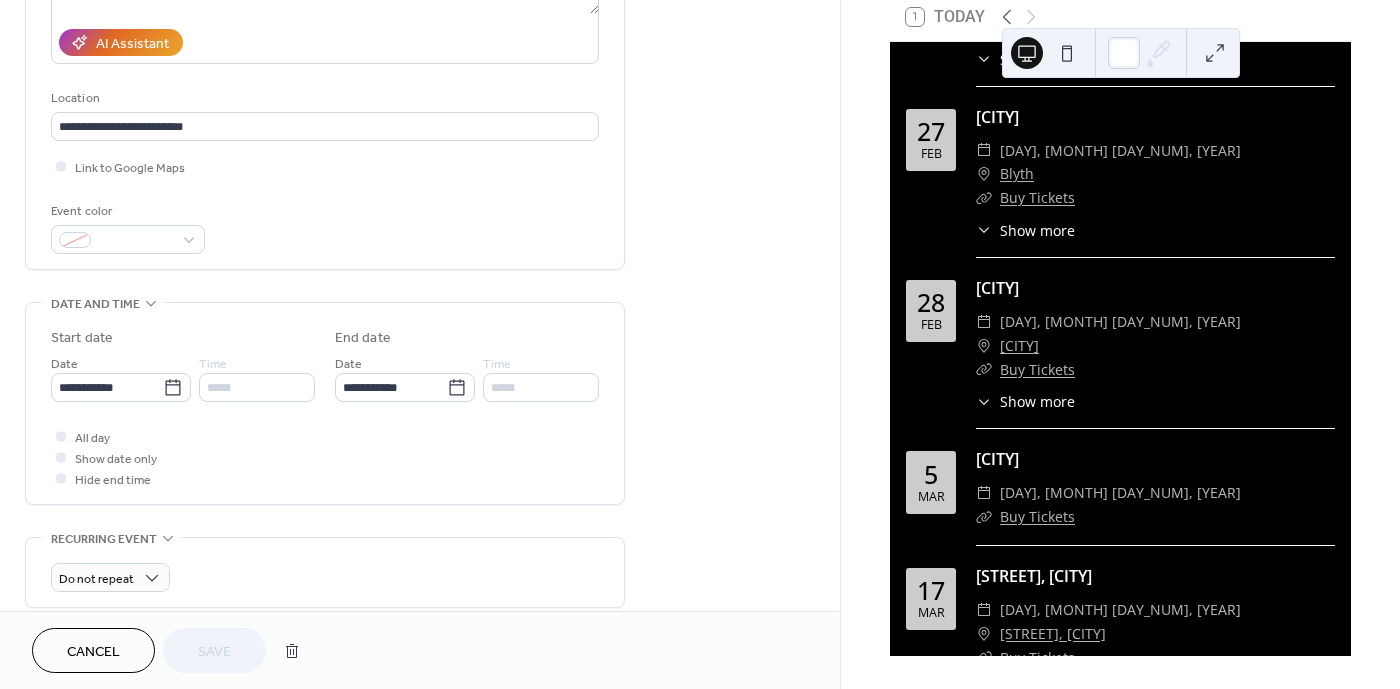 click on "Date [DATE] Time [TIME] Date [DATE] Time [TIME] URL [URL]" at bounding box center [325, 439] 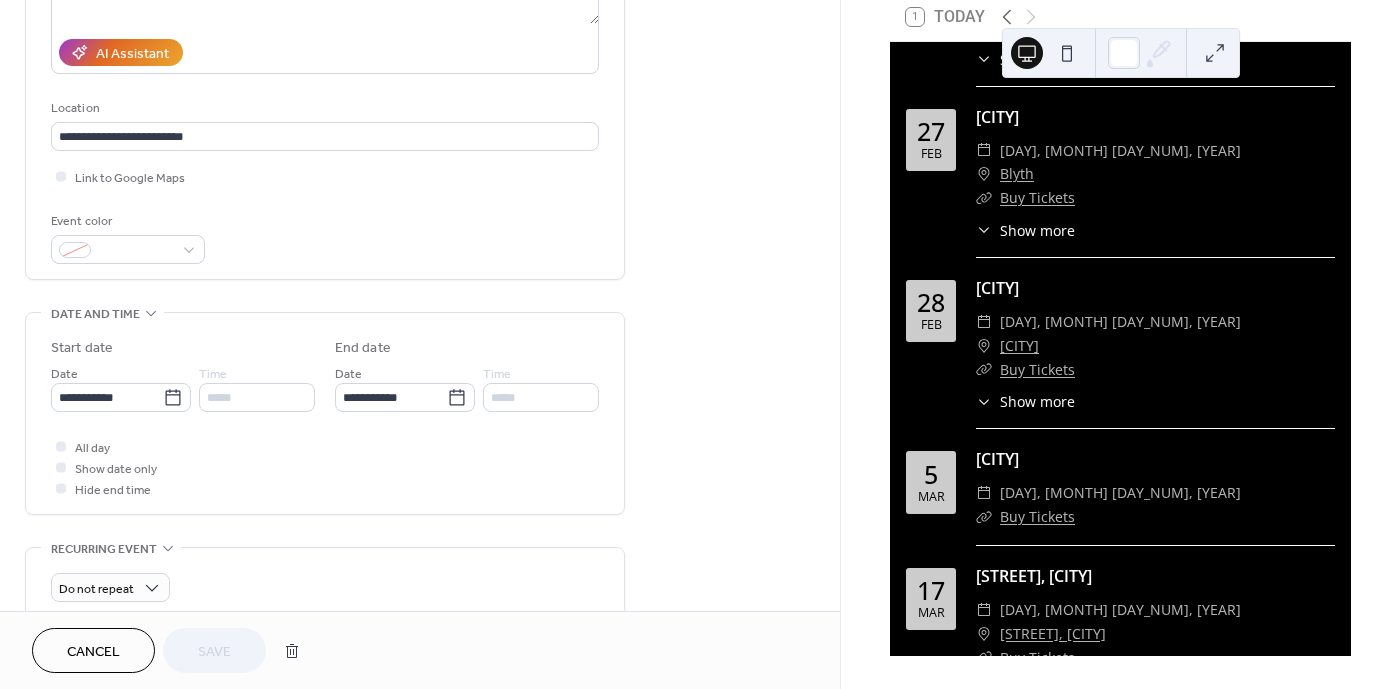 scroll, scrollTop: 140, scrollLeft: 0, axis: vertical 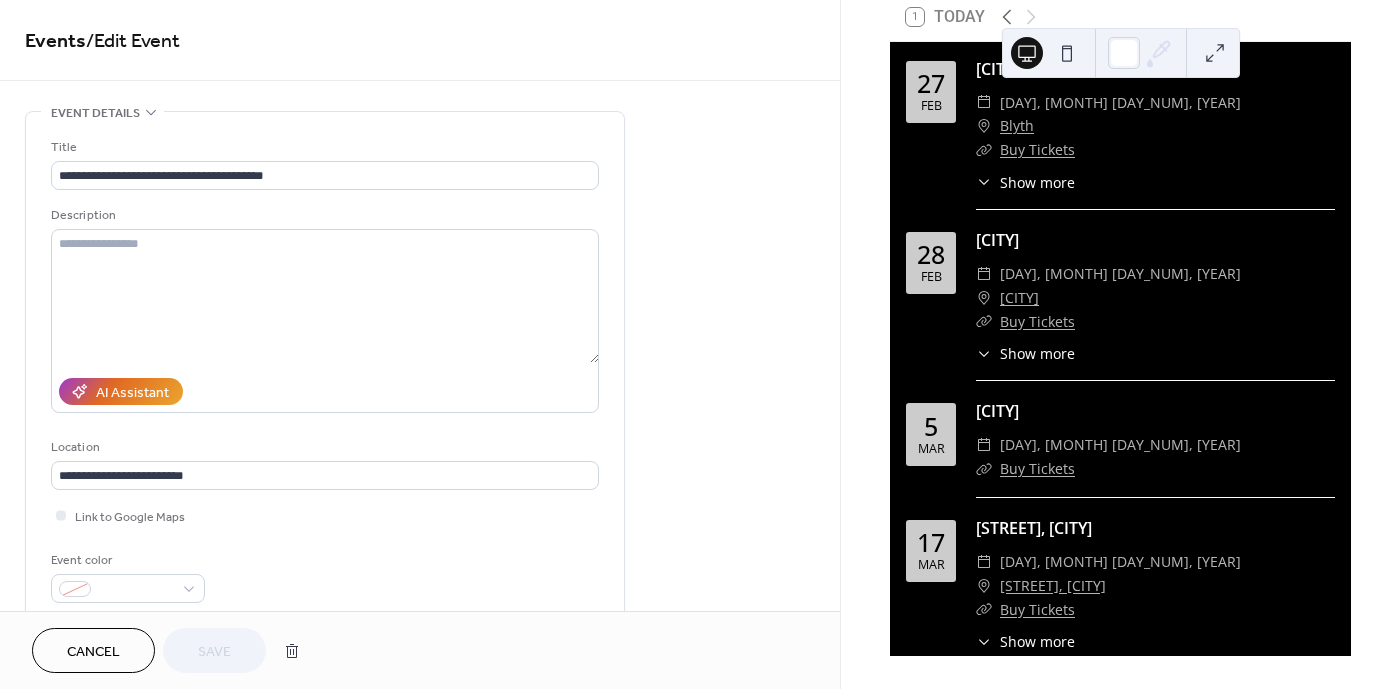 click on "Events  /  Edit Event" at bounding box center (420, 40) 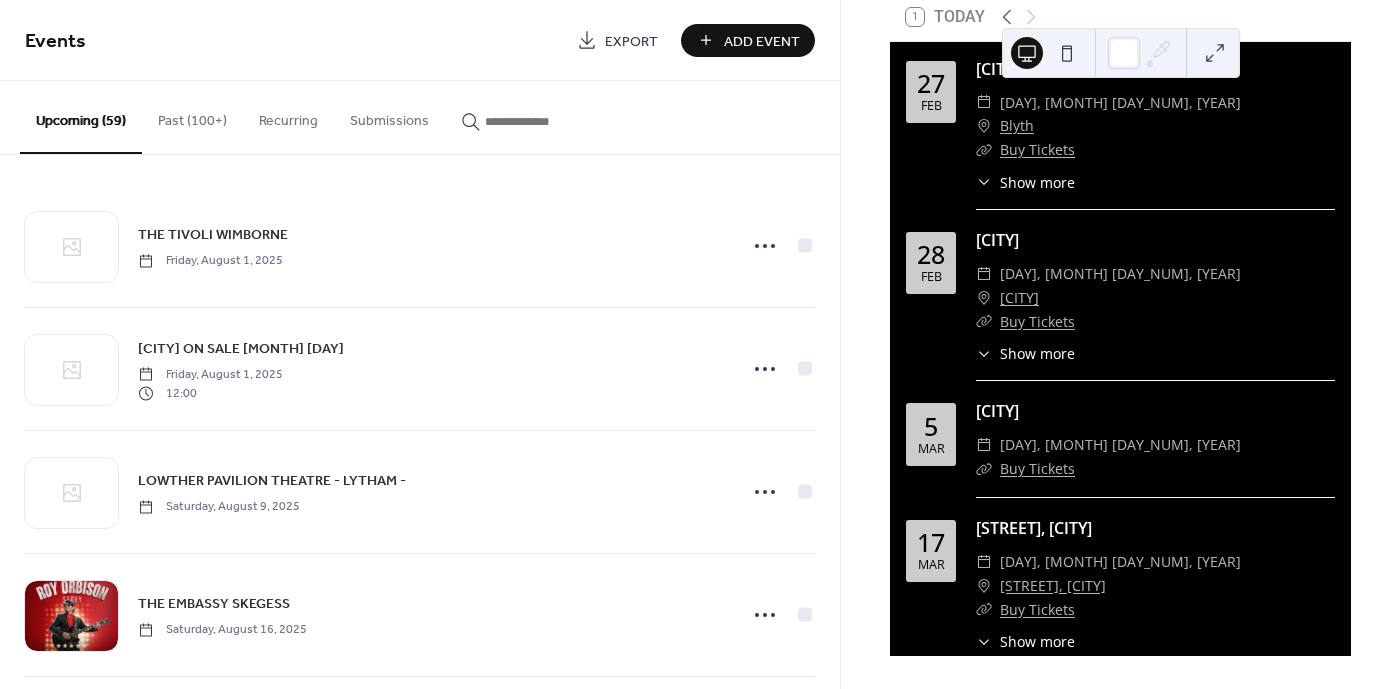 click on "Add Event" at bounding box center [748, 40] 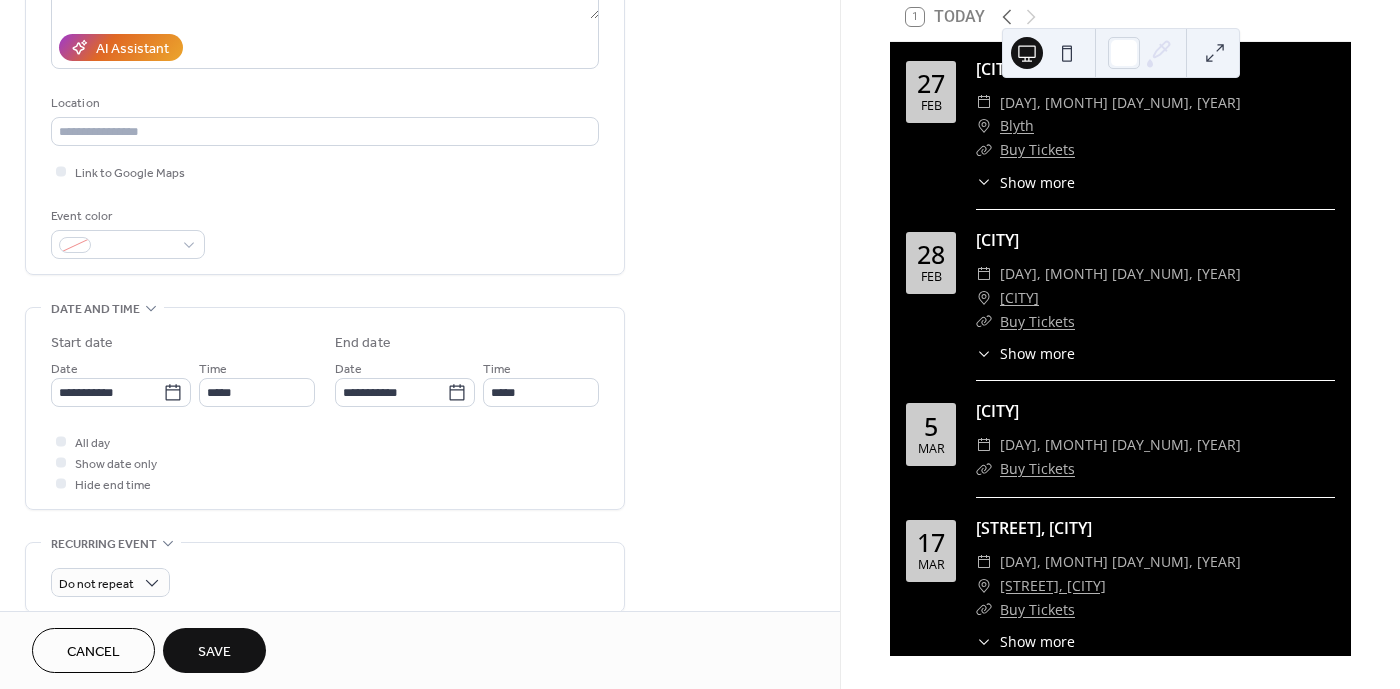 scroll, scrollTop: 476, scrollLeft: 0, axis: vertical 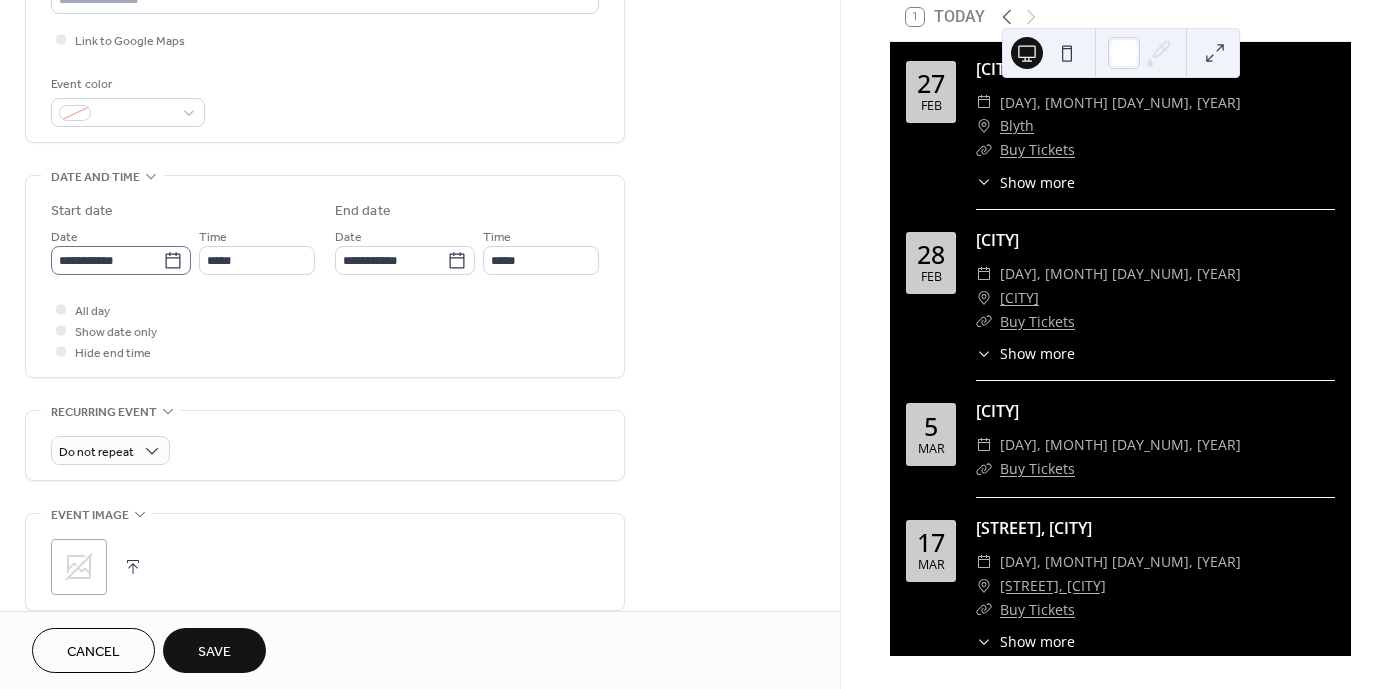 type on "**********" 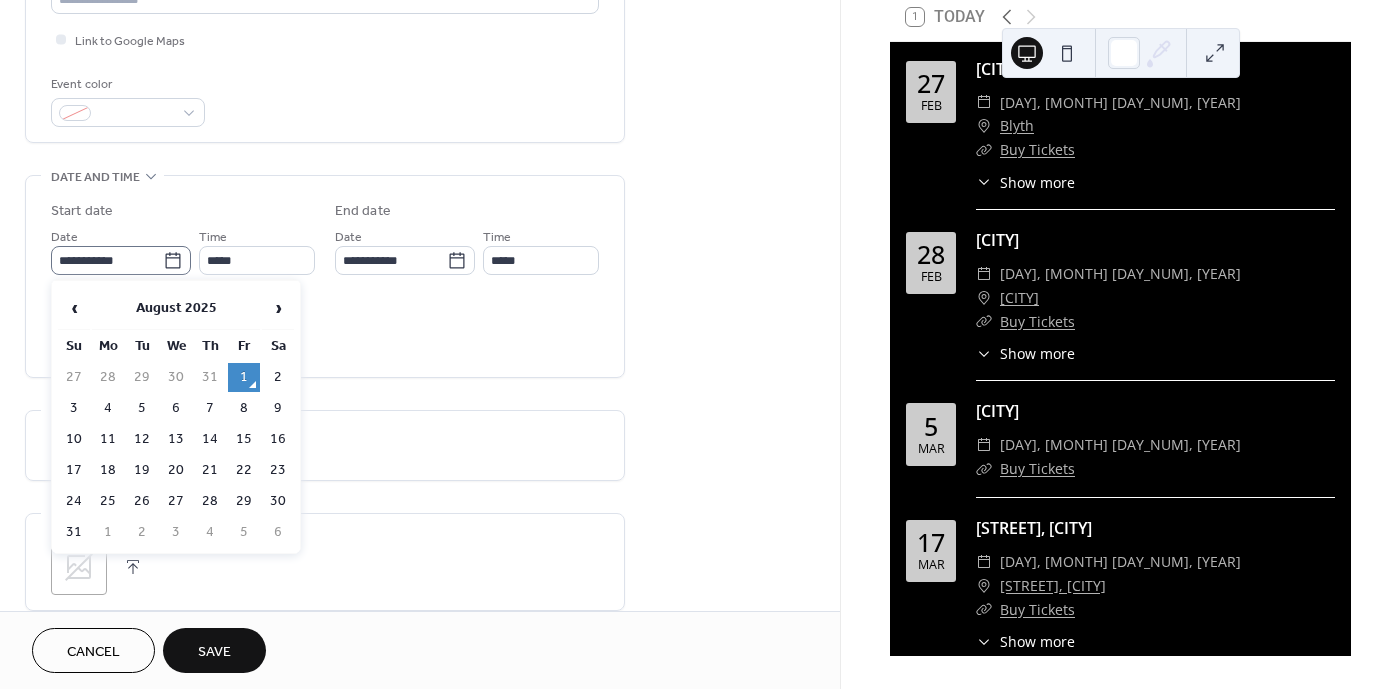 click 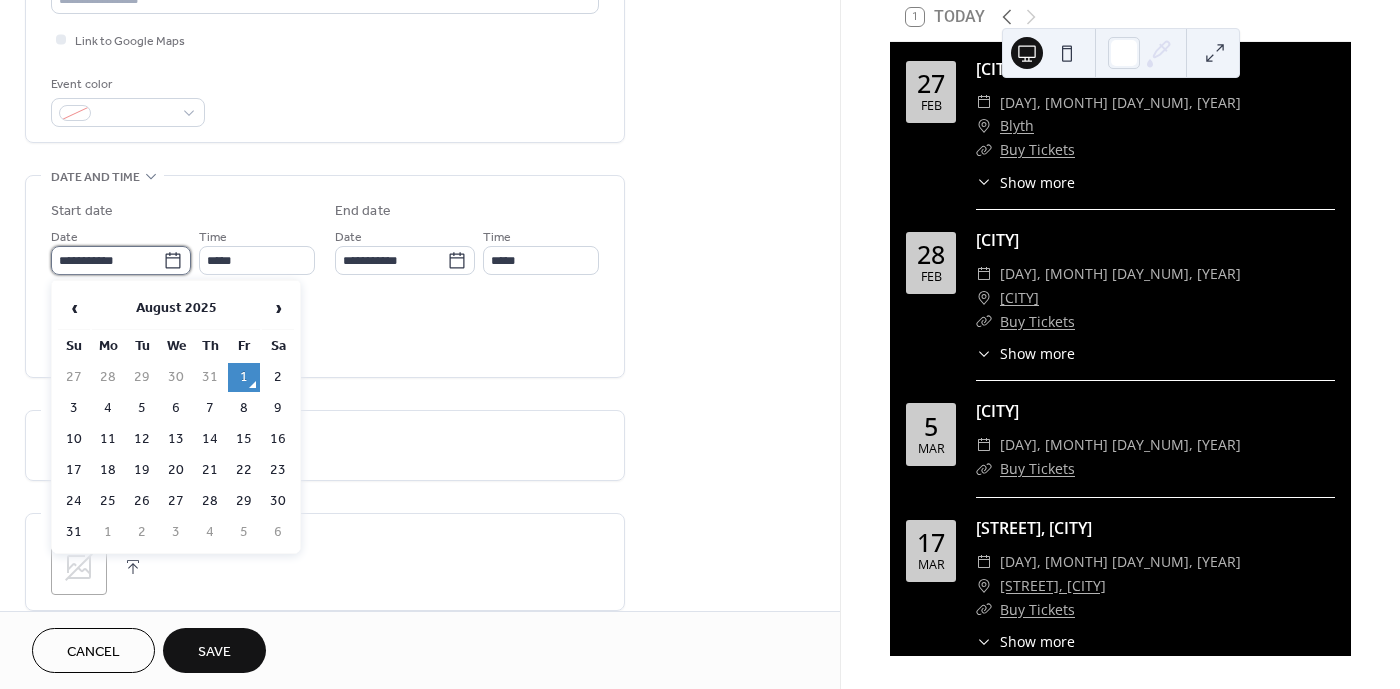 click on "**********" at bounding box center [107, 260] 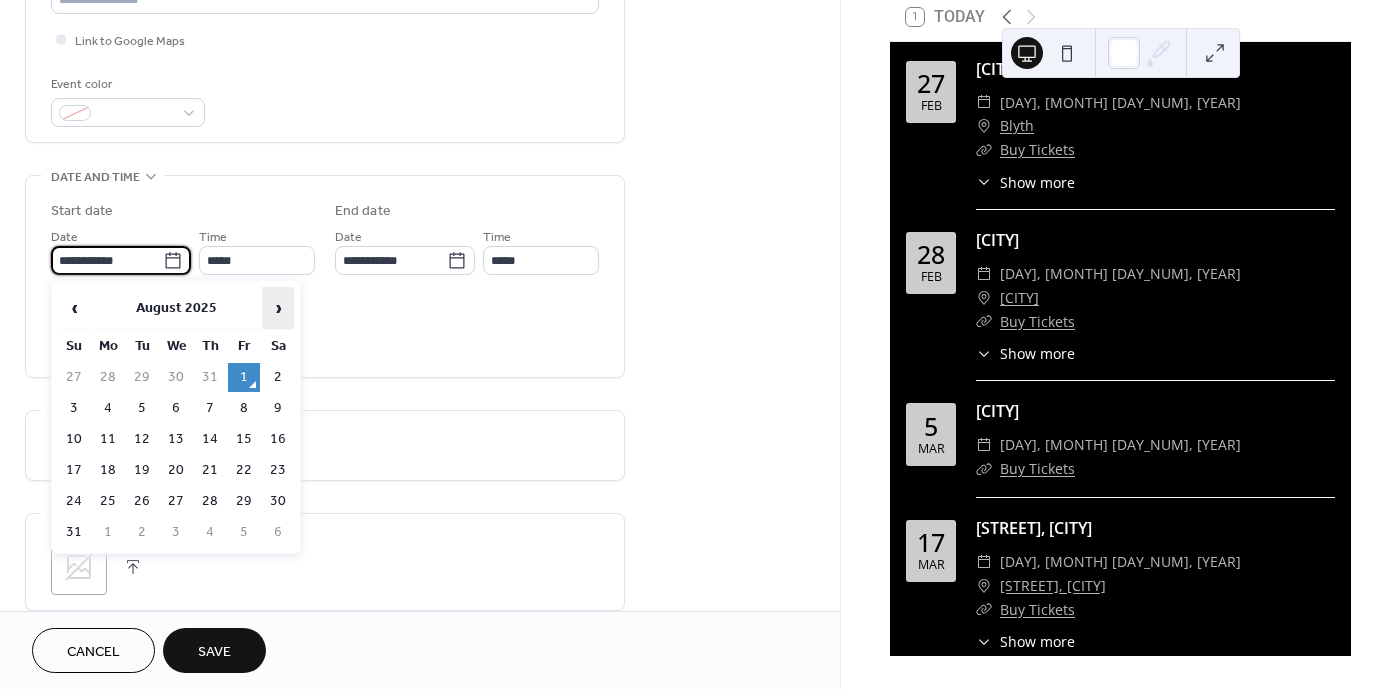 click on "›" at bounding box center [278, 308] 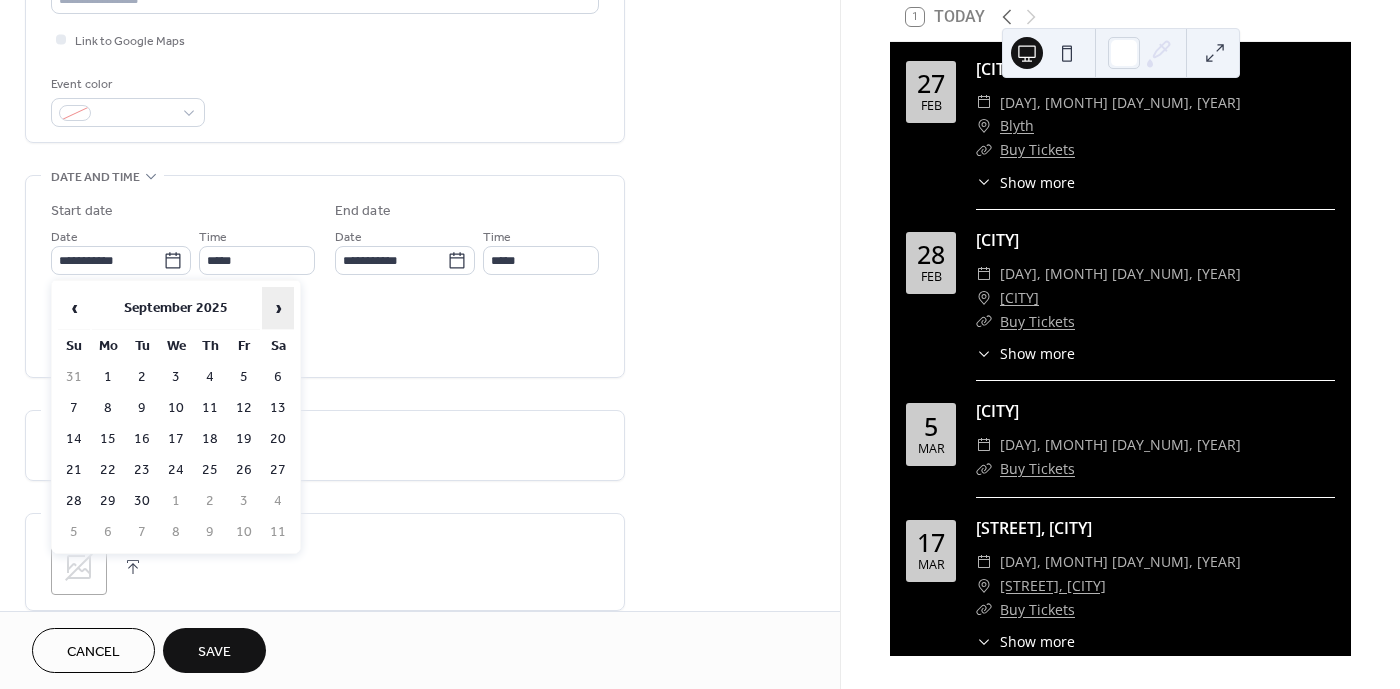 click on "›" at bounding box center [278, 308] 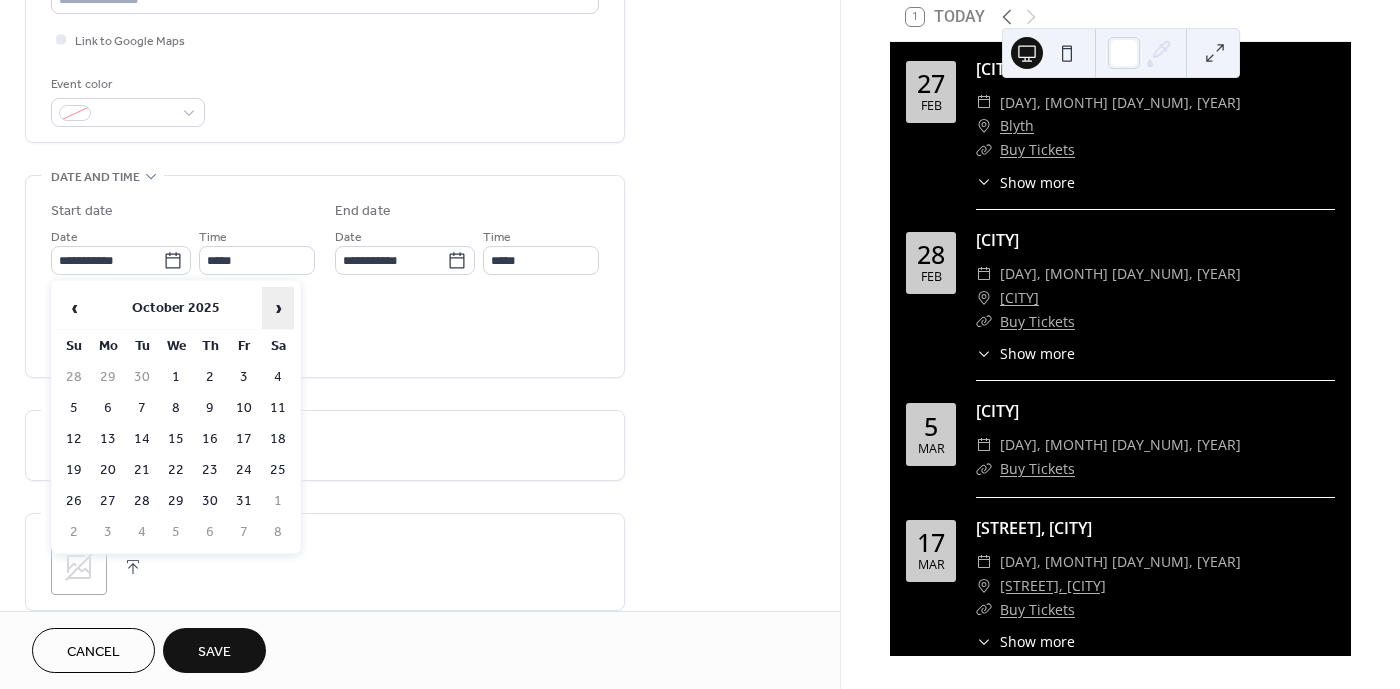 click on "›" at bounding box center (278, 308) 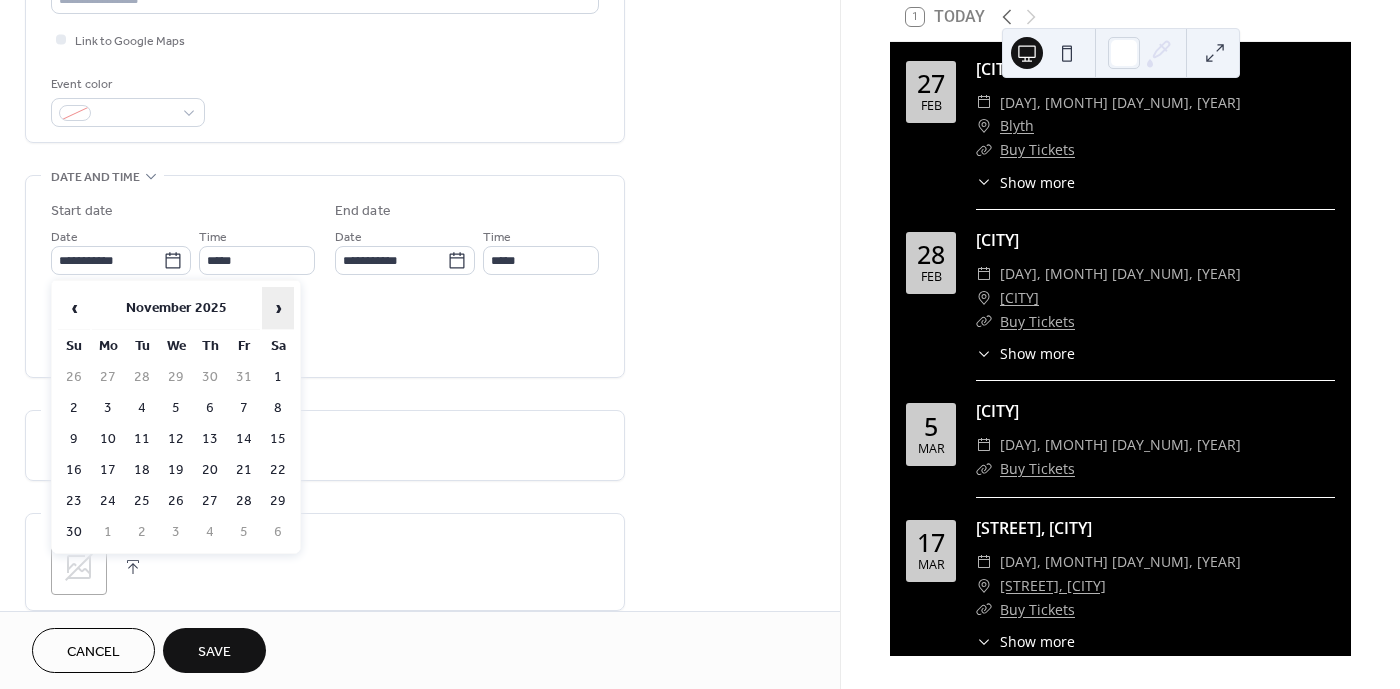 click on "›" at bounding box center (278, 308) 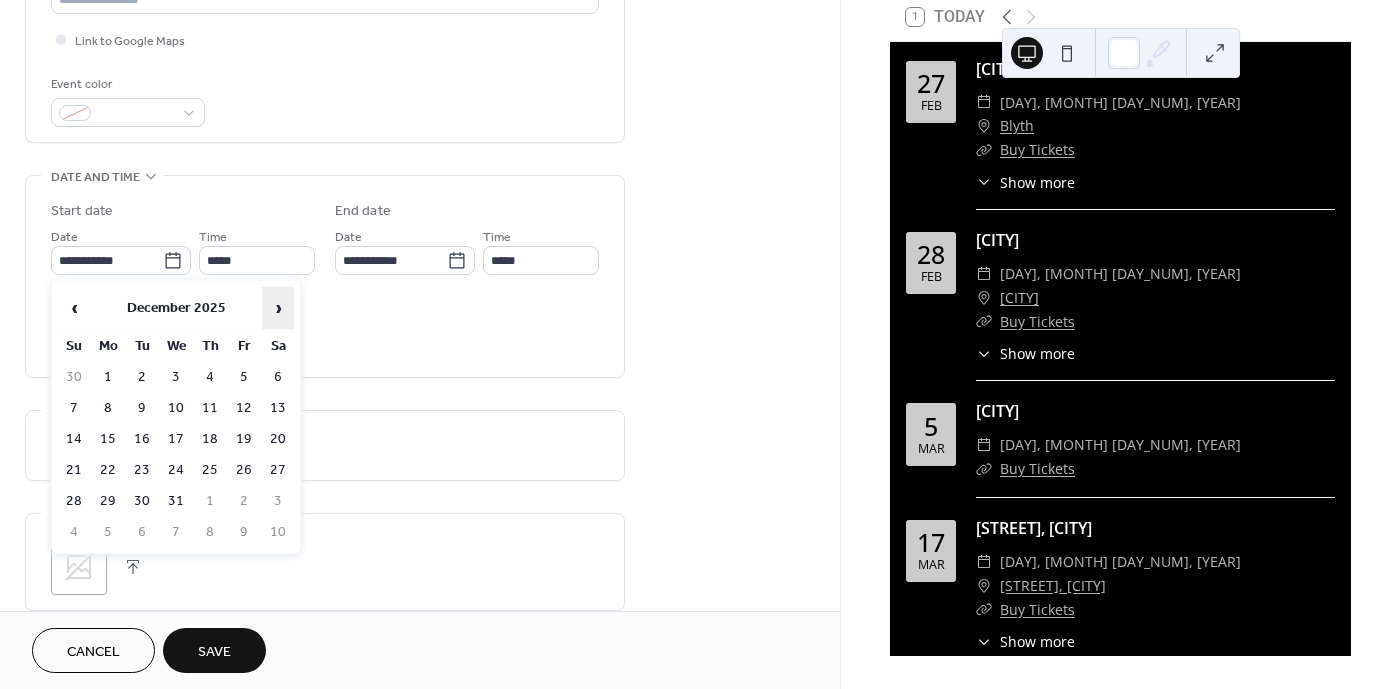 click on "›" at bounding box center (278, 308) 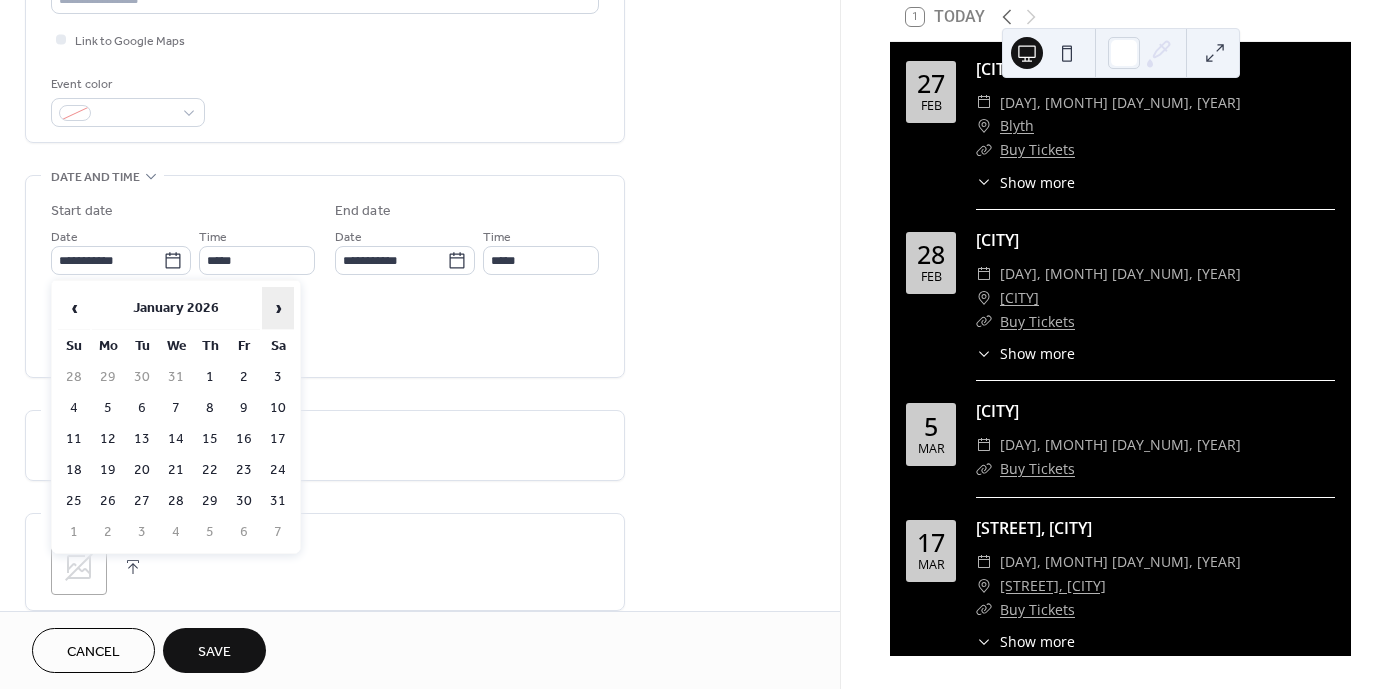 click on "›" at bounding box center (278, 308) 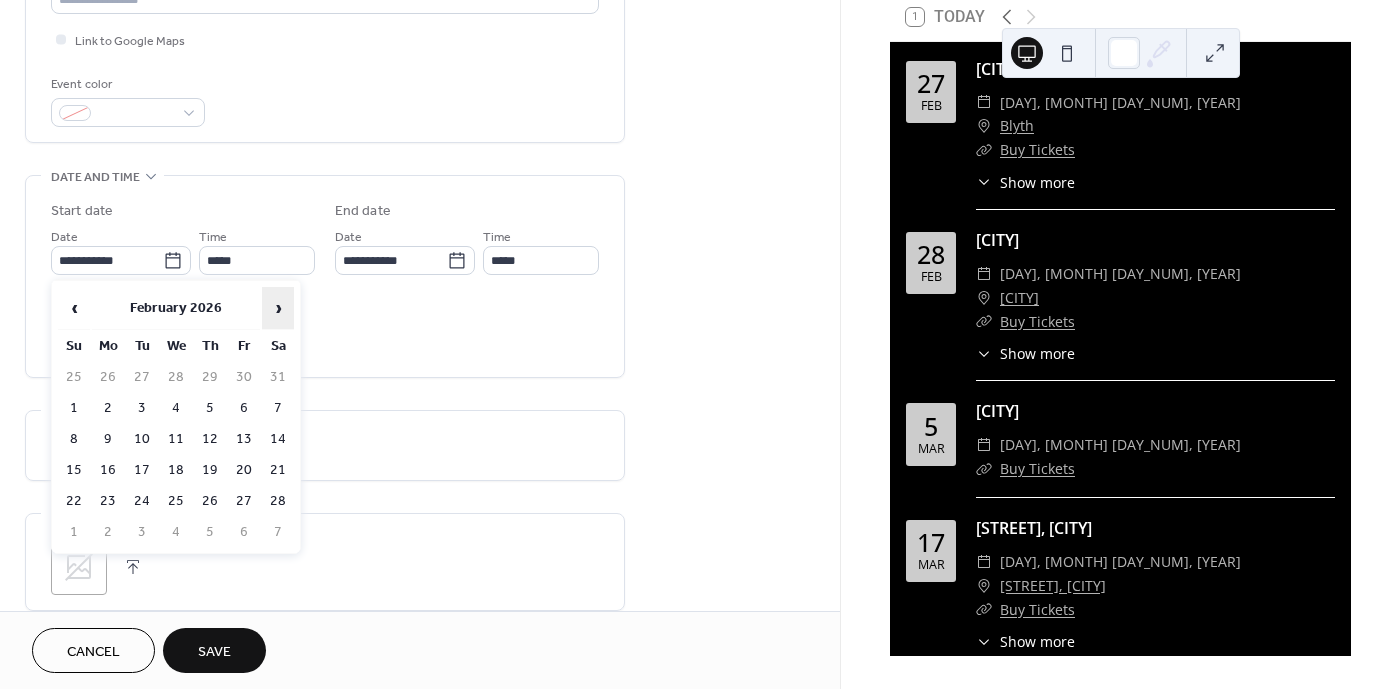 click on "›" at bounding box center [278, 308] 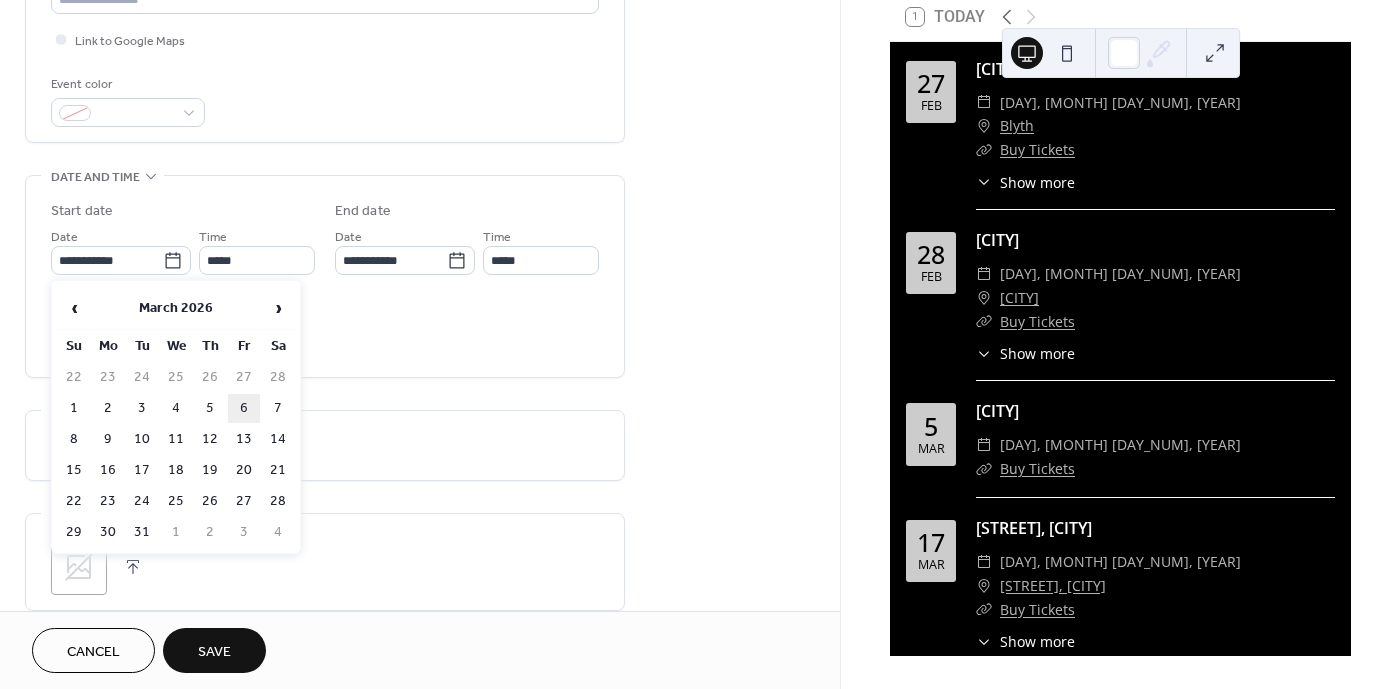 click on "6" at bounding box center [244, 408] 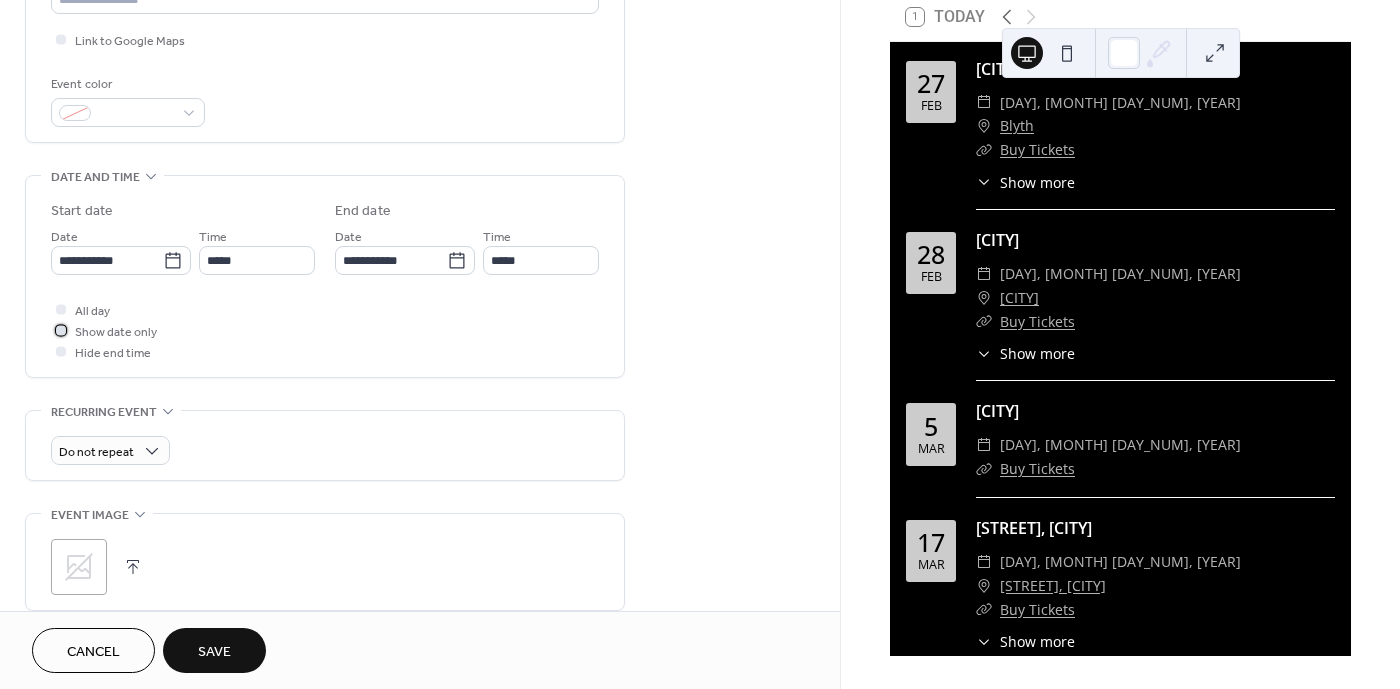 click at bounding box center (61, 330) 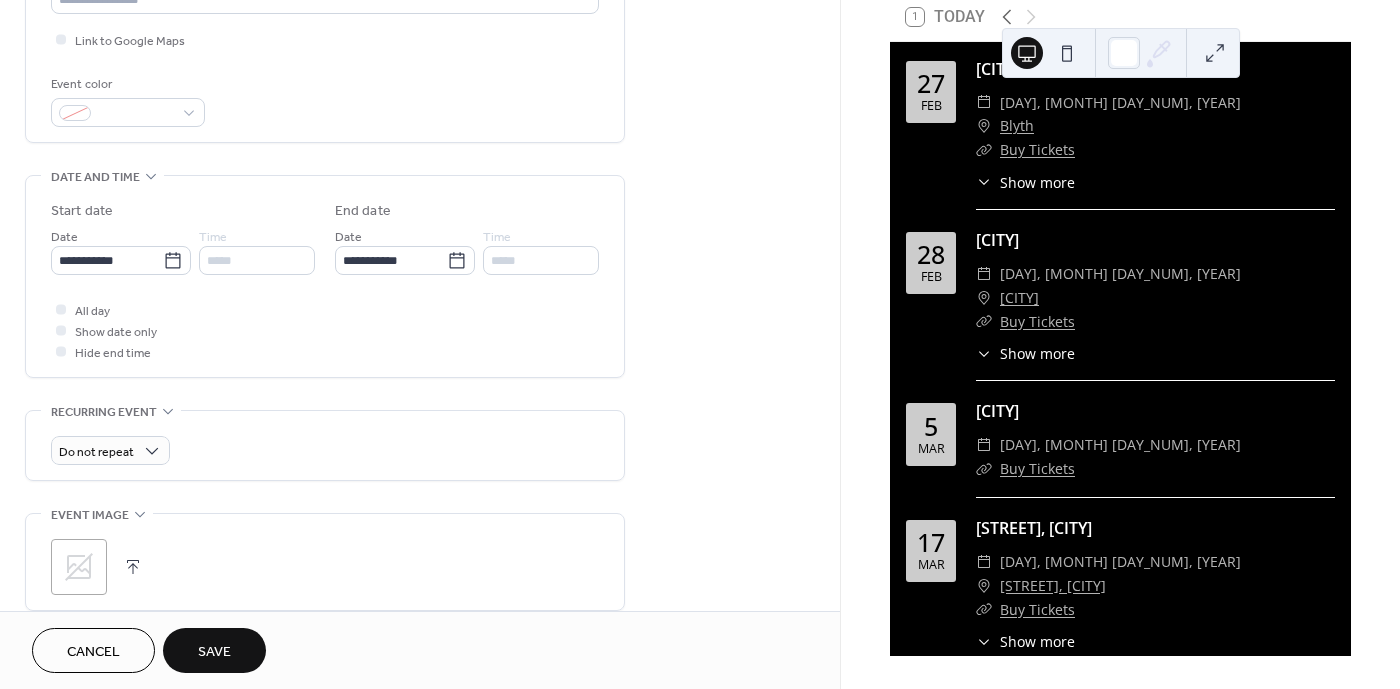 click on "Save" at bounding box center [214, 652] 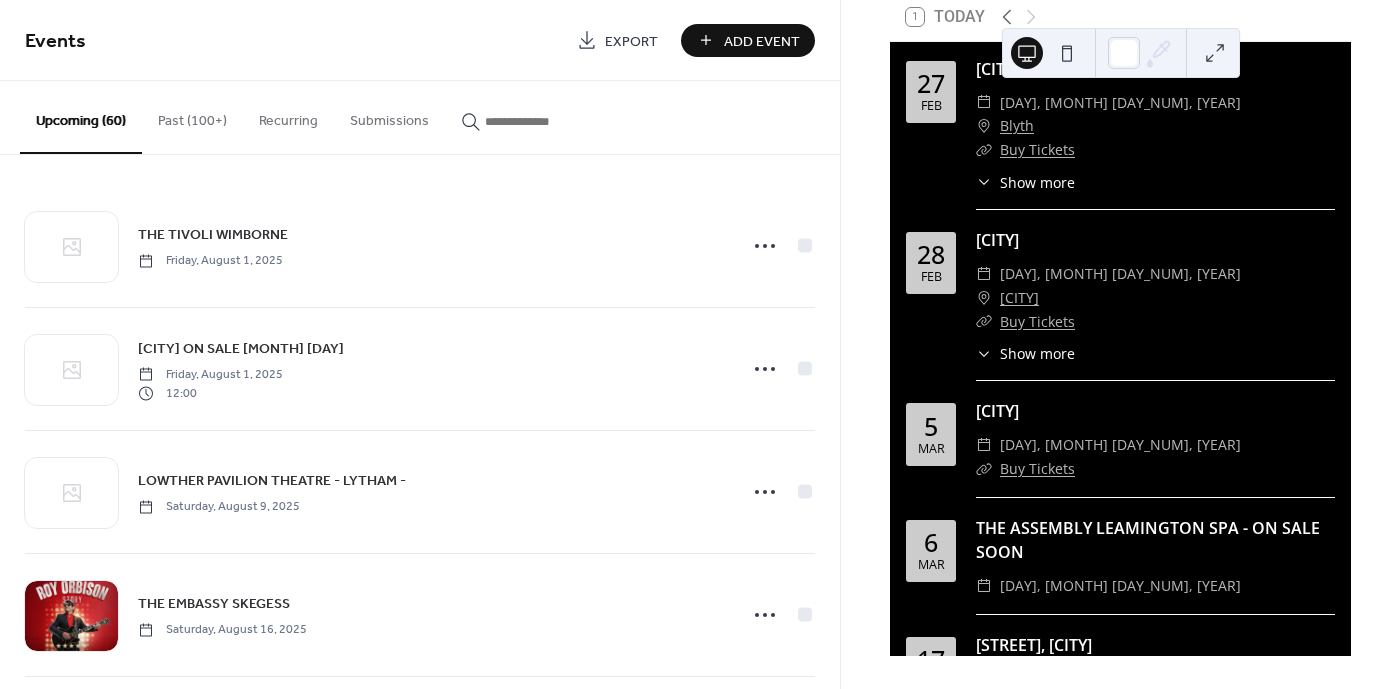 click on "Add Event" at bounding box center [748, 40] 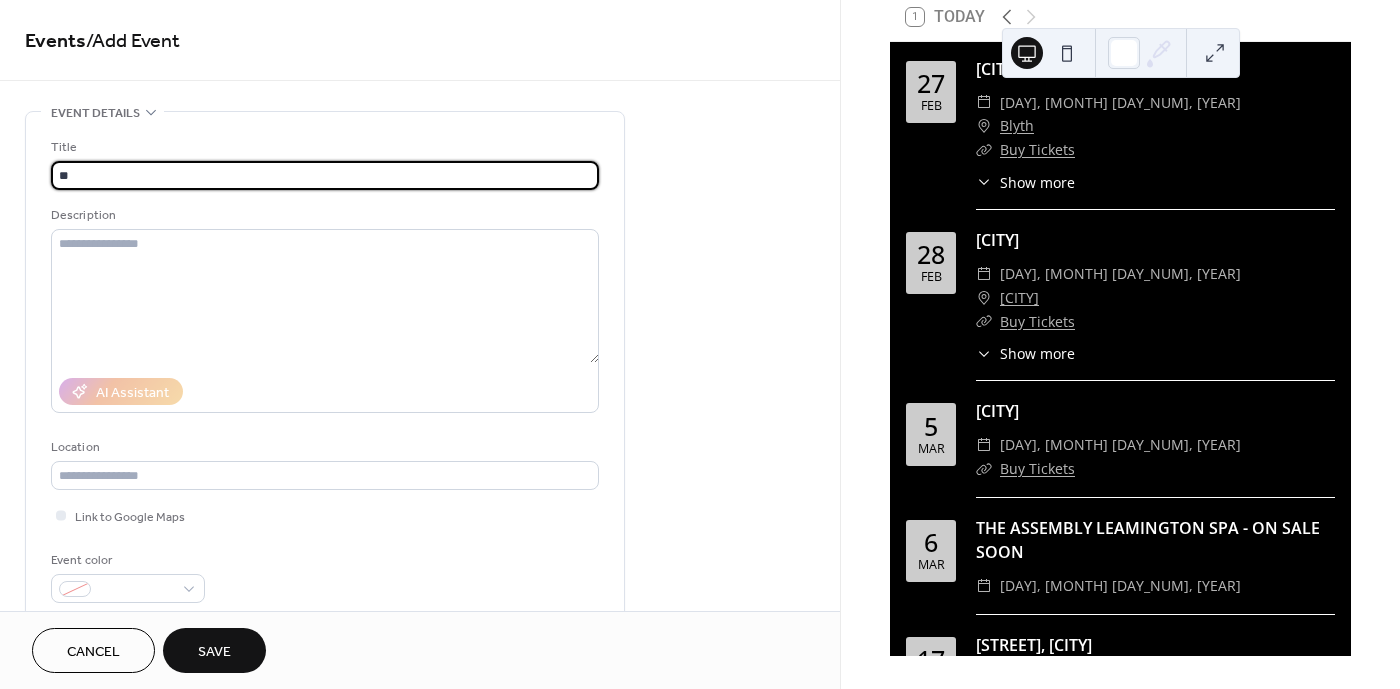 type on "*" 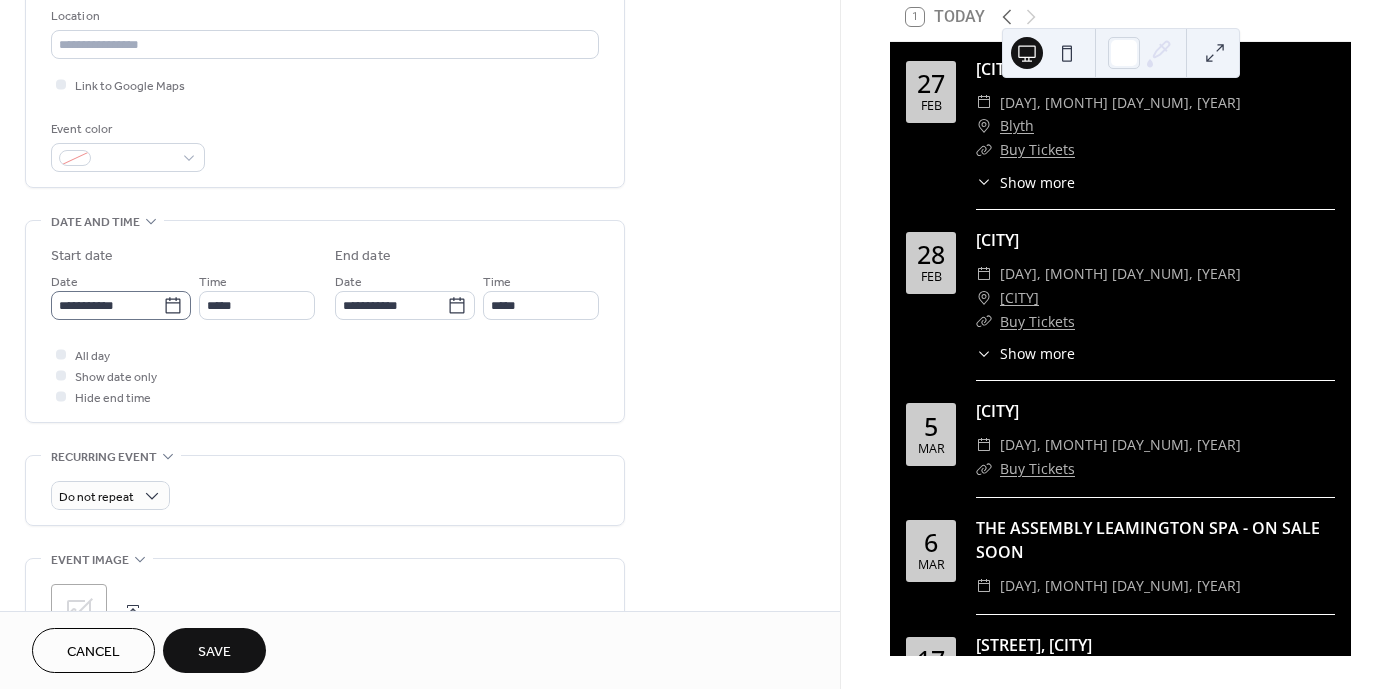 scroll, scrollTop: 366, scrollLeft: 0, axis: vertical 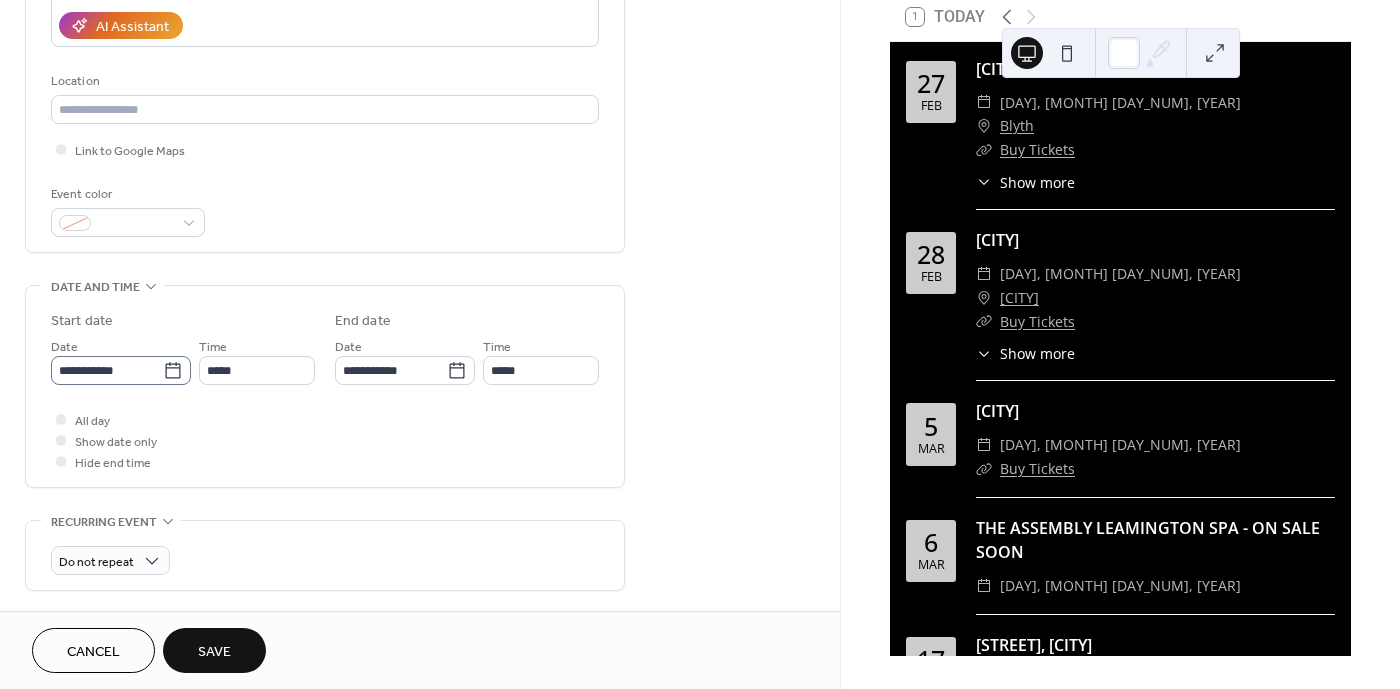 type on "**********" 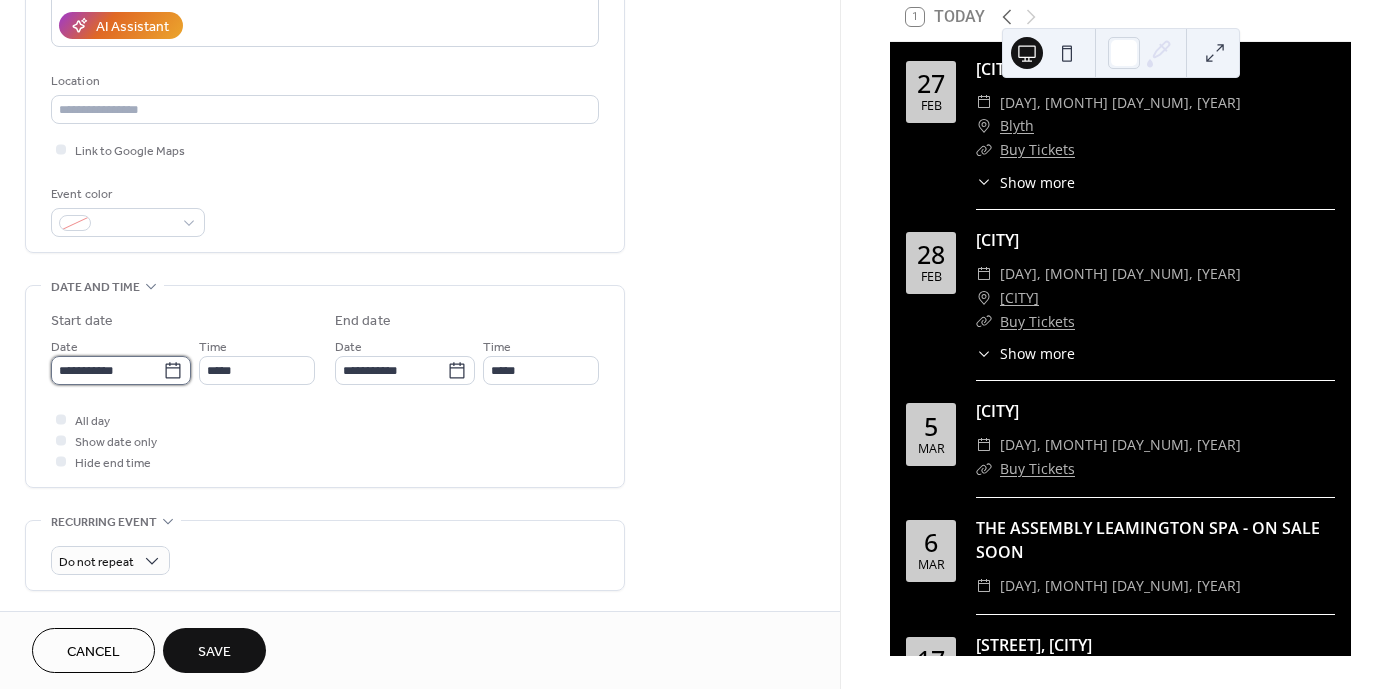 click on "**********" at bounding box center [107, 370] 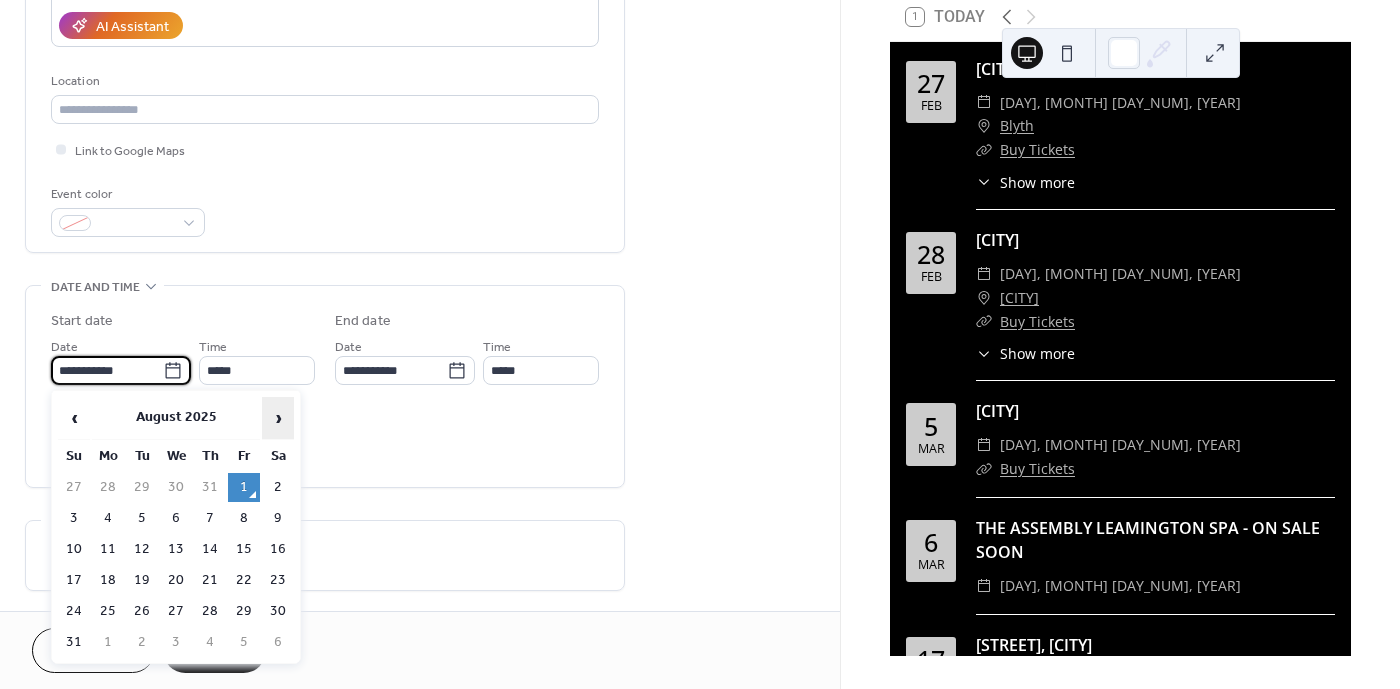 click on "›" at bounding box center (278, 418) 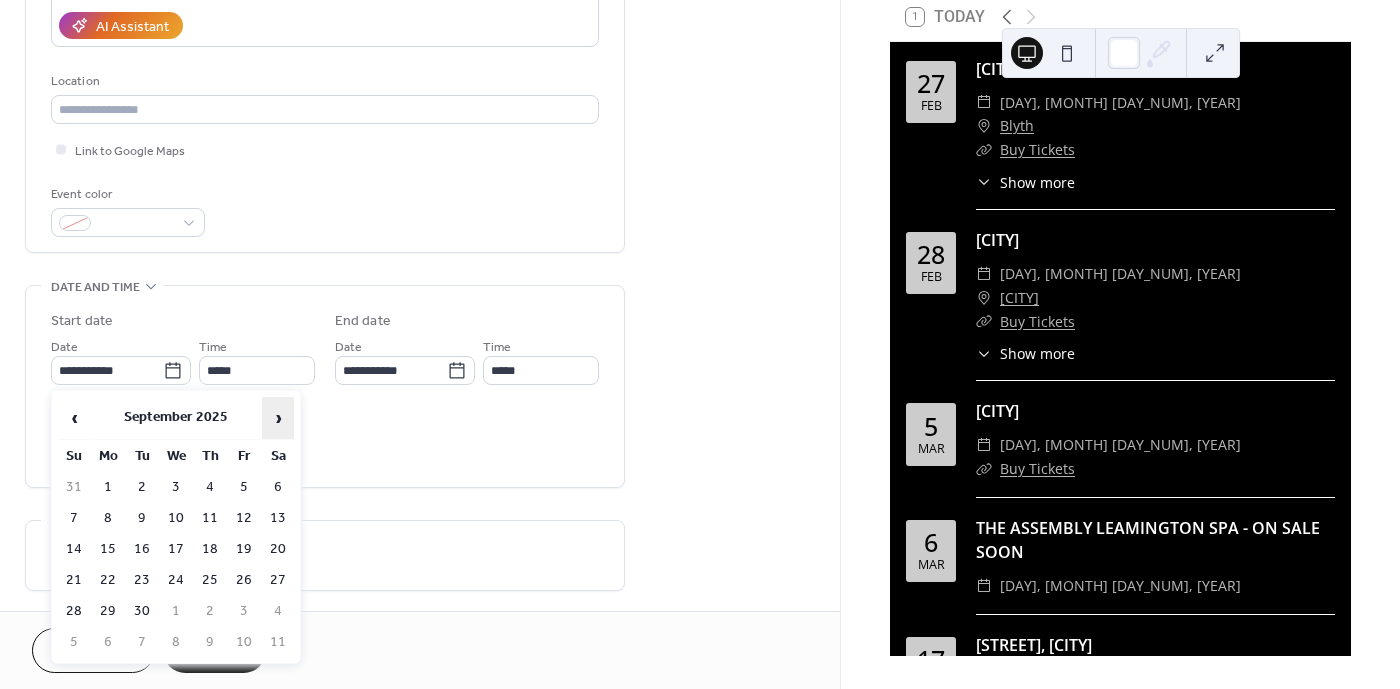 click on "›" at bounding box center [278, 418] 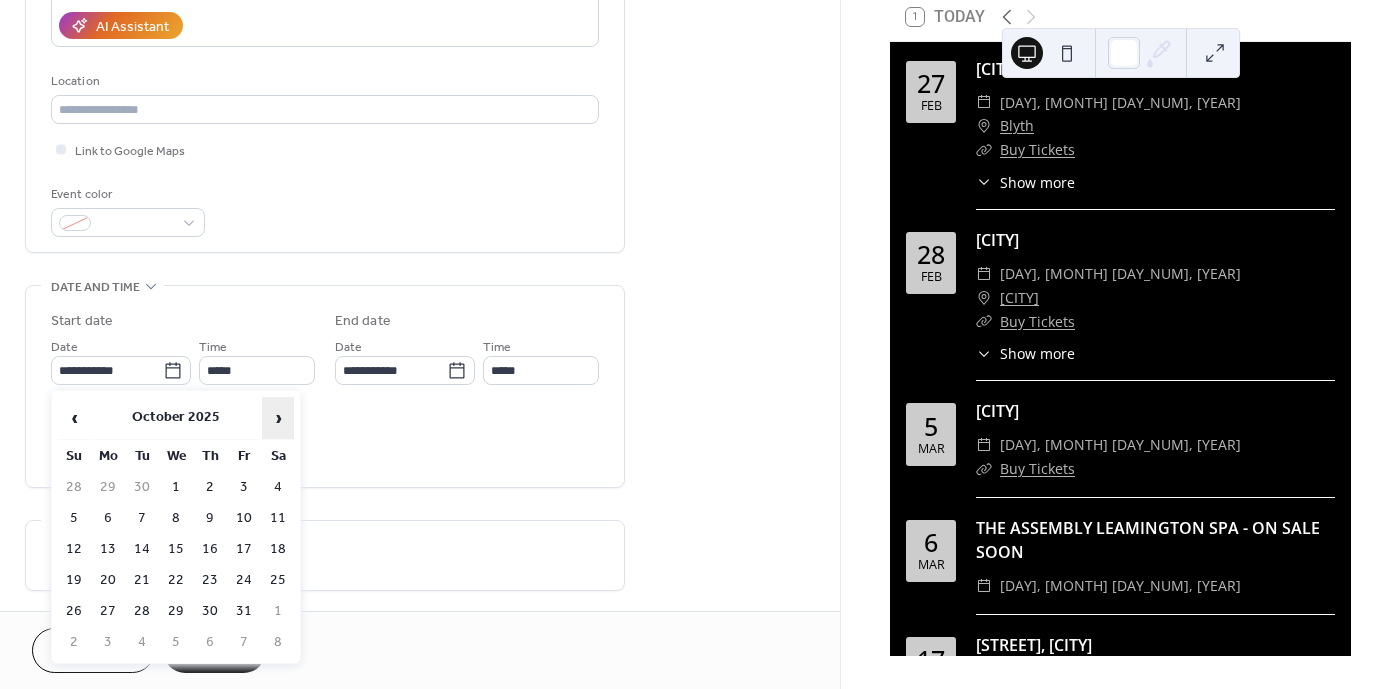 click on "›" at bounding box center (278, 418) 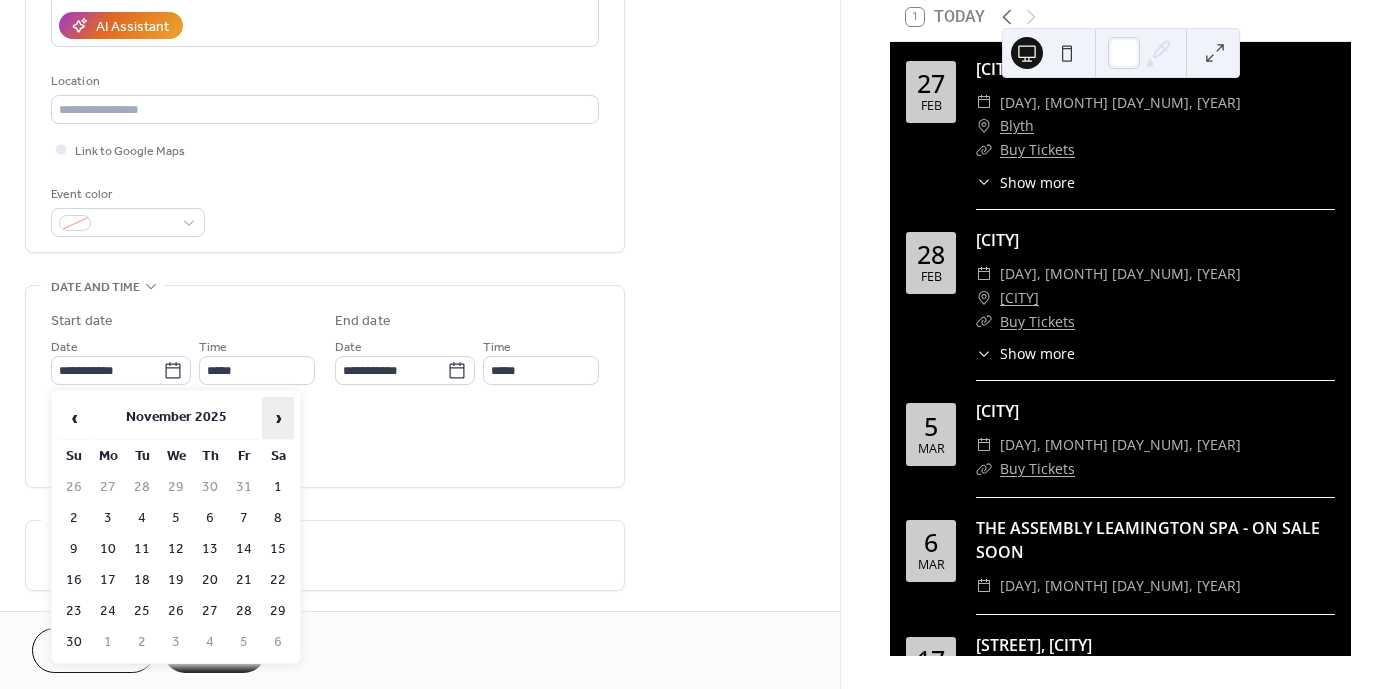 click on "›" at bounding box center [278, 418] 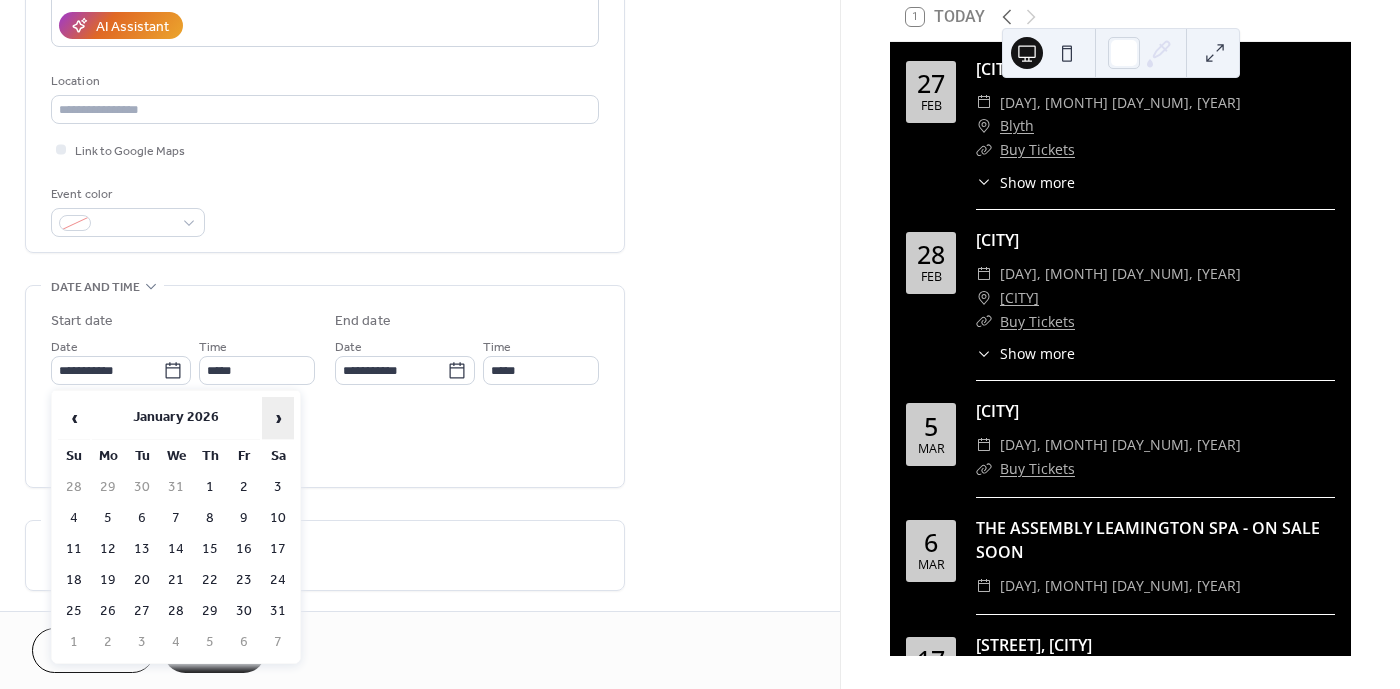 click on "›" at bounding box center [278, 418] 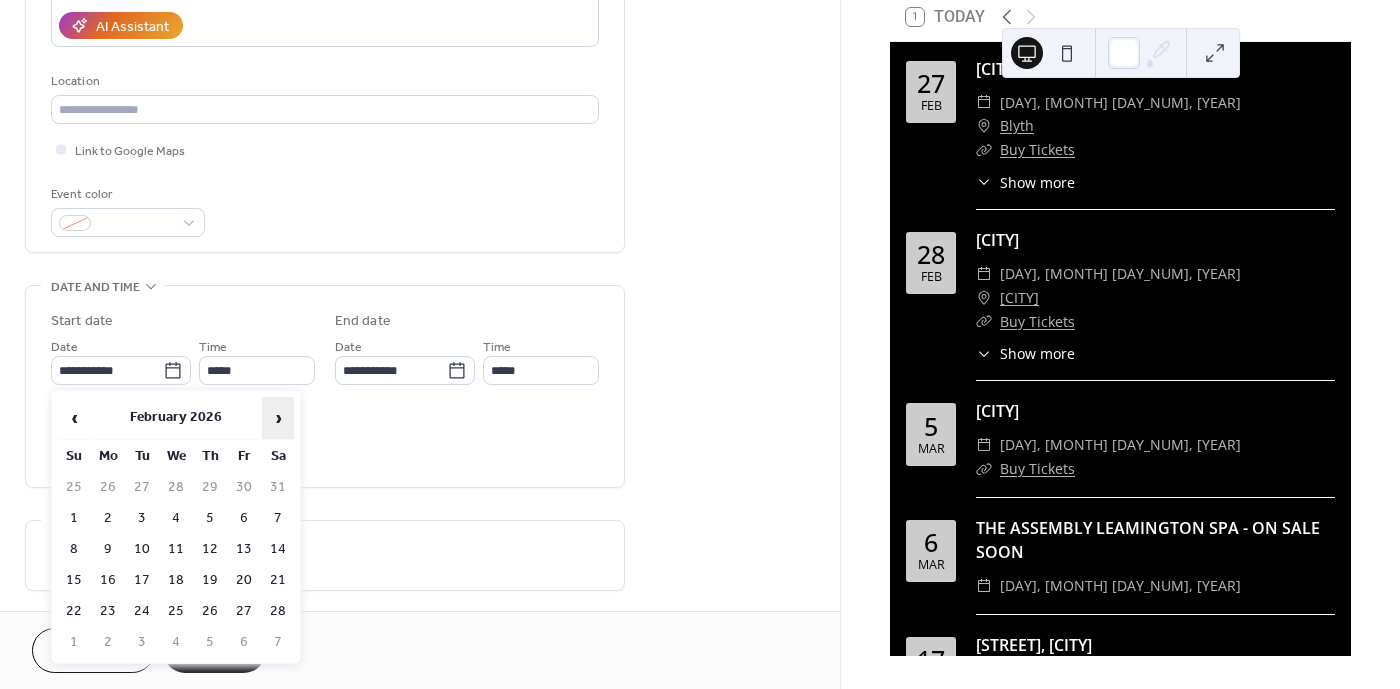 click on "›" at bounding box center [278, 418] 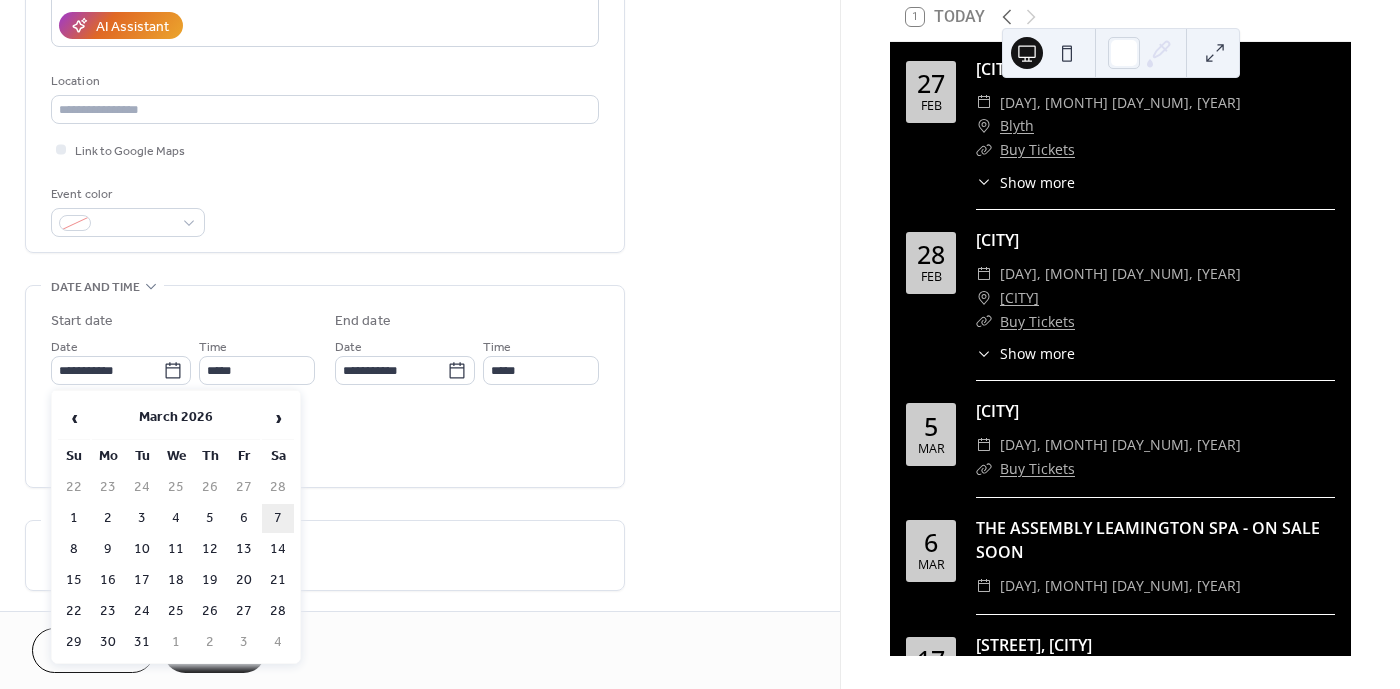 click on "7" at bounding box center [278, 518] 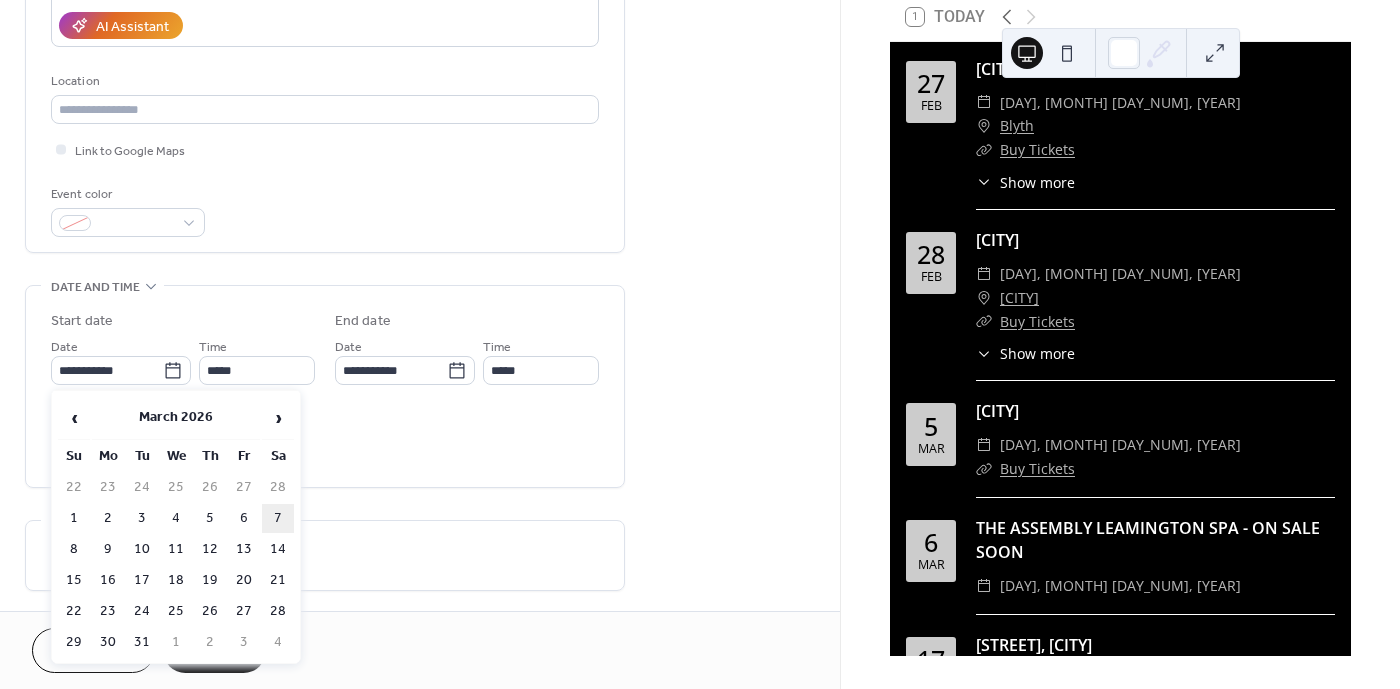 type on "**********" 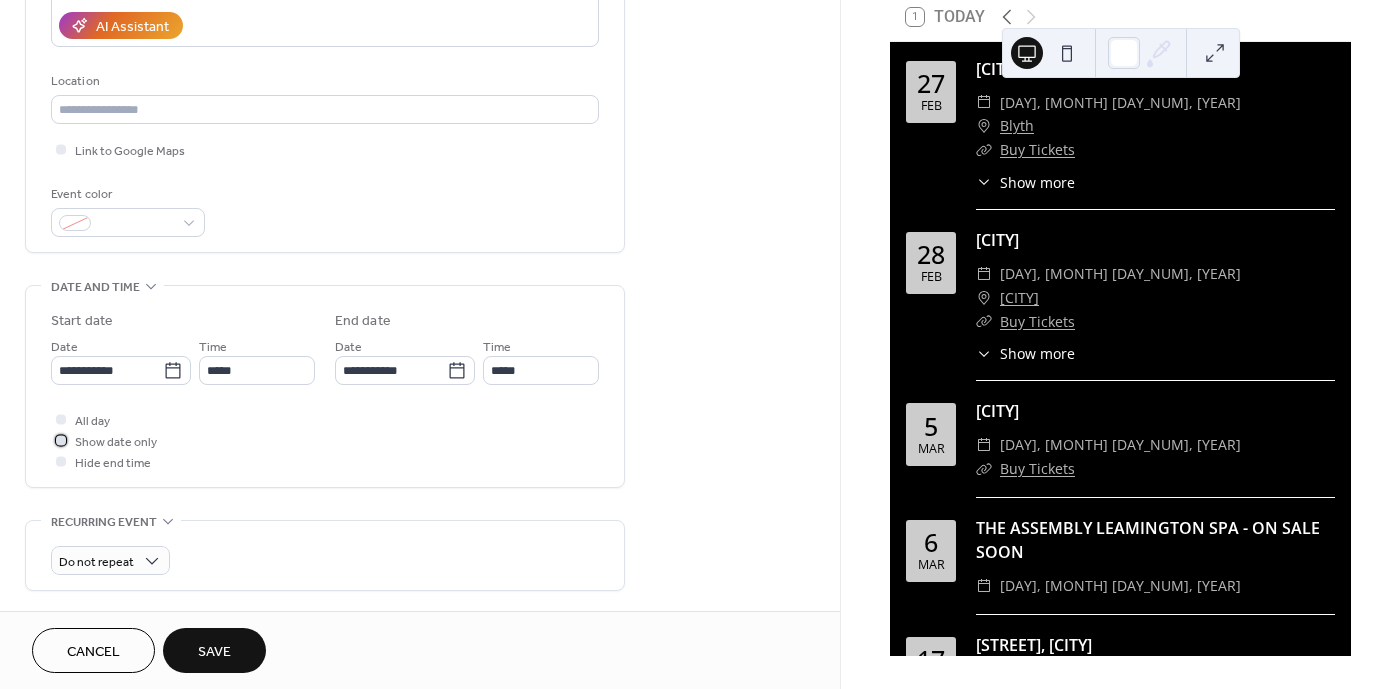 click at bounding box center (61, 440) 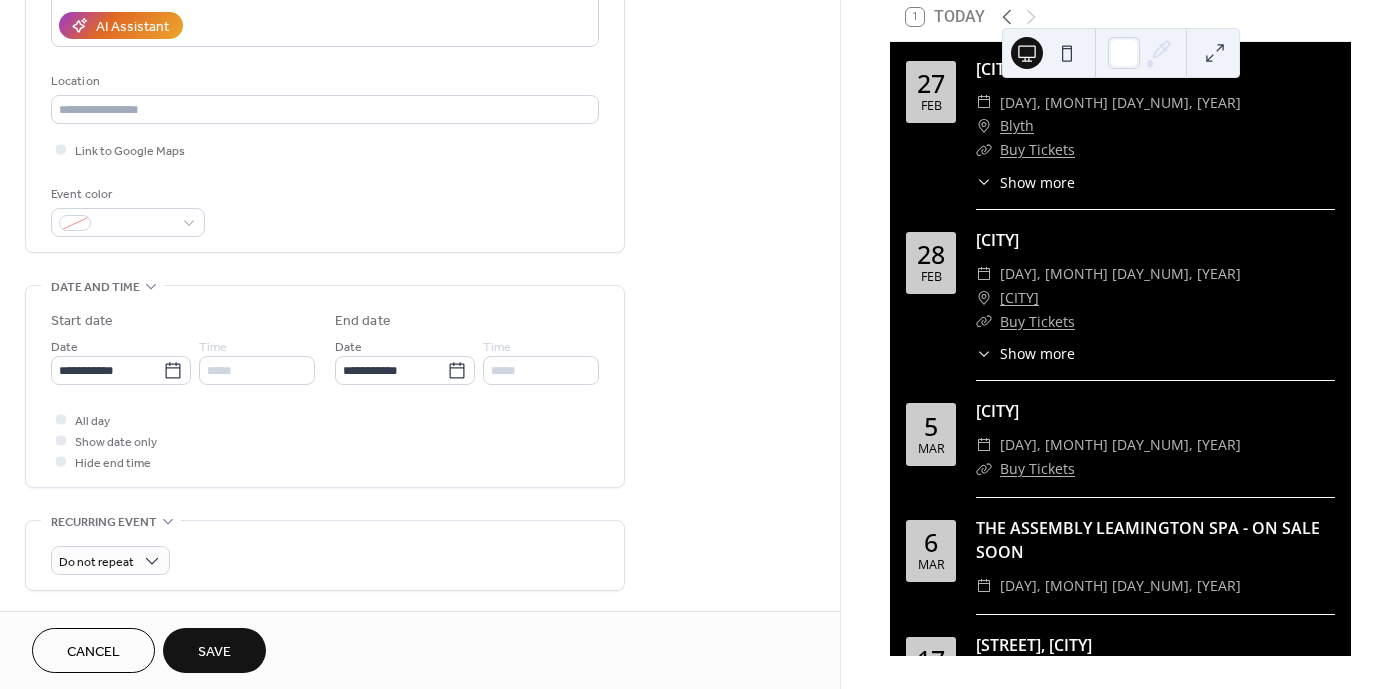click on "Save" at bounding box center (214, 652) 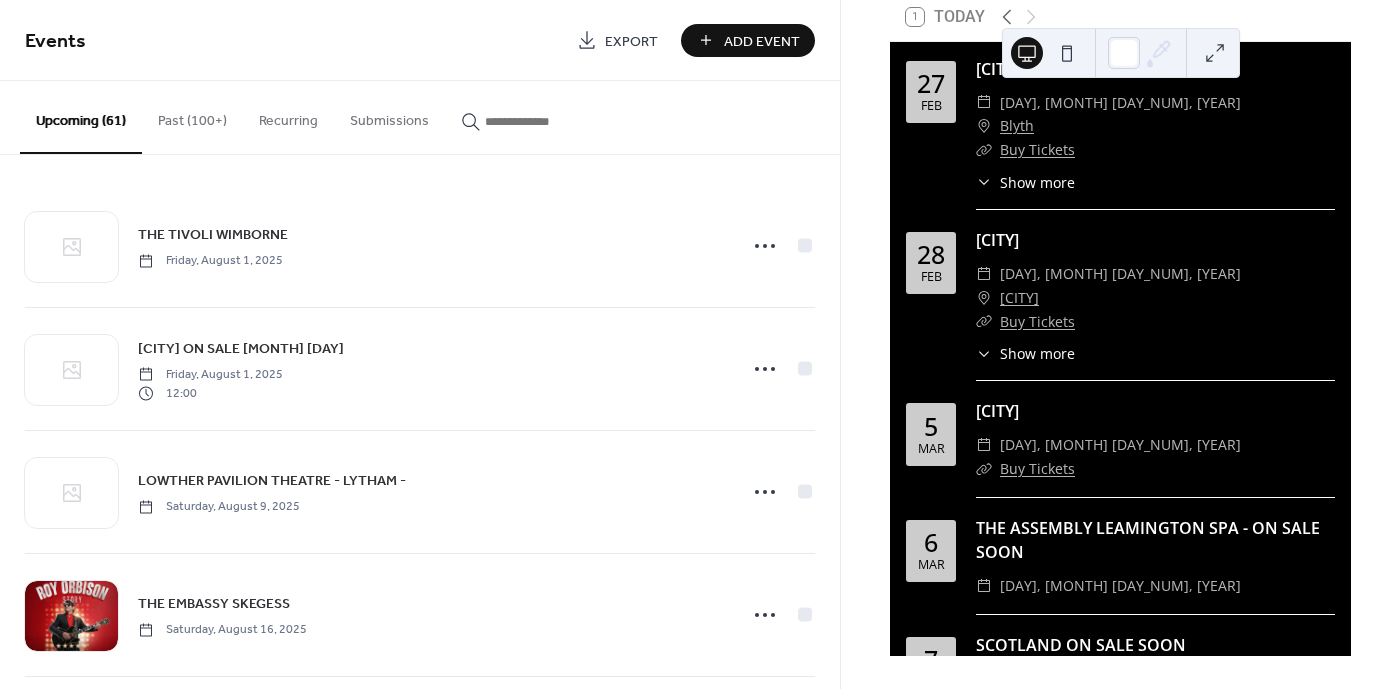 scroll, scrollTop: 8630, scrollLeft: 0, axis: vertical 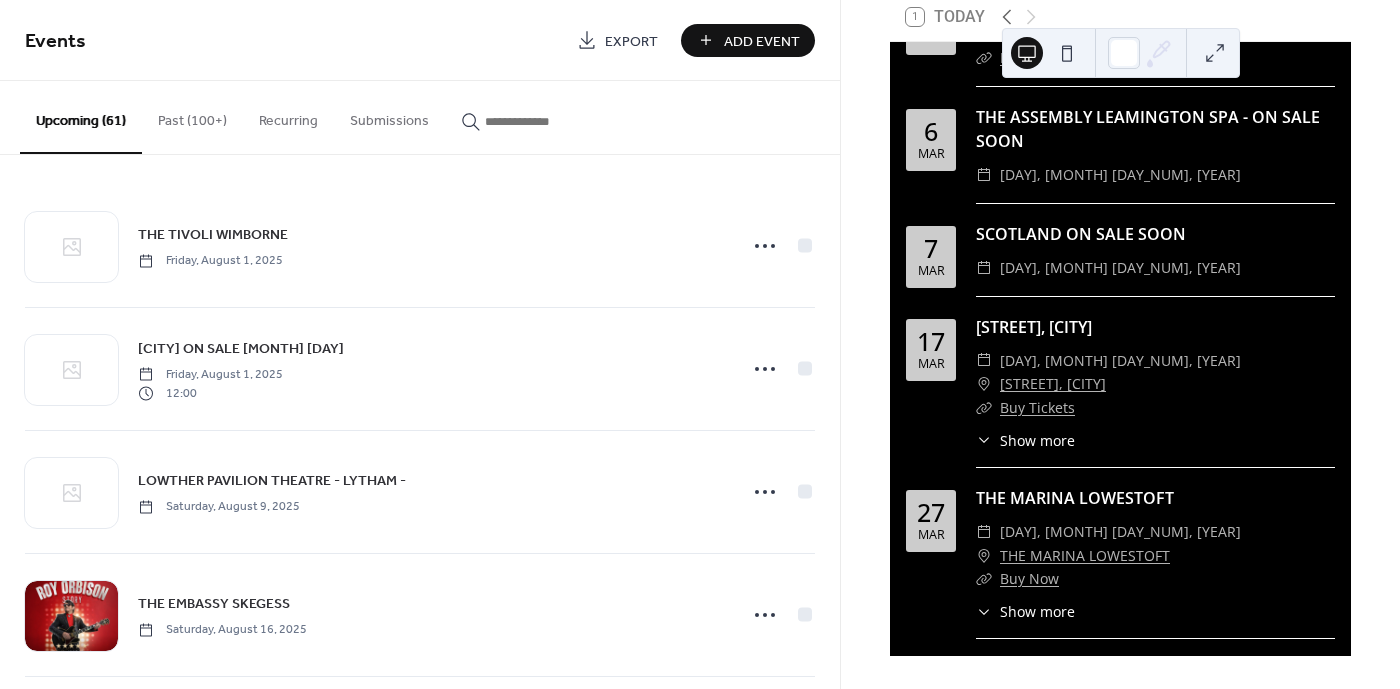 click at bounding box center [545, 121] 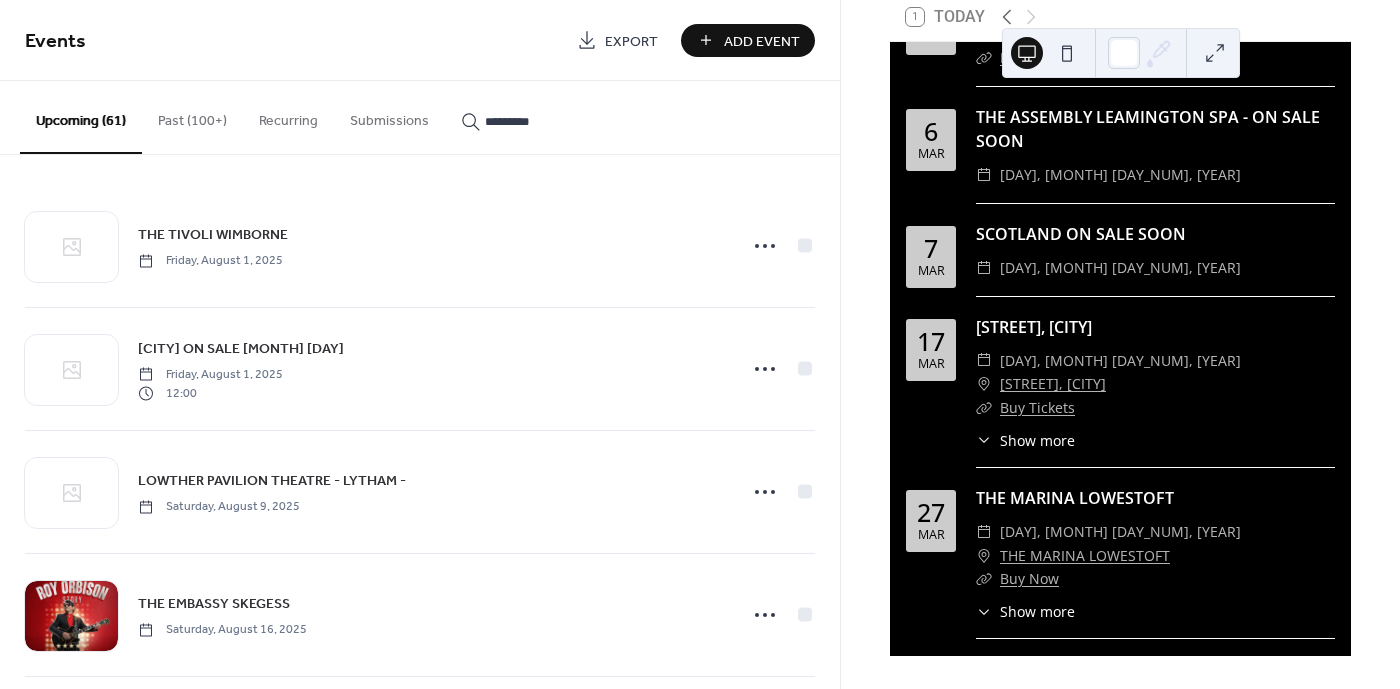click on "********" at bounding box center [533, 116] 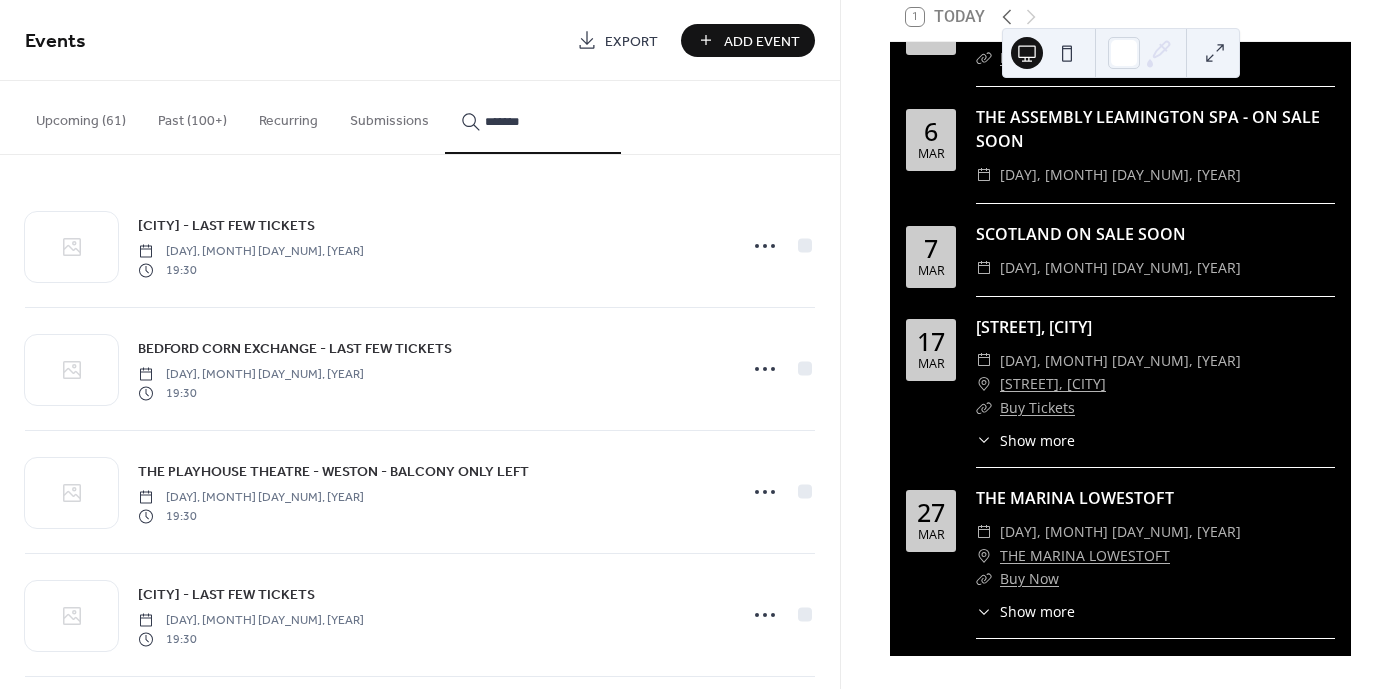click on "*******" at bounding box center (533, 117) 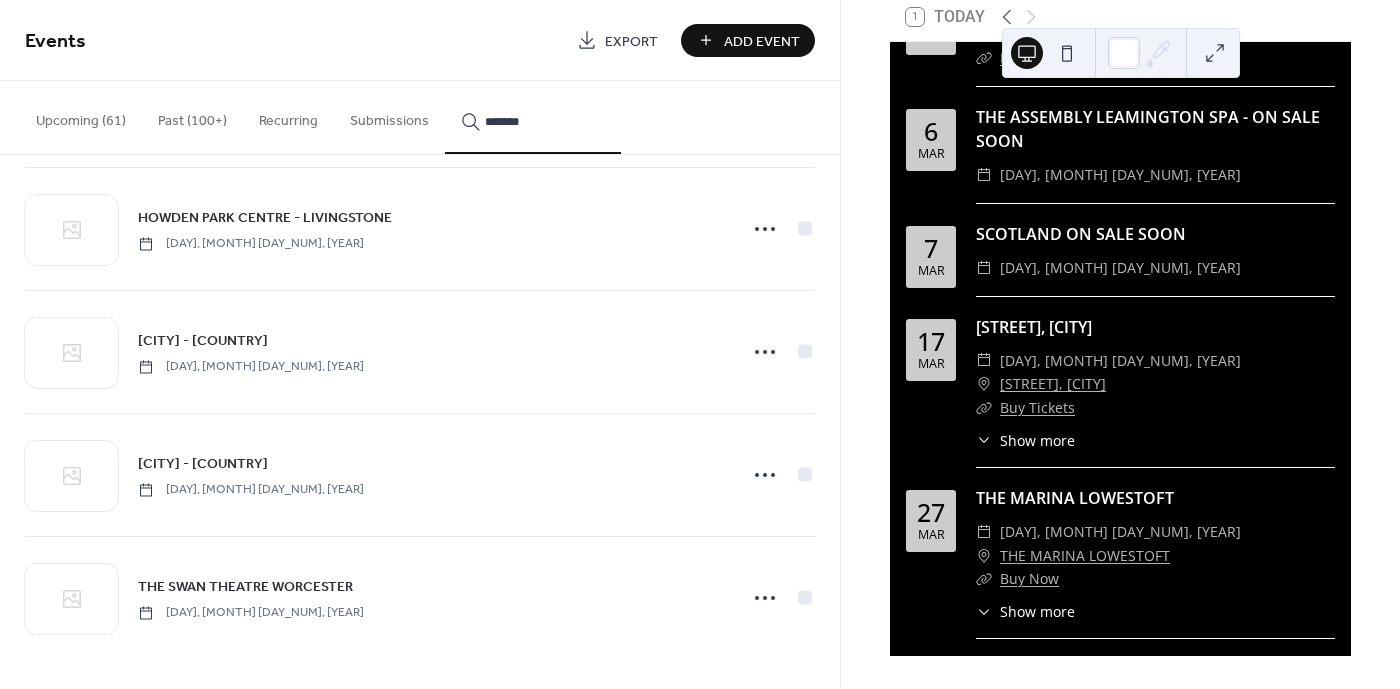 scroll, scrollTop: 2794, scrollLeft: 0, axis: vertical 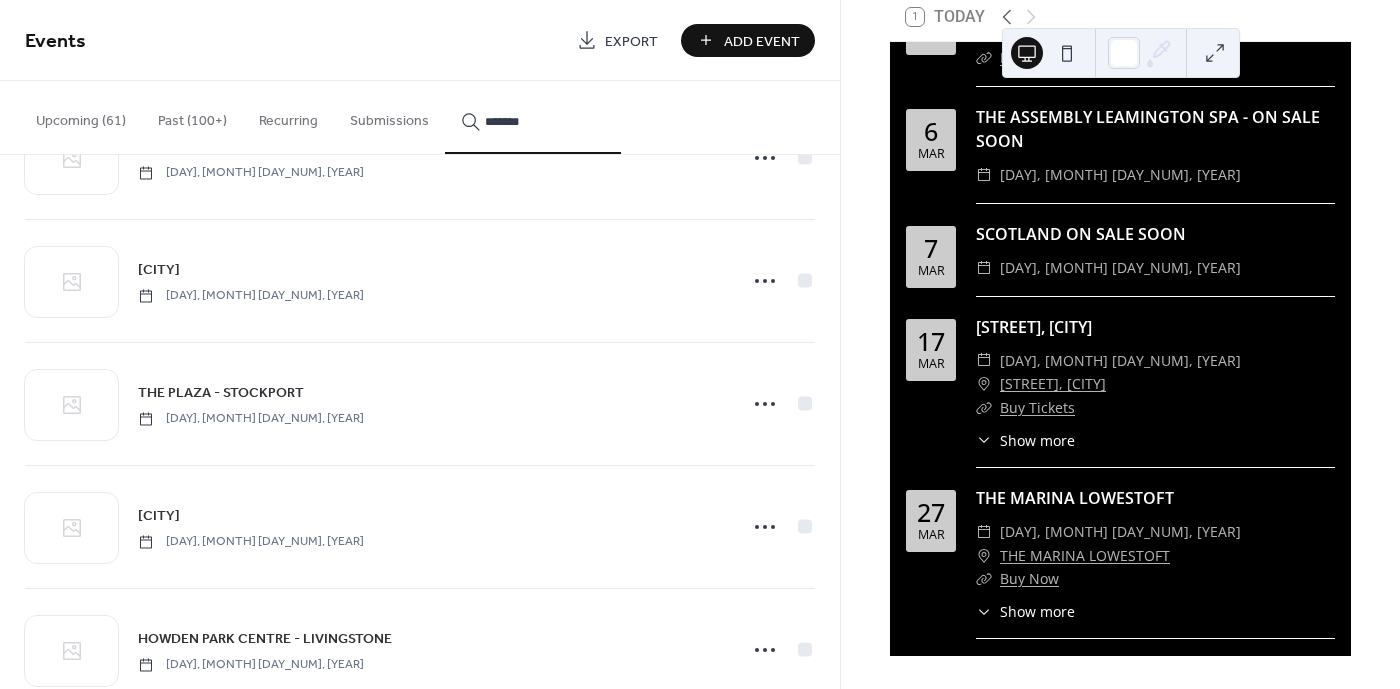 drag, startPoint x: 536, startPoint y: 120, endPoint x: 458, endPoint y: 122, distance: 78.025635 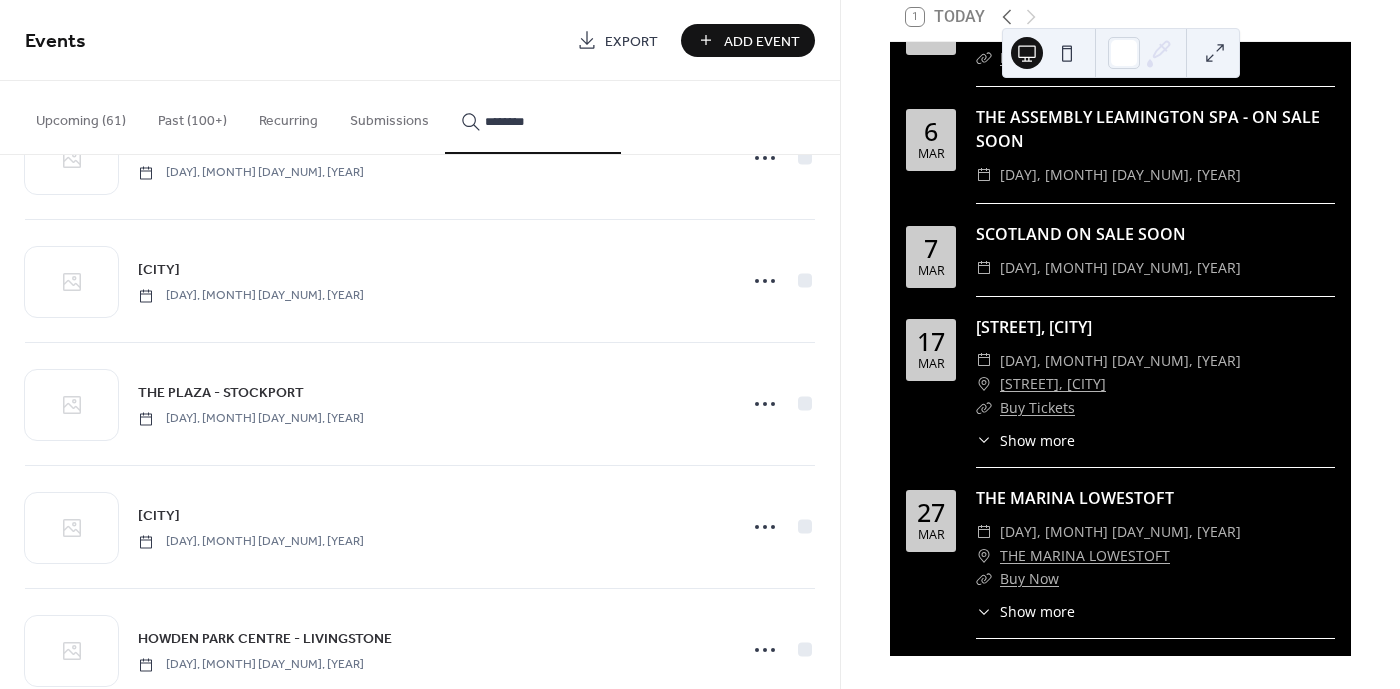 type on "********" 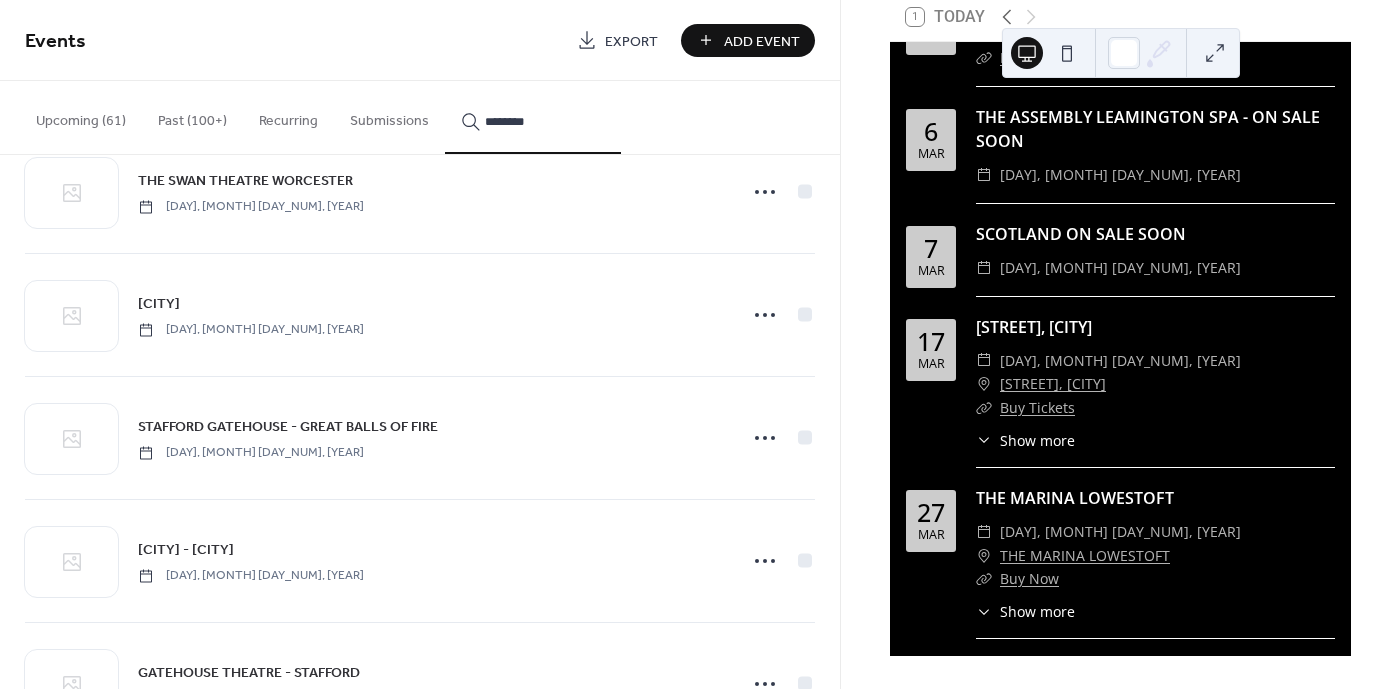 scroll, scrollTop: 3953, scrollLeft: 0, axis: vertical 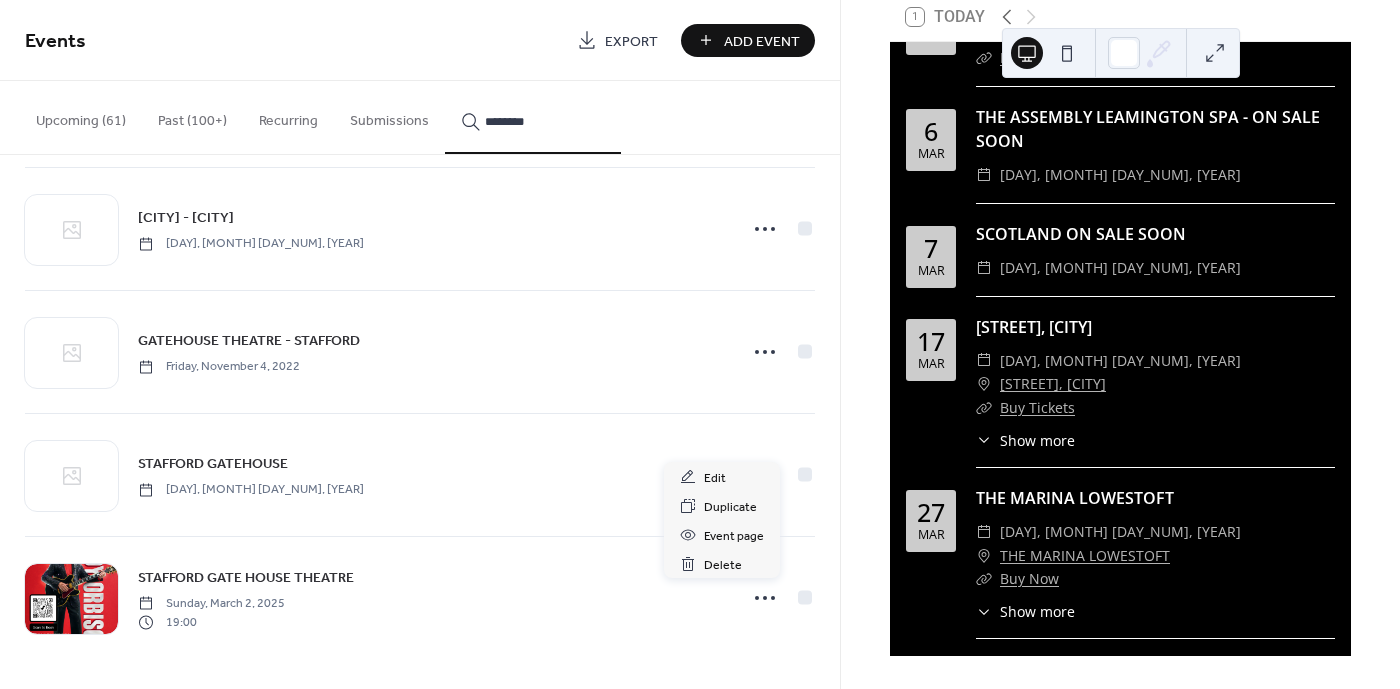 click 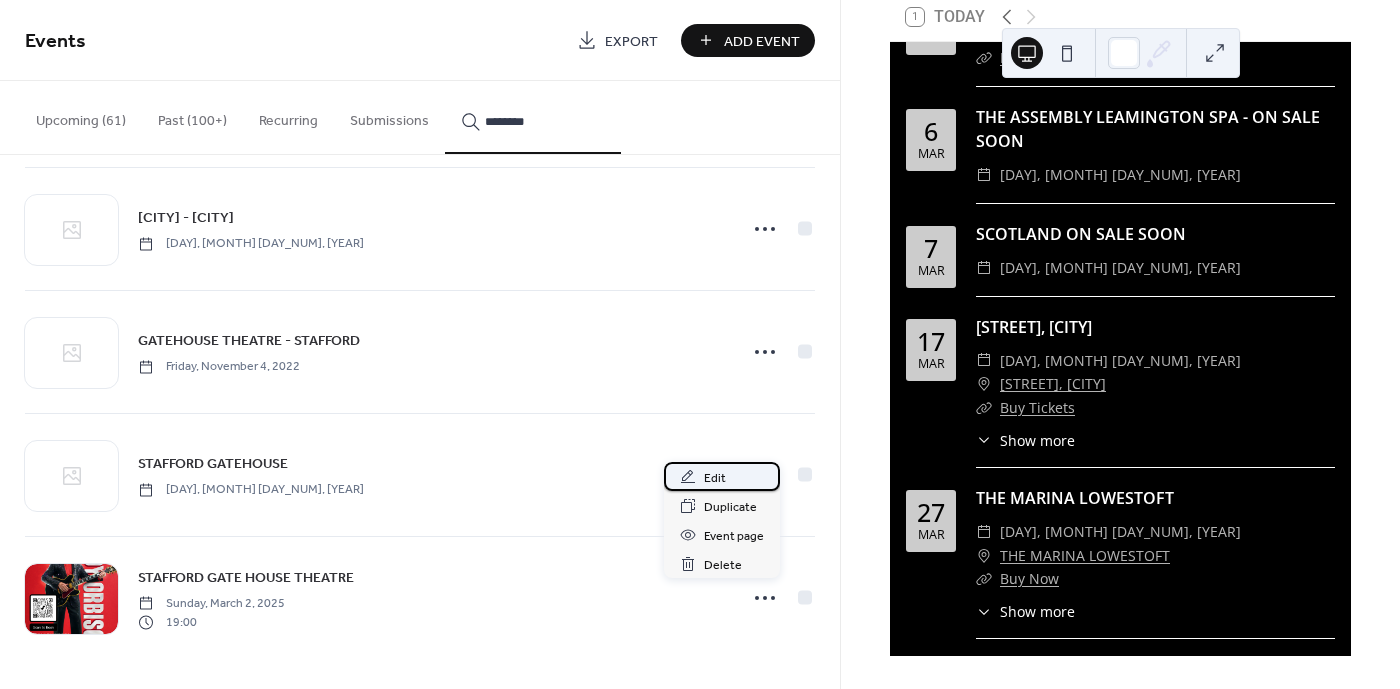 click on "Edit" at bounding box center [722, 476] 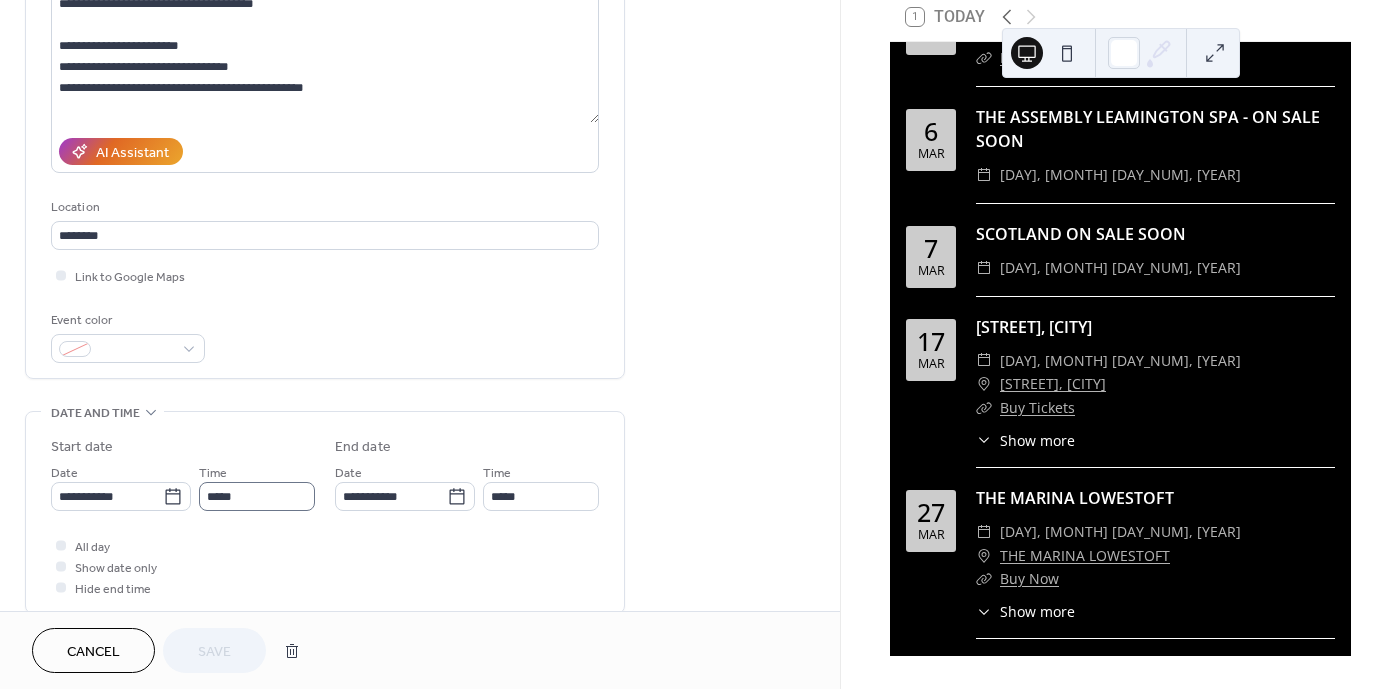 scroll, scrollTop: 342, scrollLeft: 0, axis: vertical 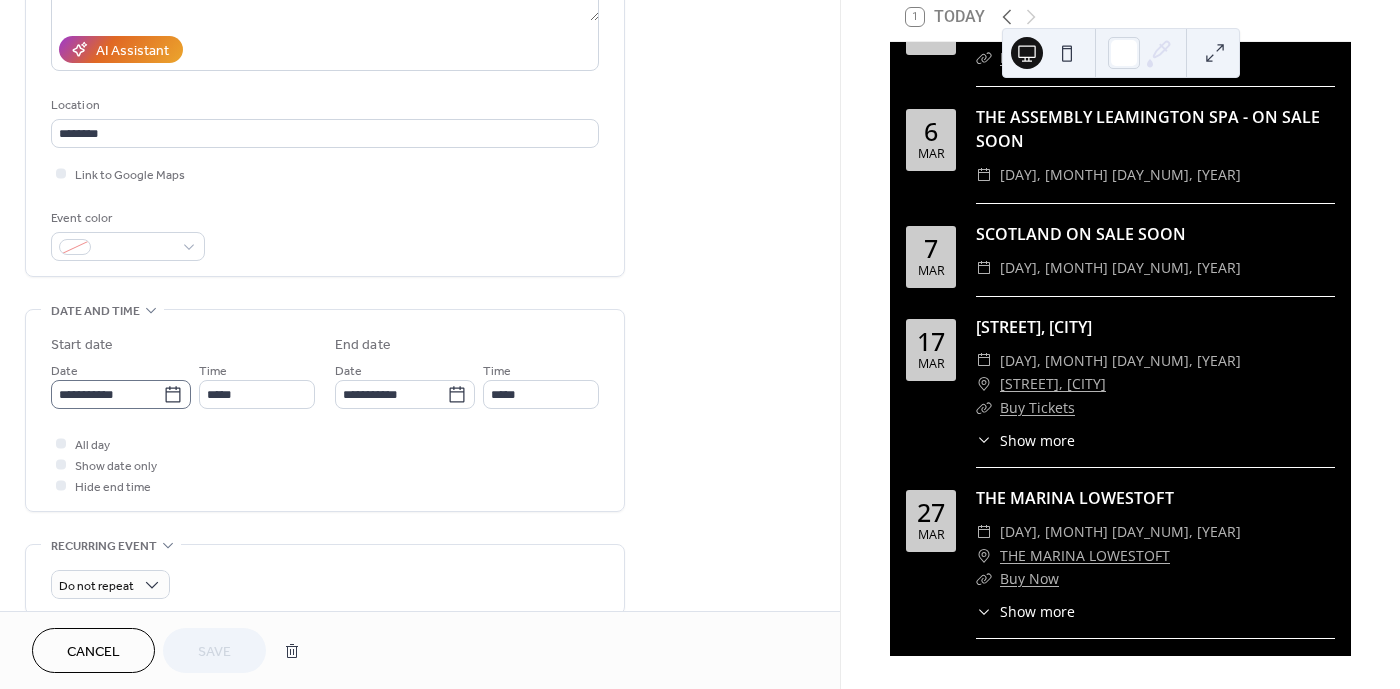 click 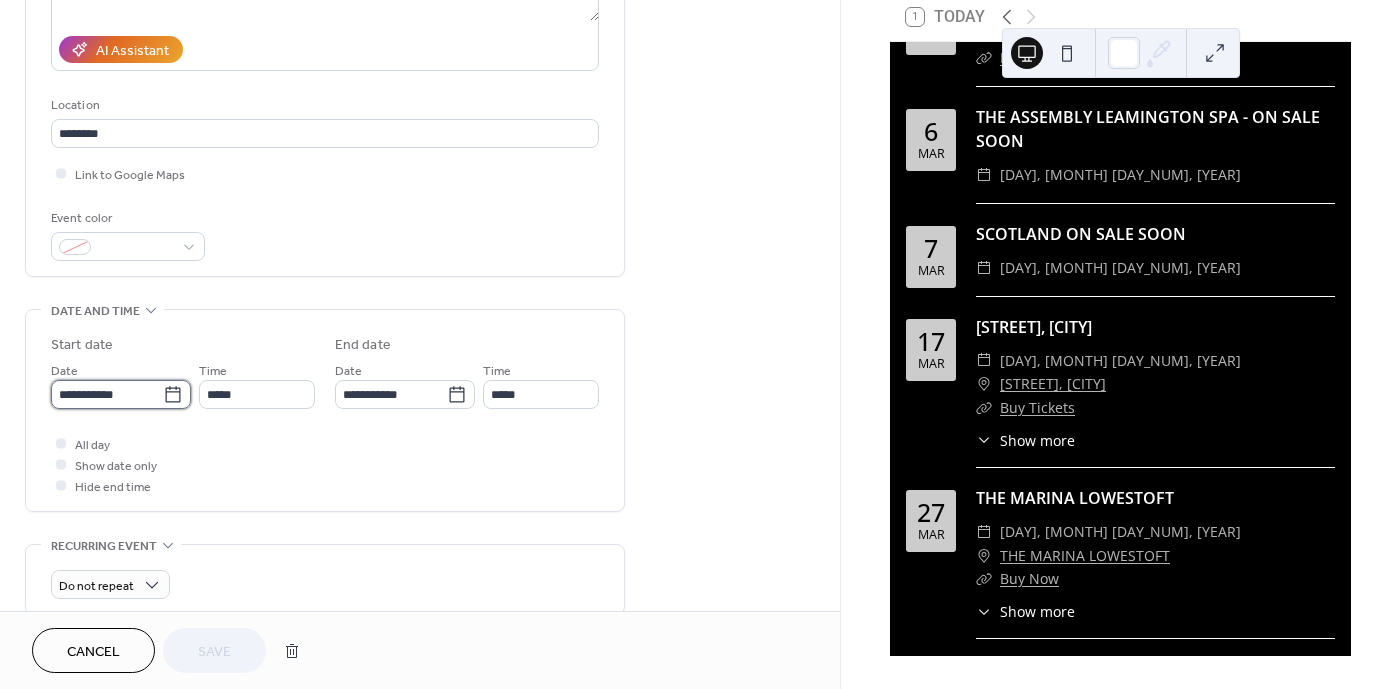 click on "**********" at bounding box center [107, 394] 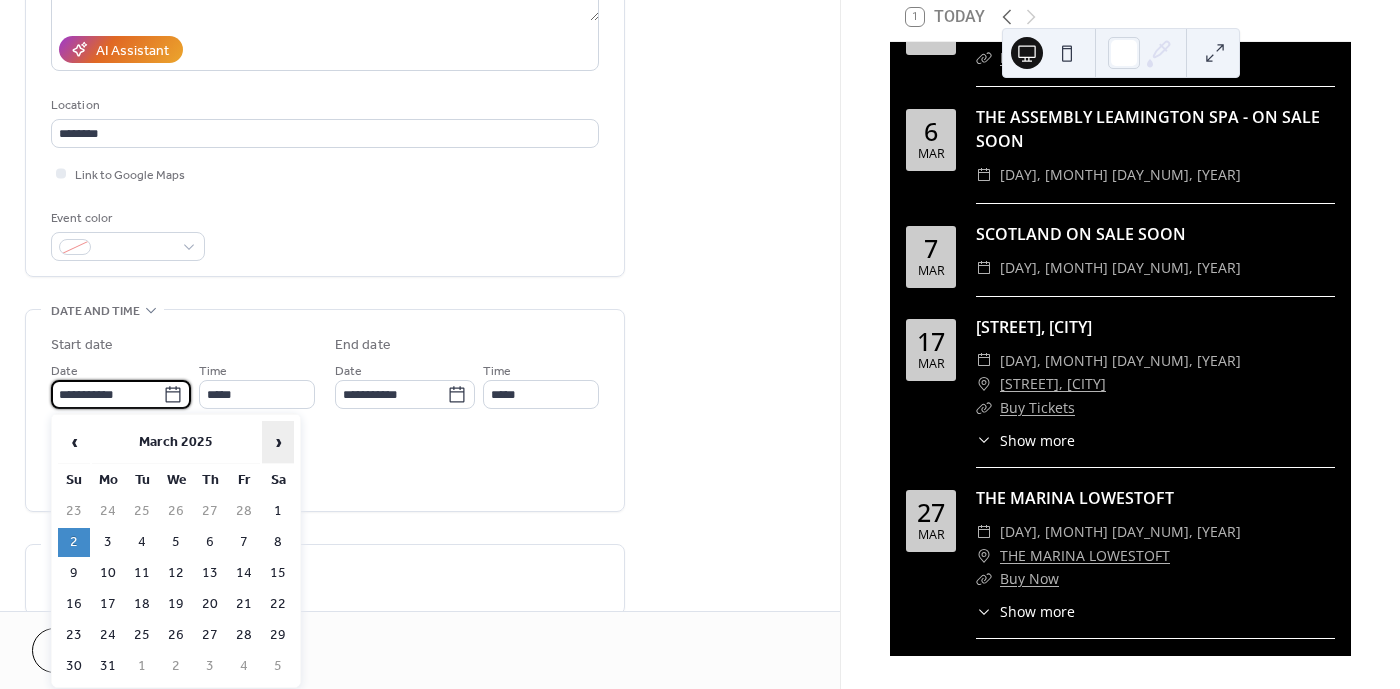 click on "›" at bounding box center (278, 442) 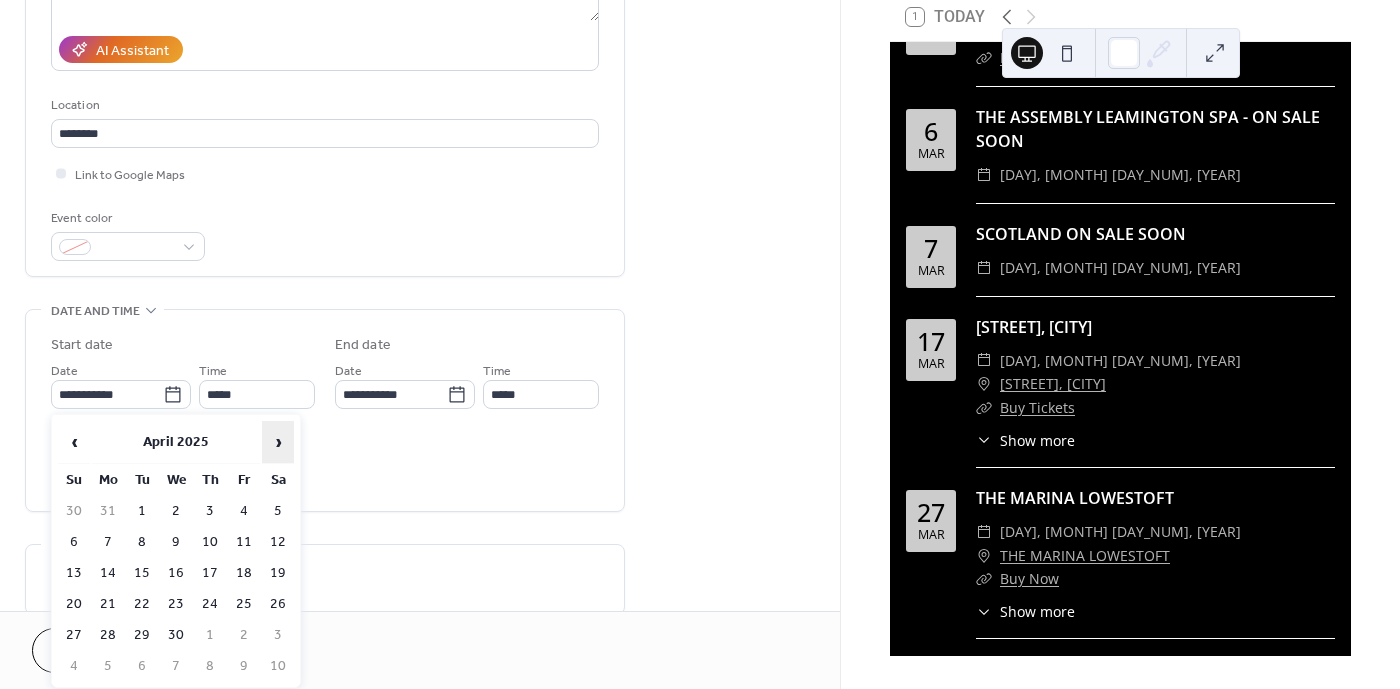 click on "›" at bounding box center [278, 442] 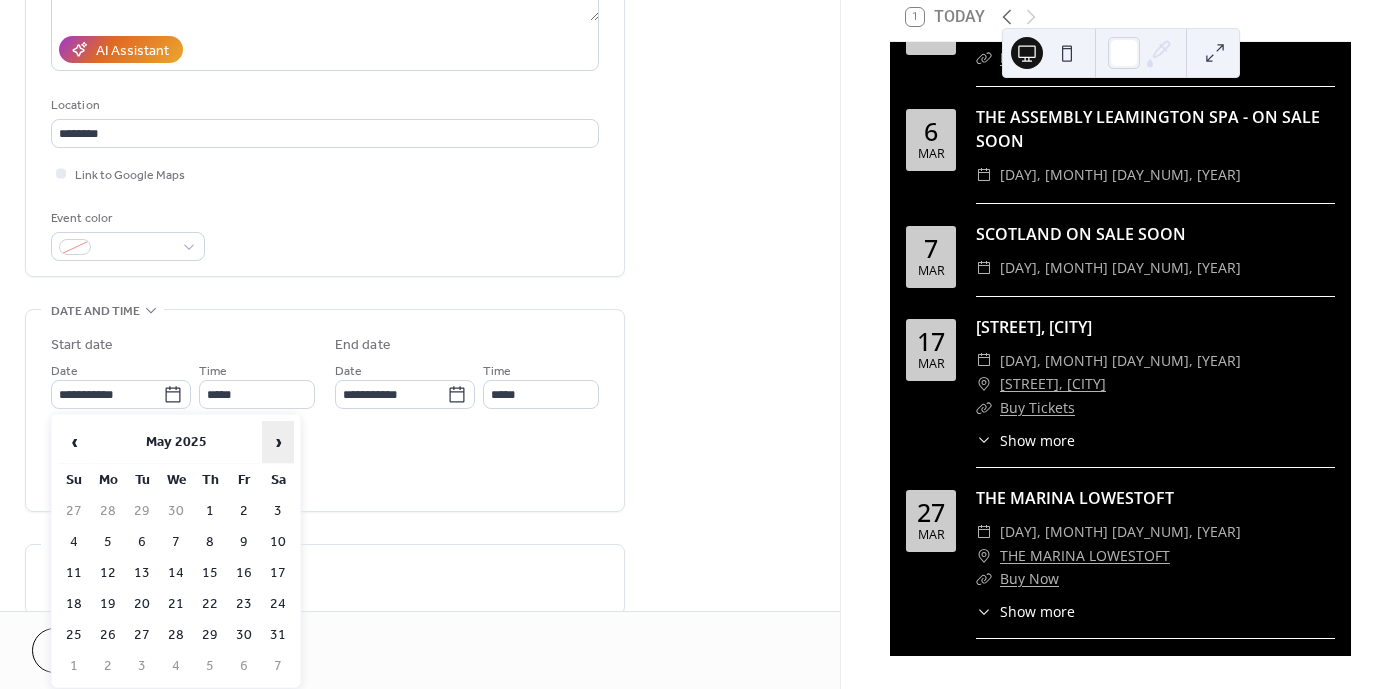 click on "›" at bounding box center (278, 442) 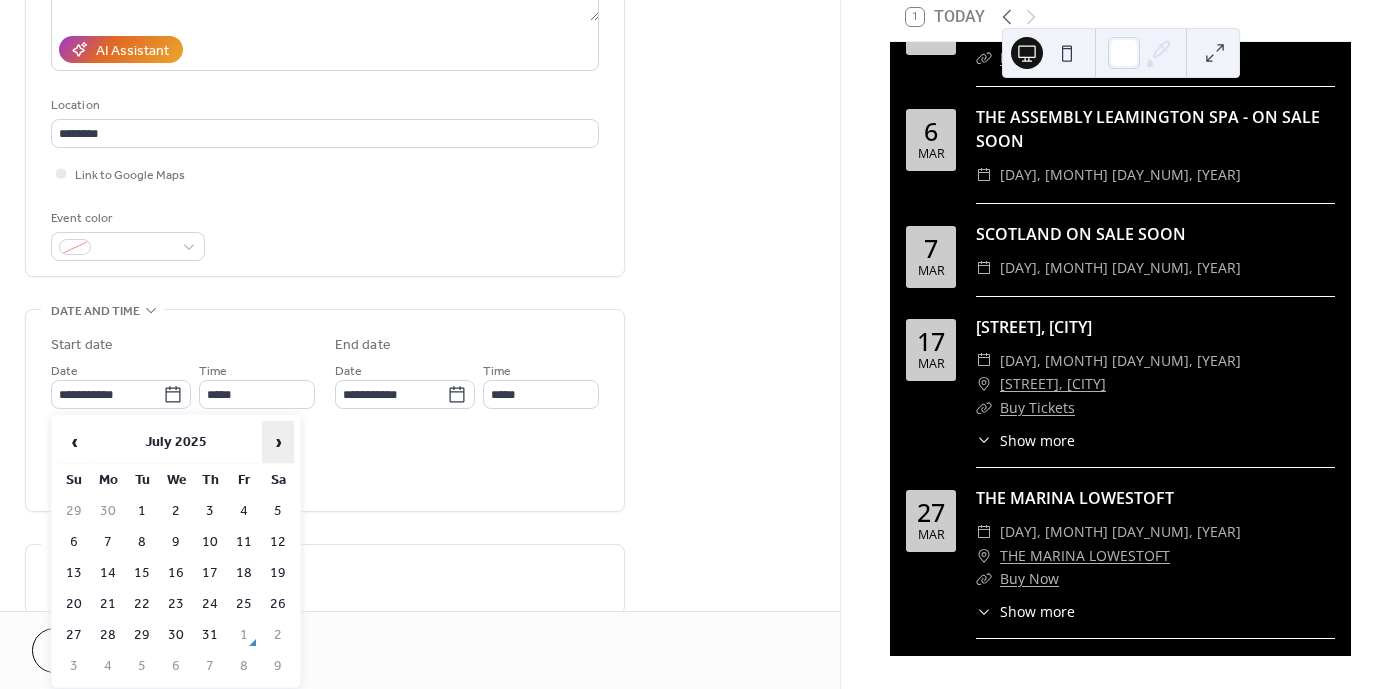click on "›" at bounding box center [278, 442] 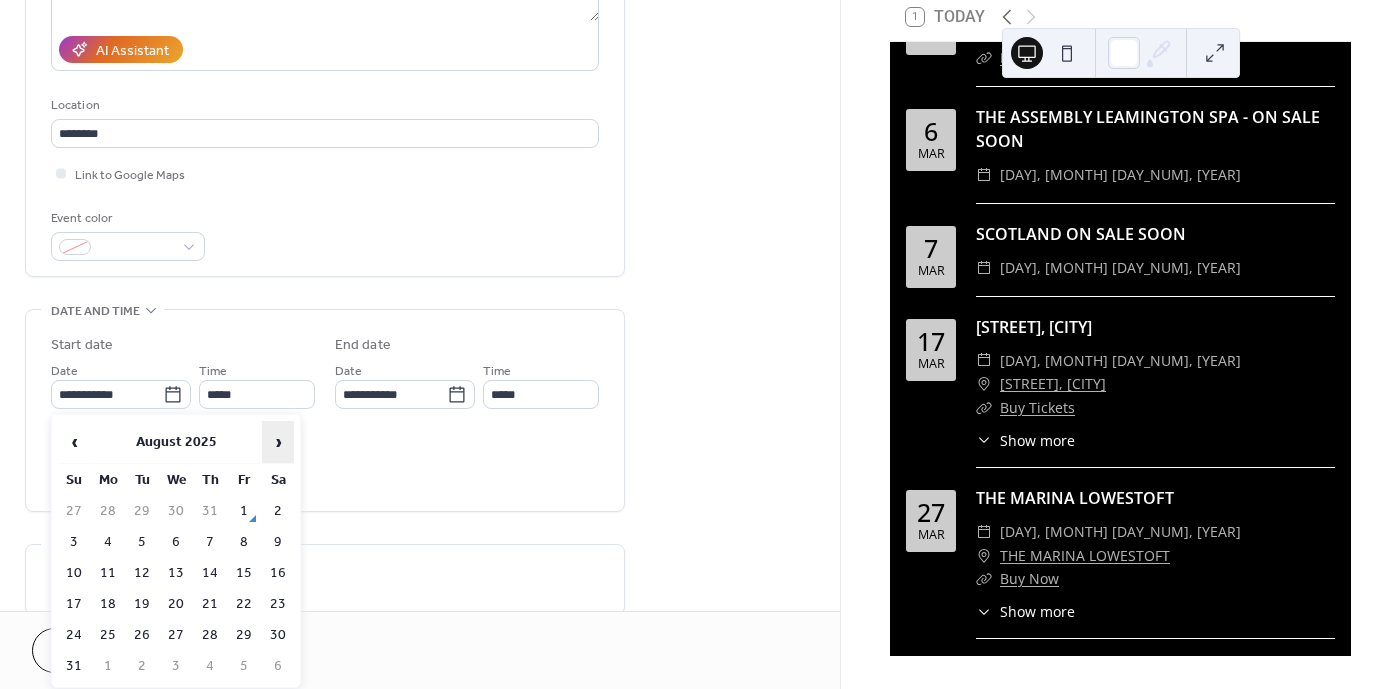 click on "›" at bounding box center [278, 442] 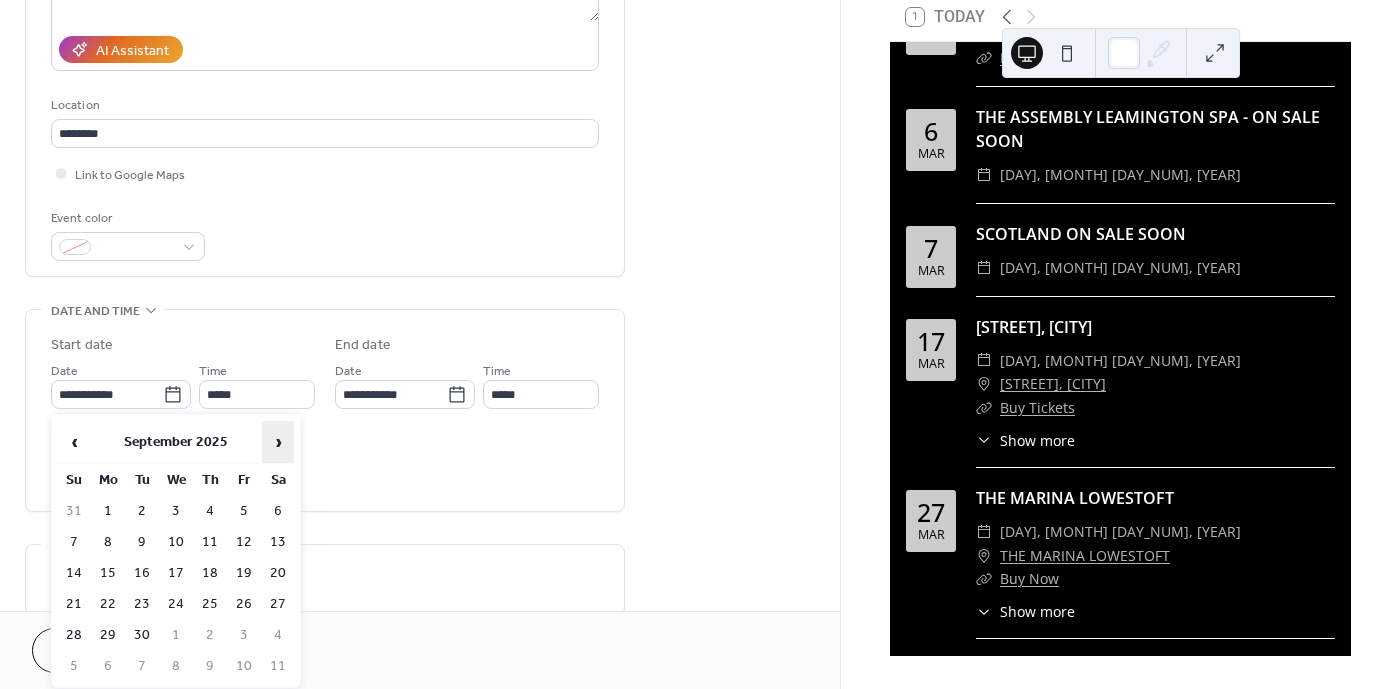 click on "›" at bounding box center [278, 442] 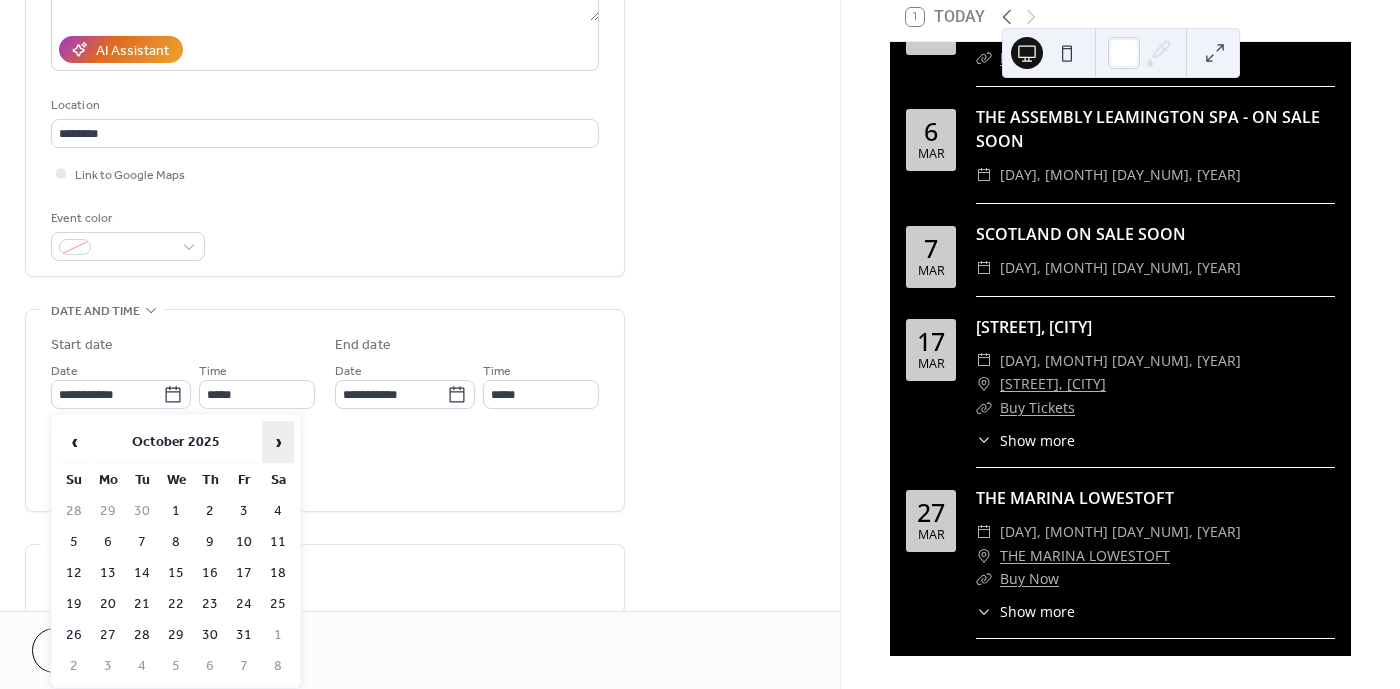 click on "›" at bounding box center [278, 442] 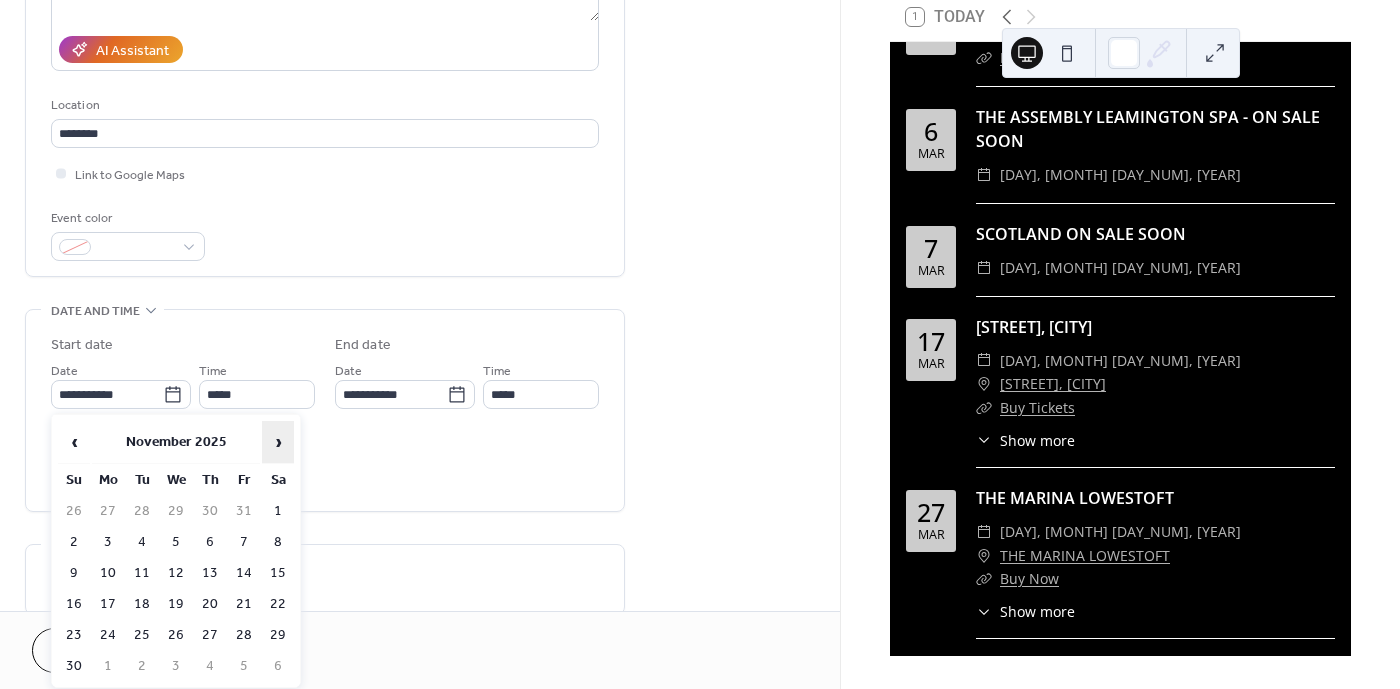 click on "›" at bounding box center (278, 442) 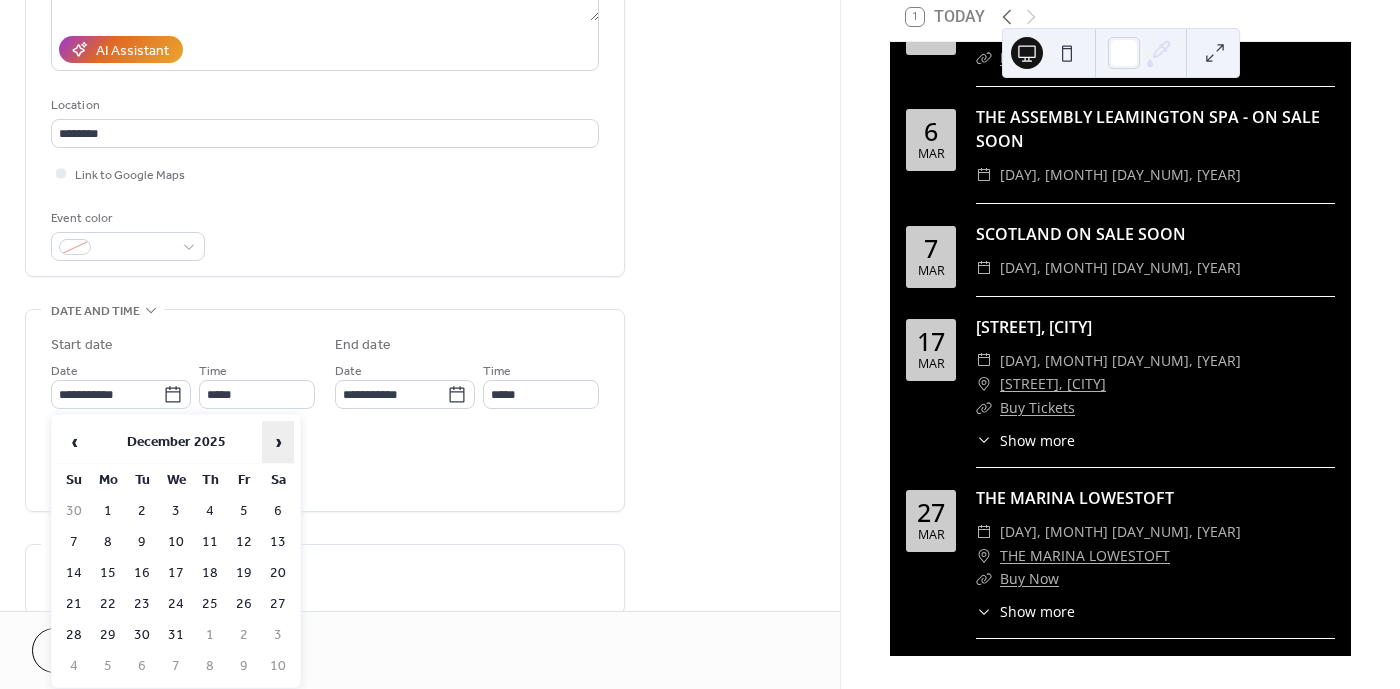 click on "›" at bounding box center [278, 442] 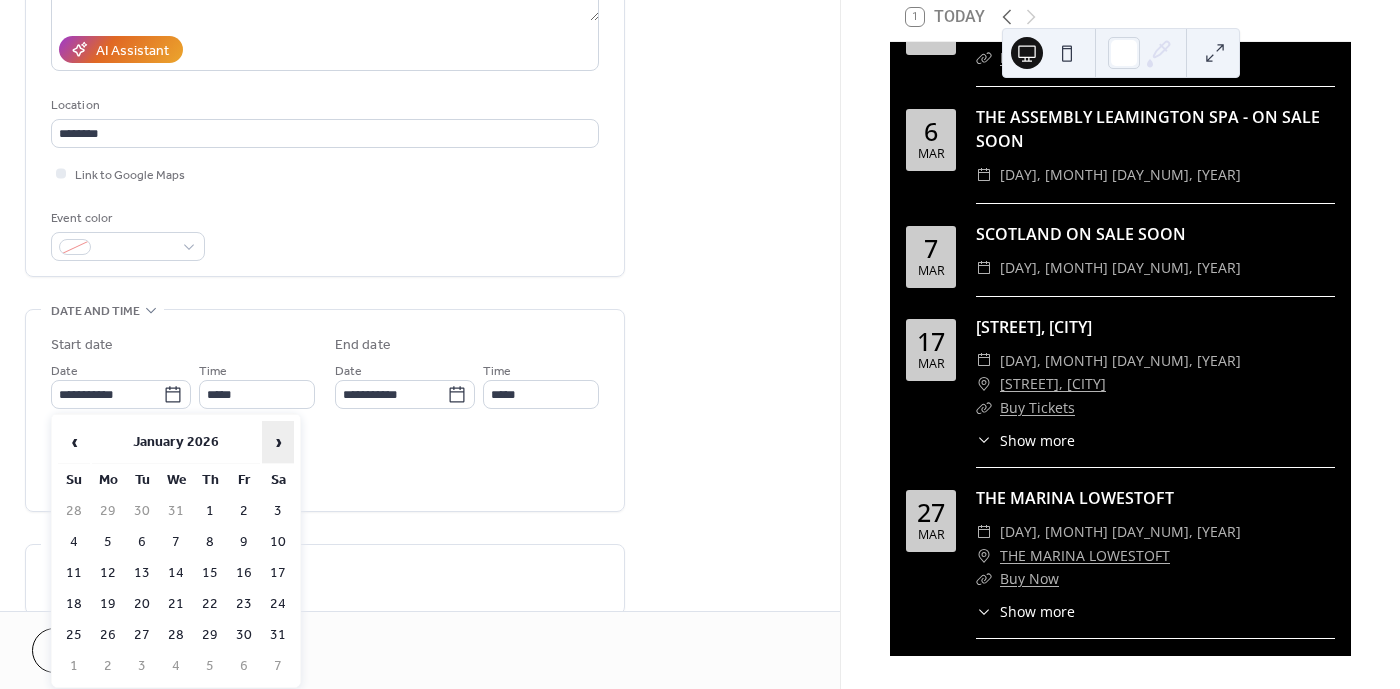 click on "›" at bounding box center [278, 442] 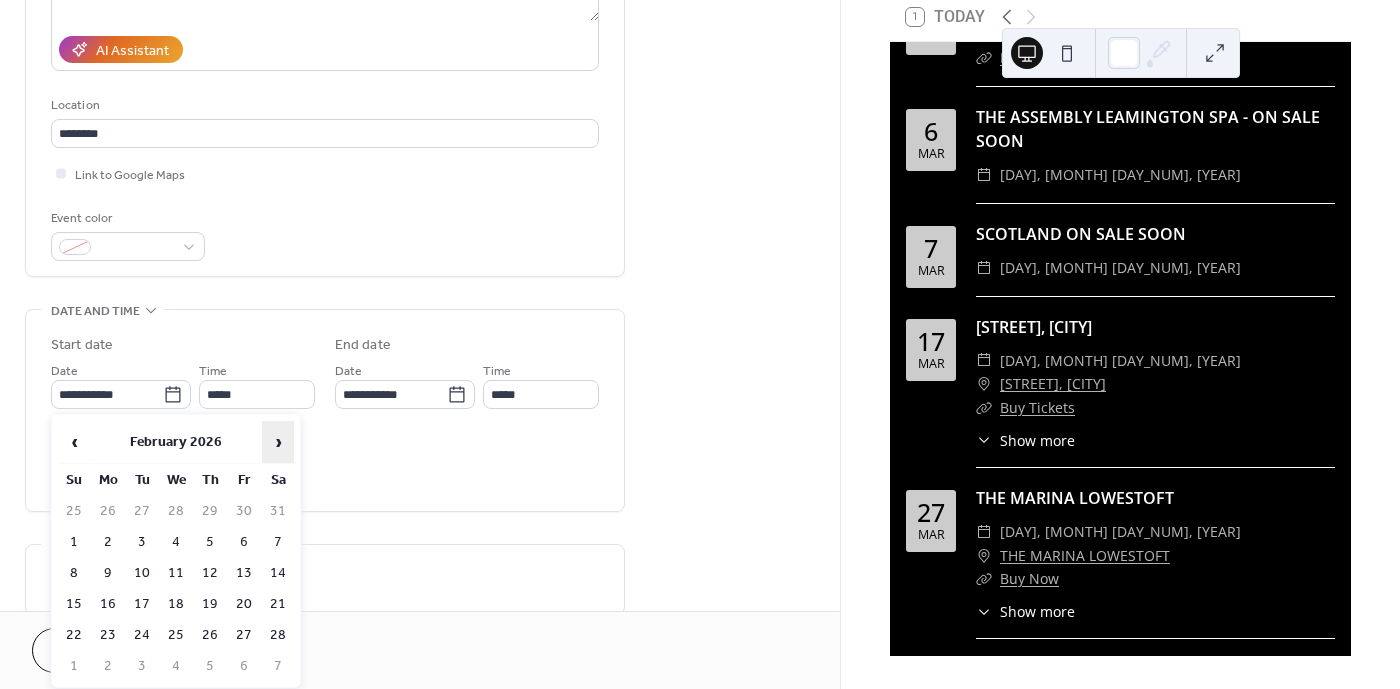 click on "›" at bounding box center [278, 442] 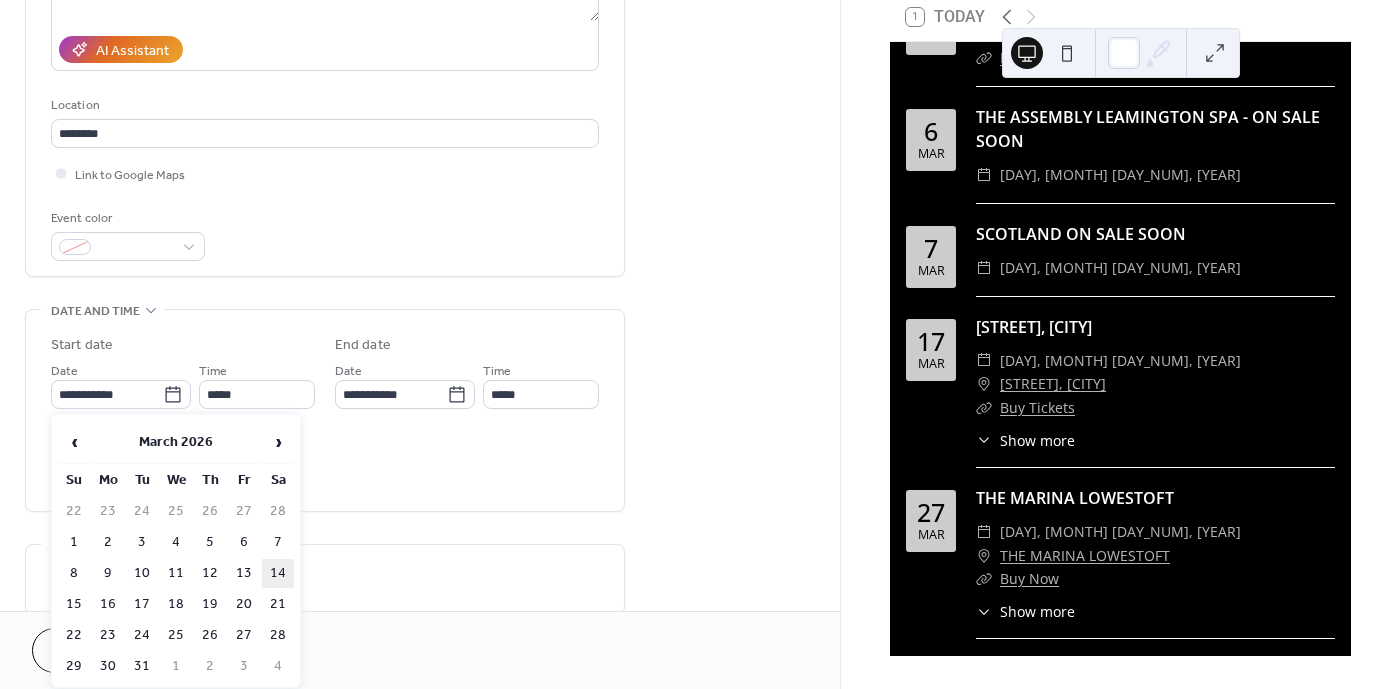 click on "14" at bounding box center (278, 573) 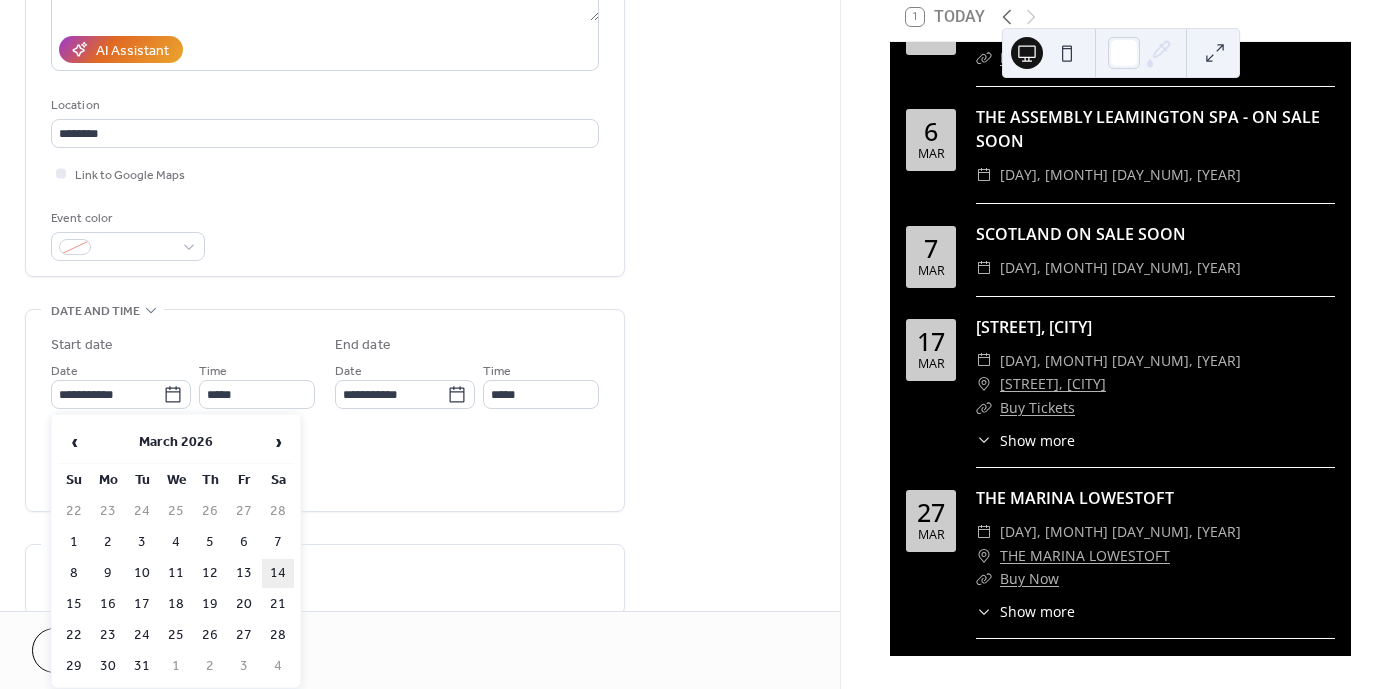 type on "**********" 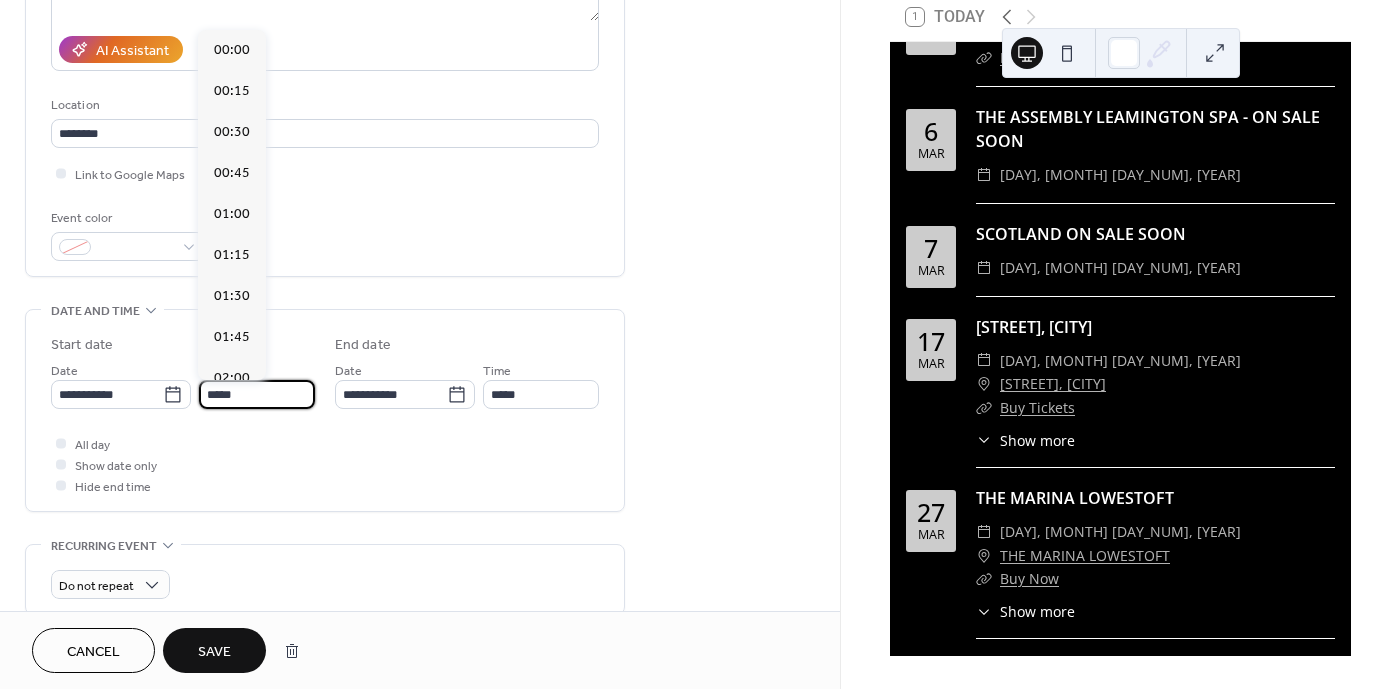scroll, scrollTop: 3078, scrollLeft: 0, axis: vertical 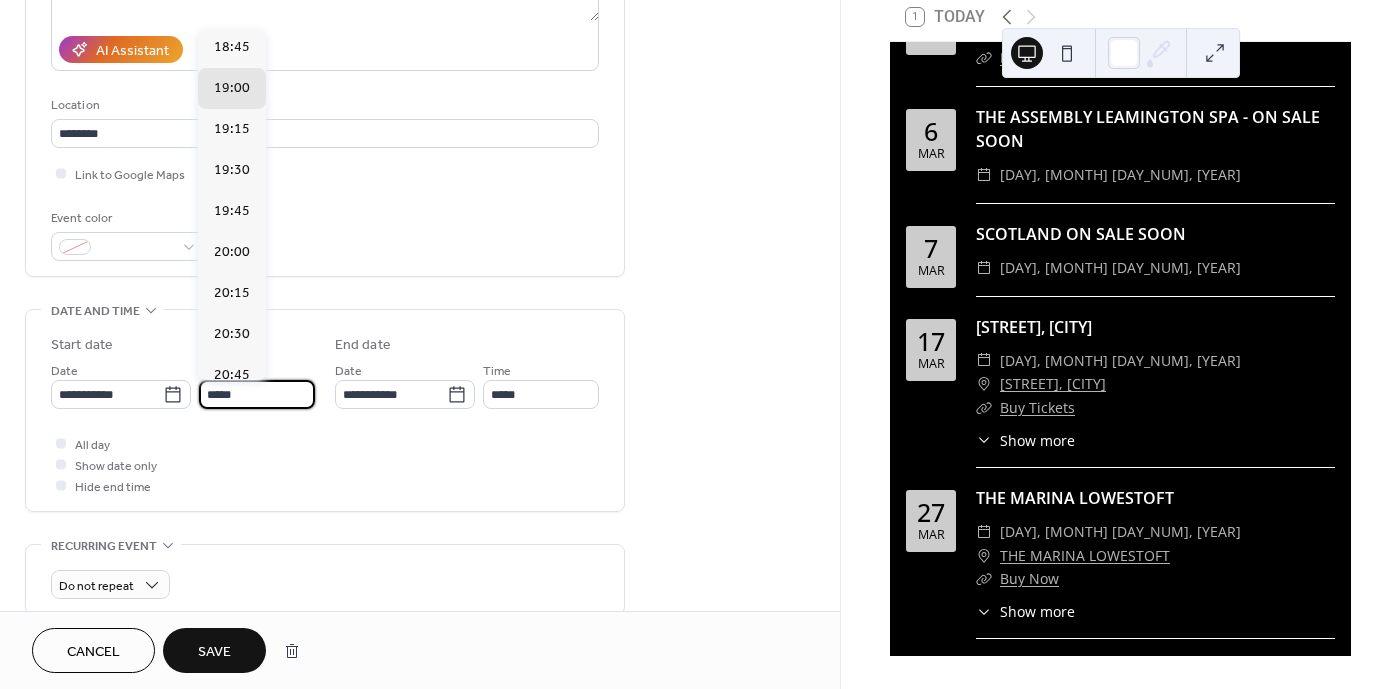 click on "*****" at bounding box center (257, 394) 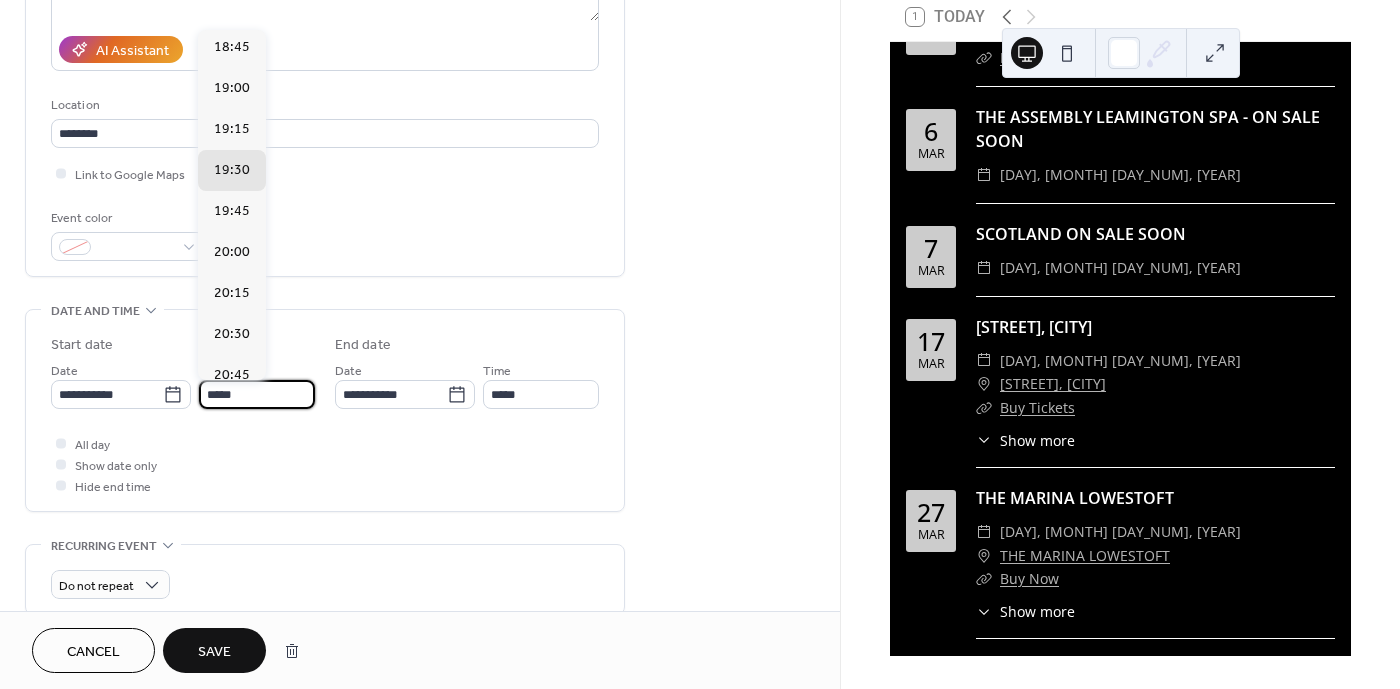 type on "*****" 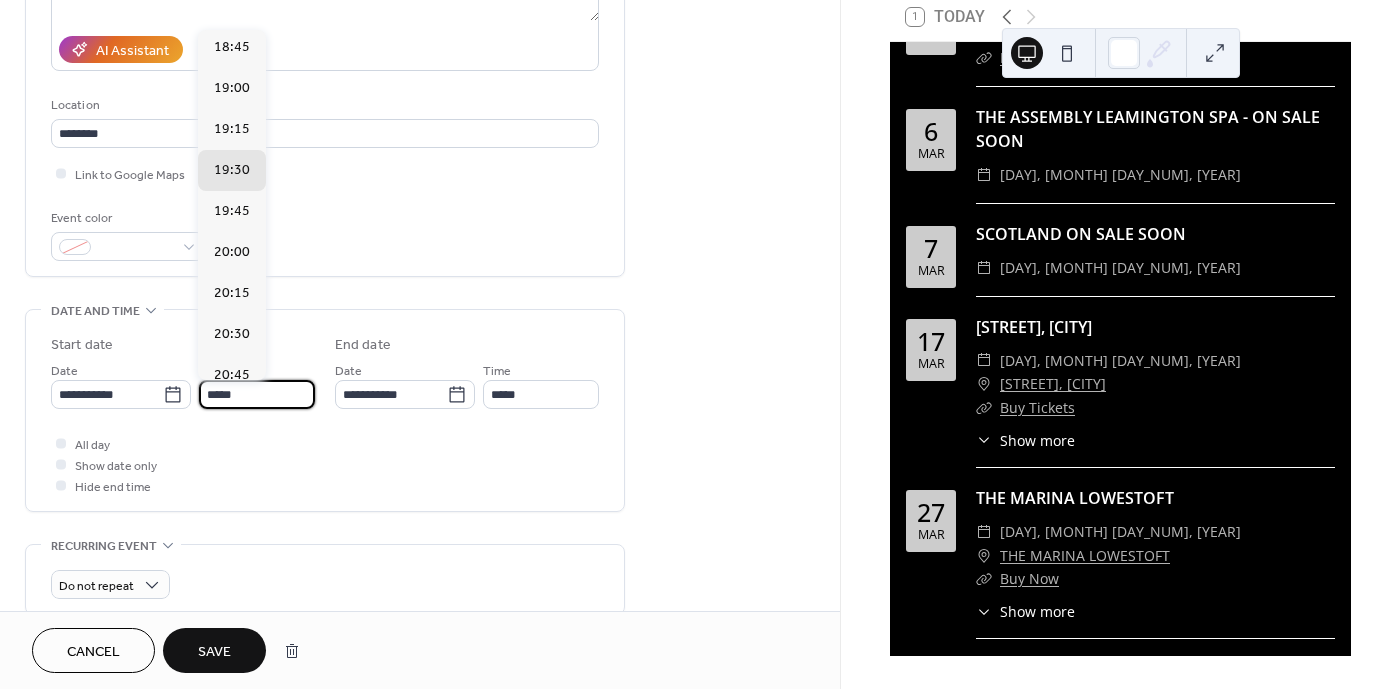 click on "Do not repeat" at bounding box center (325, 579) 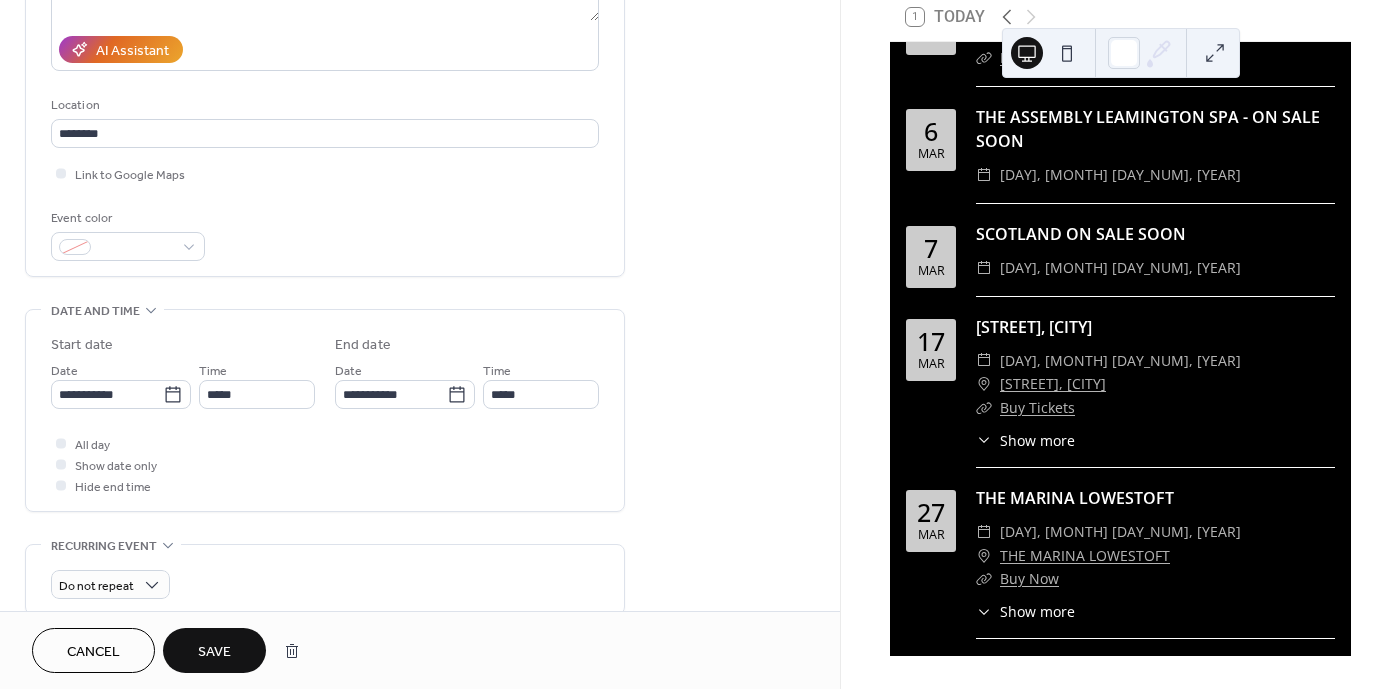 type on "*****" 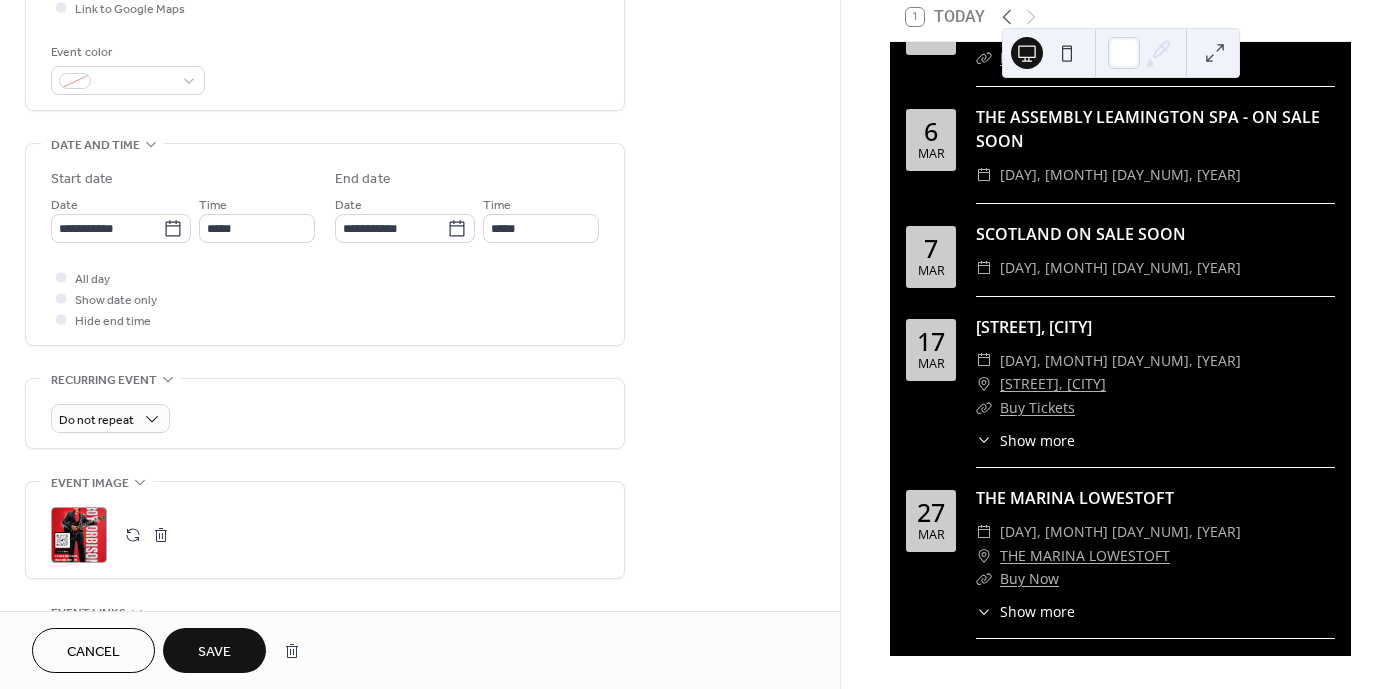 scroll, scrollTop: 508, scrollLeft: 0, axis: vertical 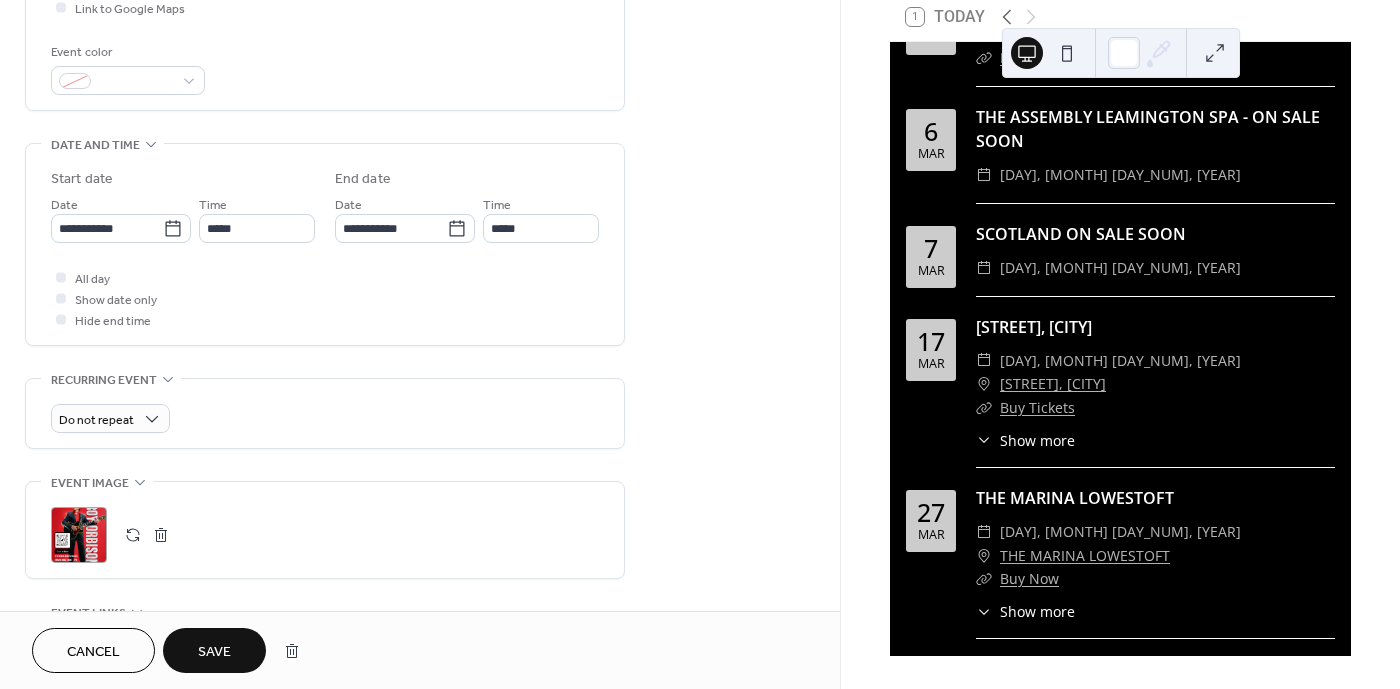 click on "Save" at bounding box center [214, 650] 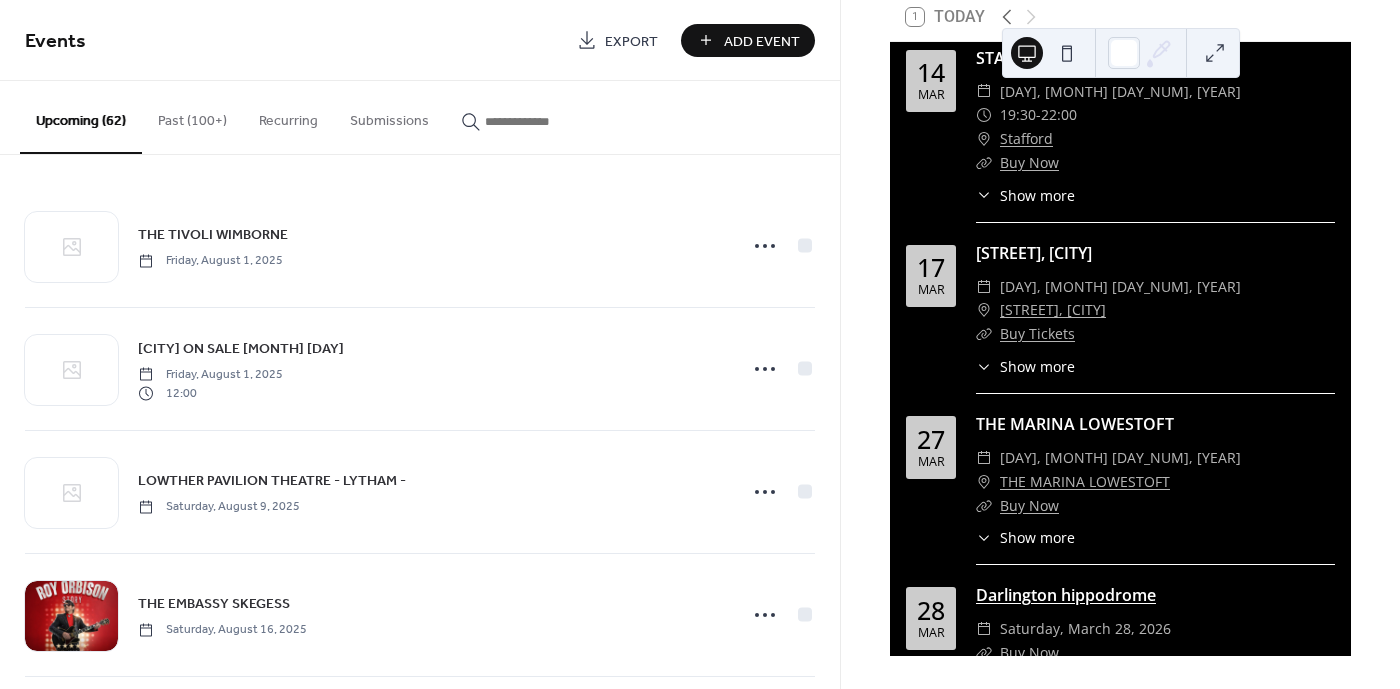scroll, scrollTop: 8940, scrollLeft: 0, axis: vertical 